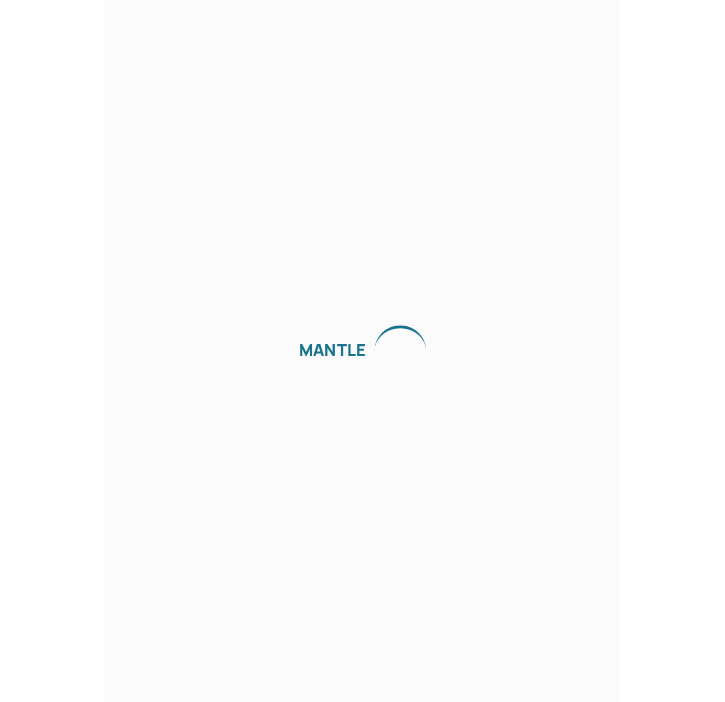 scroll, scrollTop: 0, scrollLeft: 0, axis: both 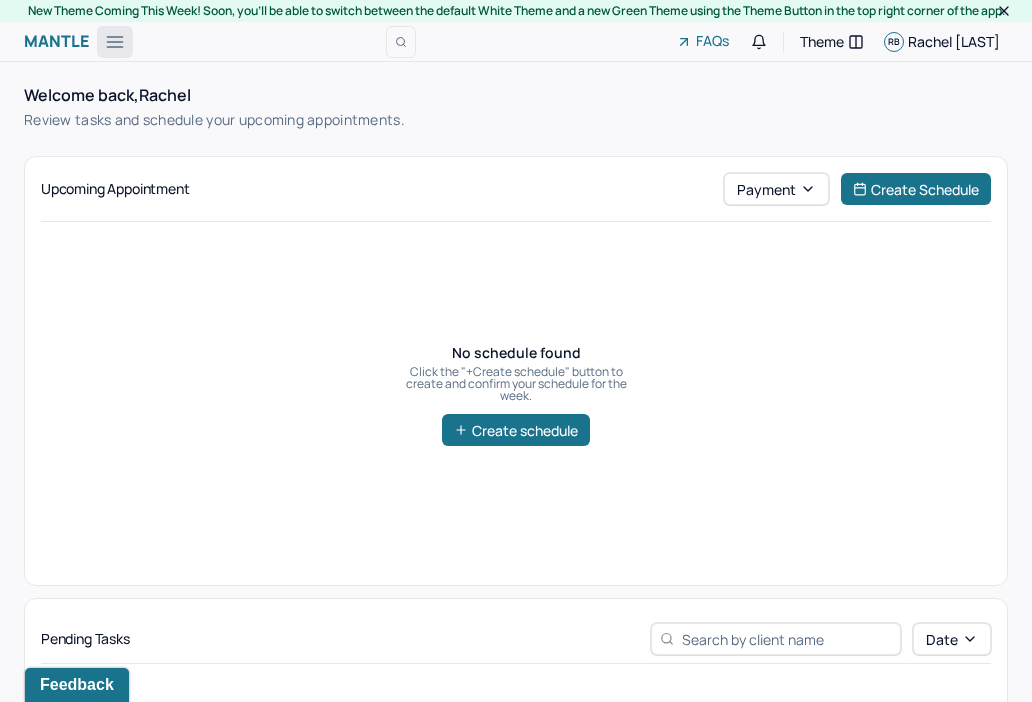 click 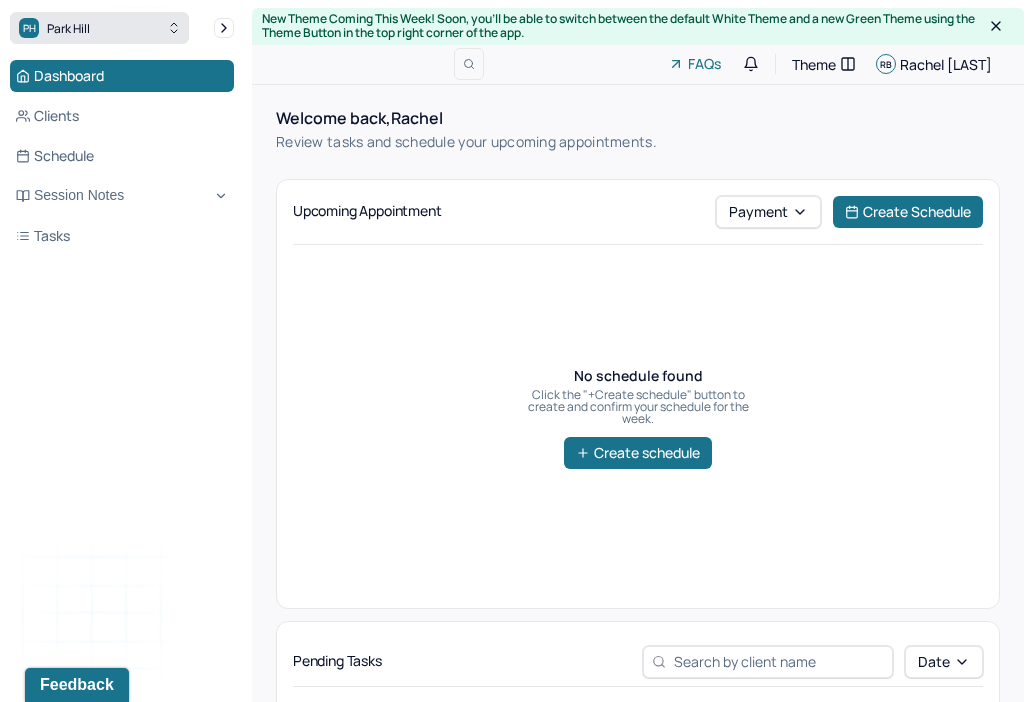 click on "PH Park Hill" at bounding box center [99, 28] 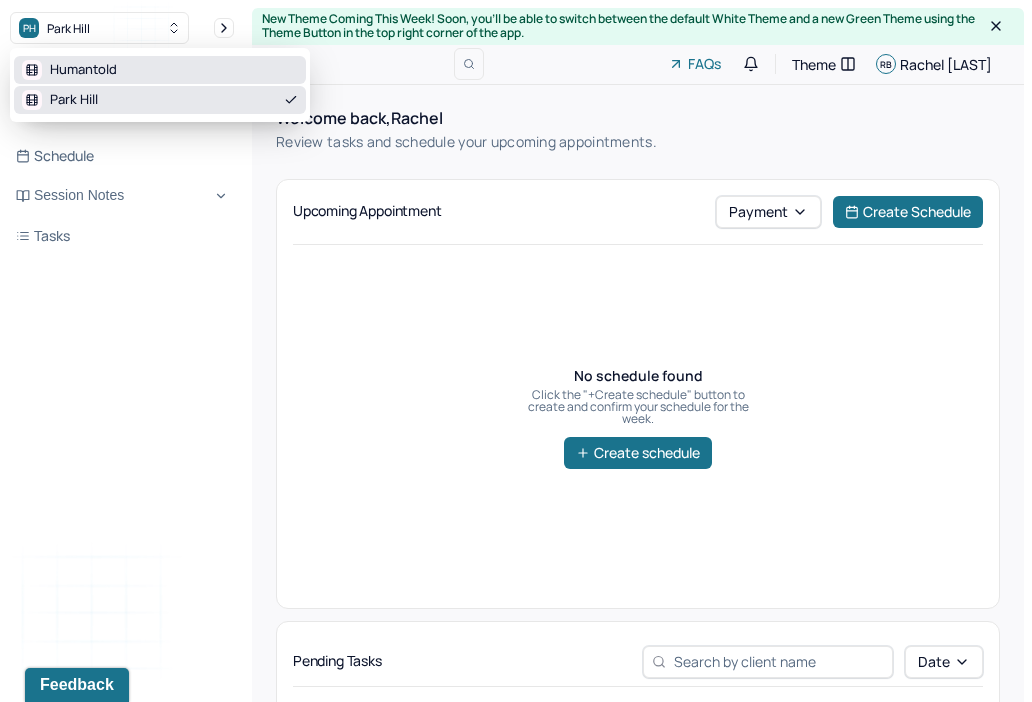 click on "Humantold" at bounding box center (69, 70) 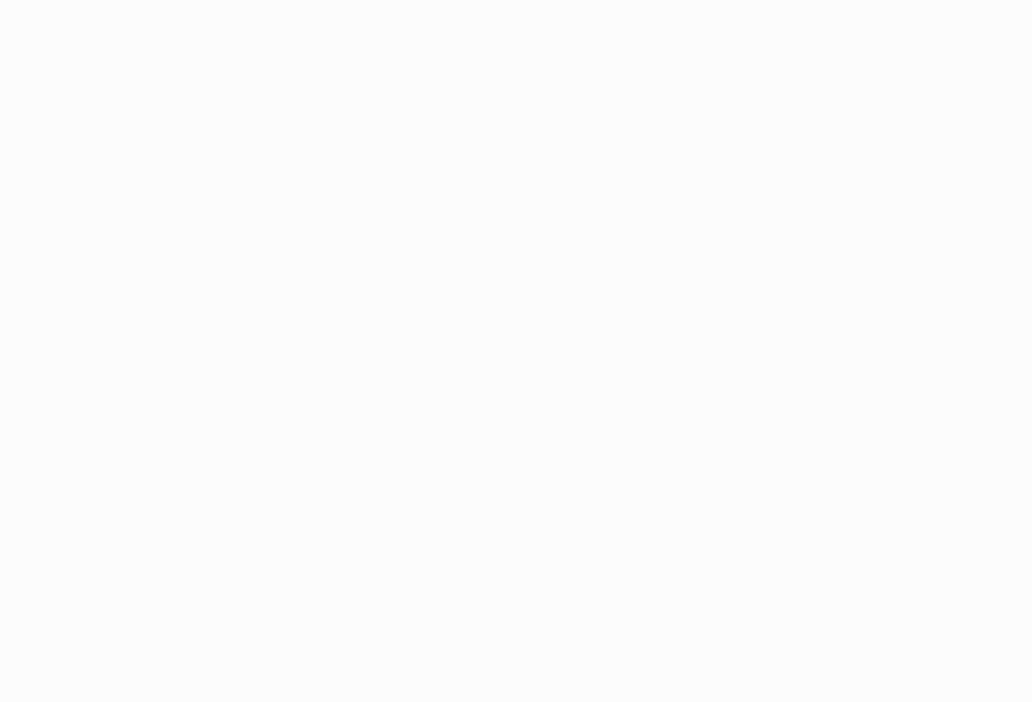 scroll, scrollTop: 0, scrollLeft: 0, axis: both 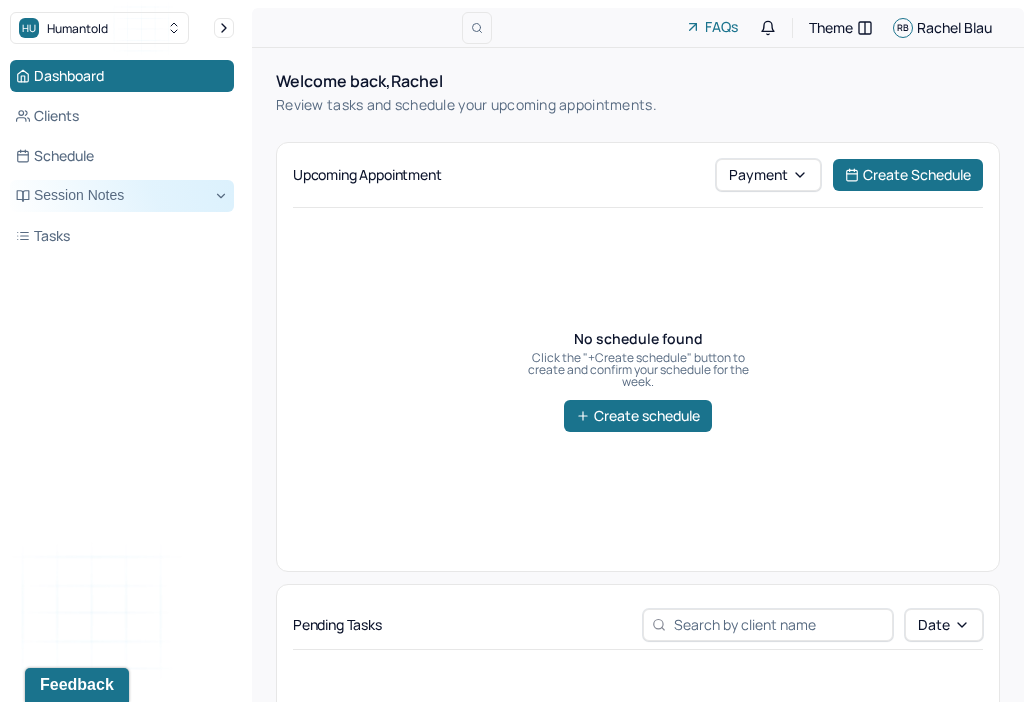 click on "Session Notes" at bounding box center [122, 196] 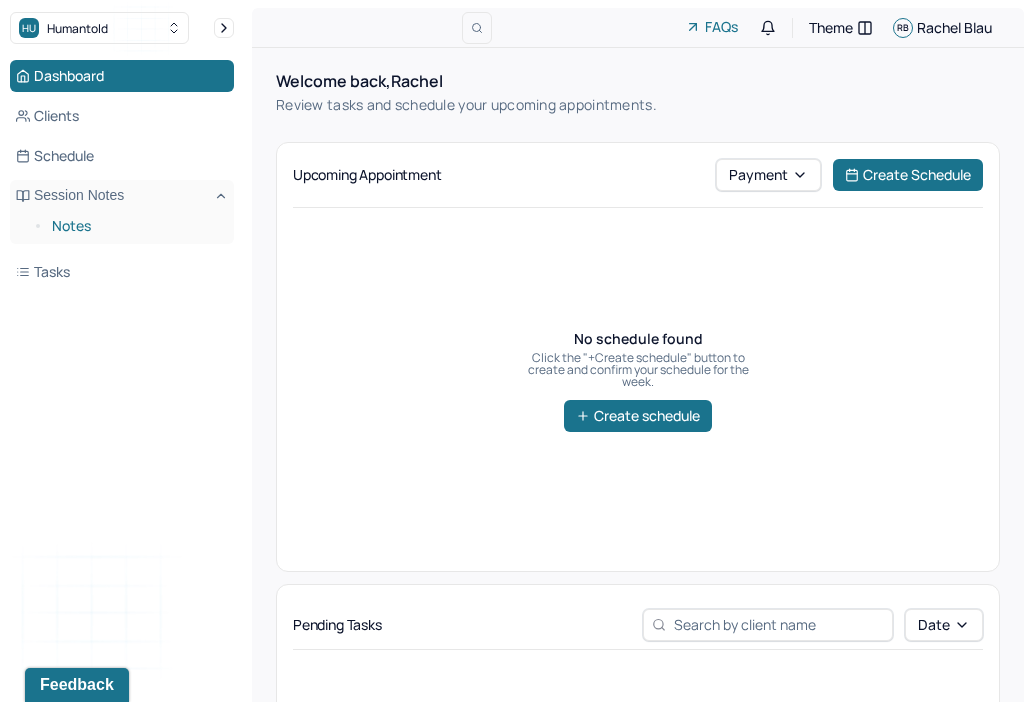 click on "Notes" at bounding box center [135, 226] 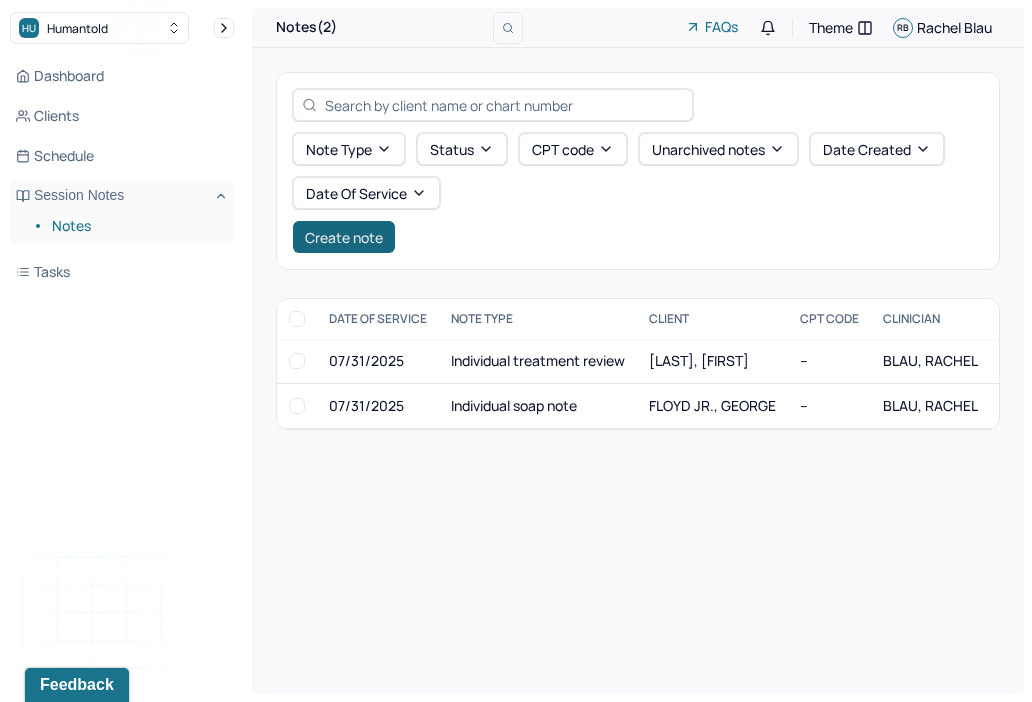 click on "Create note" at bounding box center [344, 237] 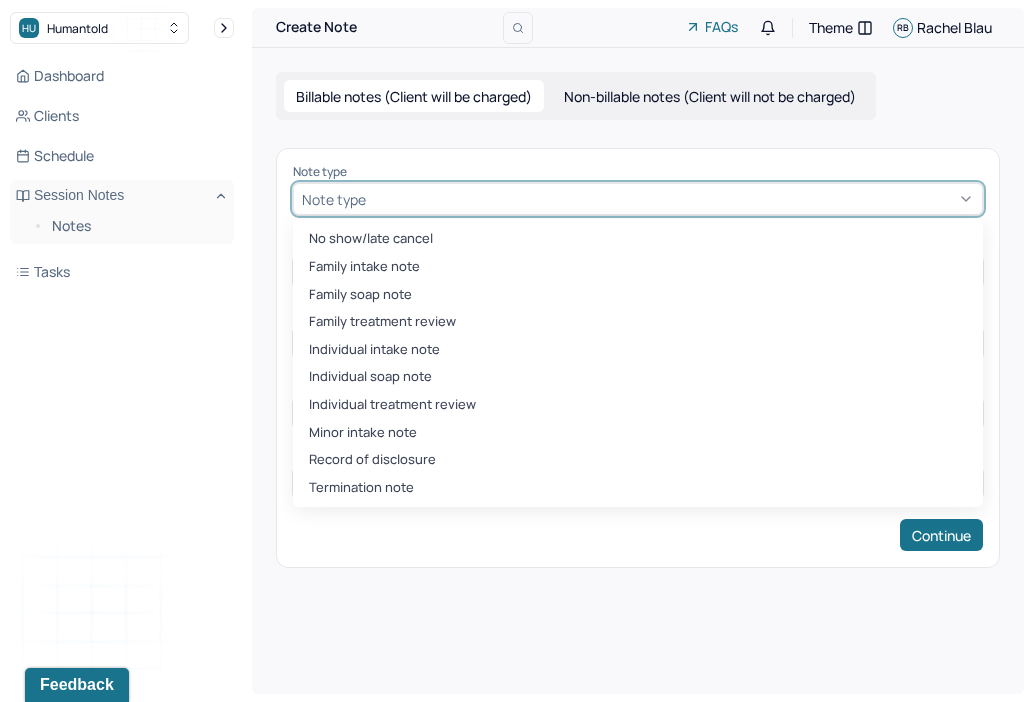 click at bounding box center (672, 199) 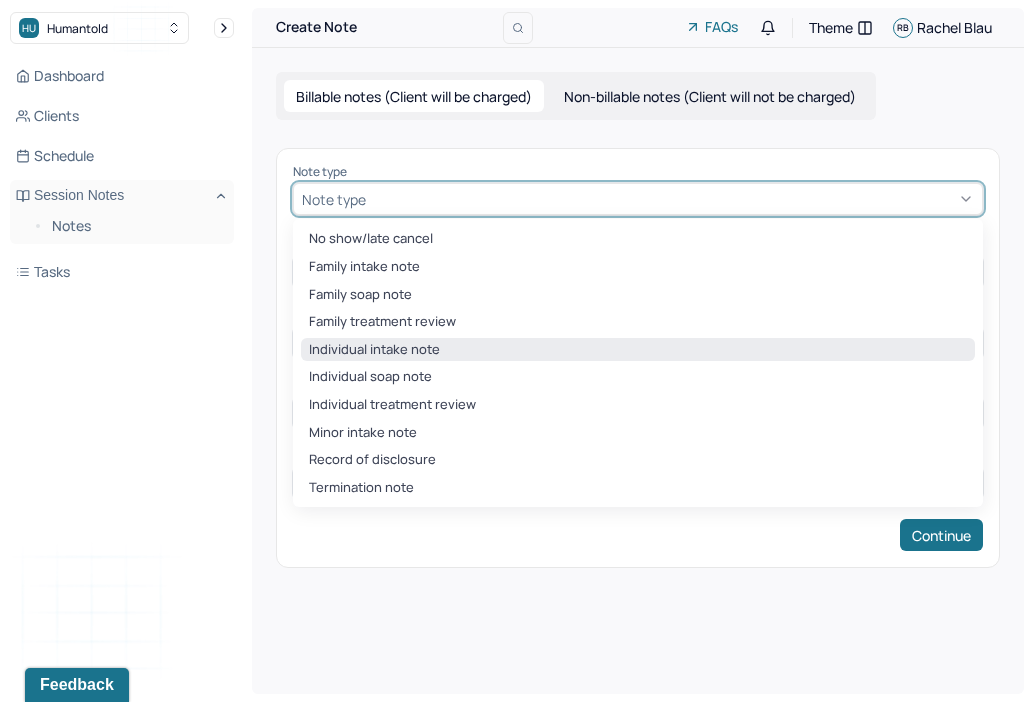 click on "Individual intake note" at bounding box center [638, 350] 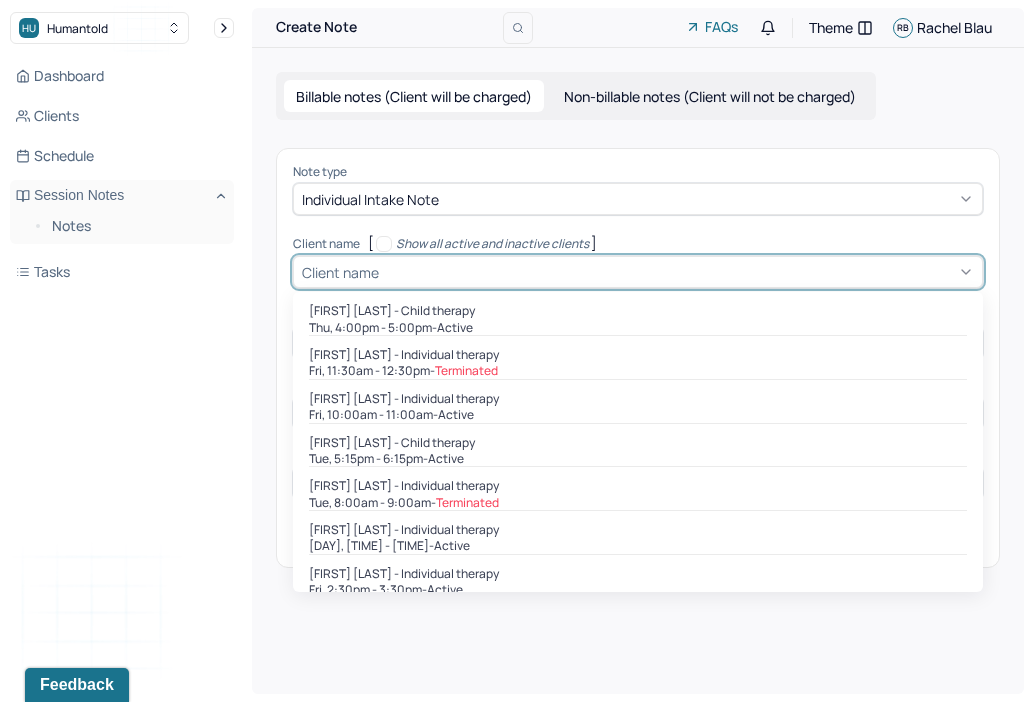 click on "Client name" at bounding box center [340, 272] 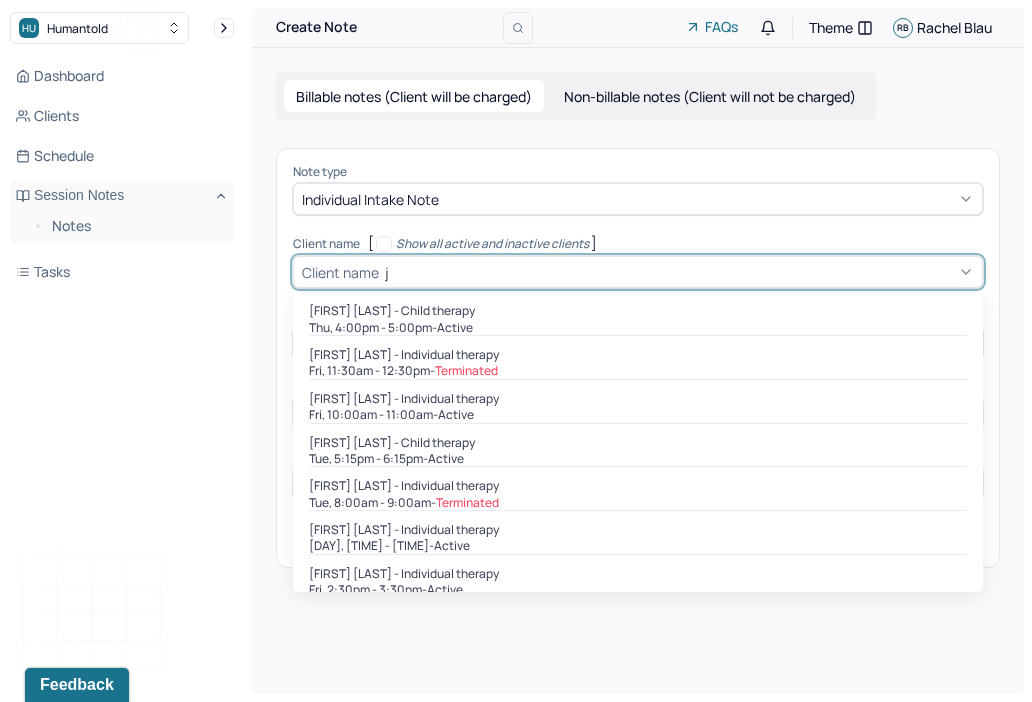 type on "jos" 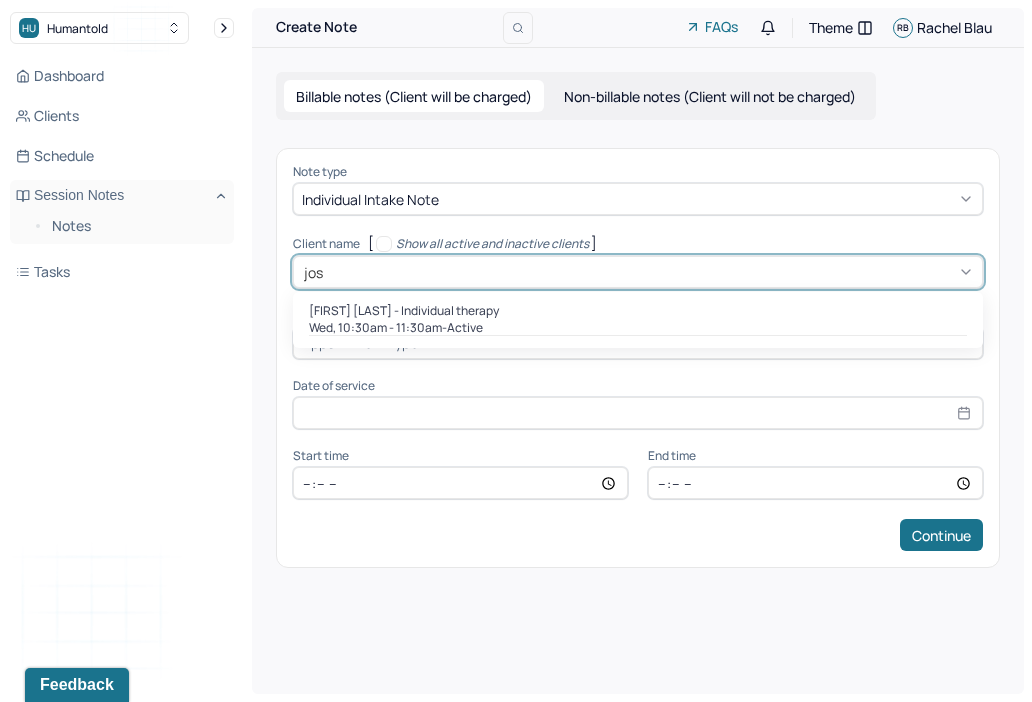 click on "[FIRST] [LAST] - Individual therapy" at bounding box center (404, 311) 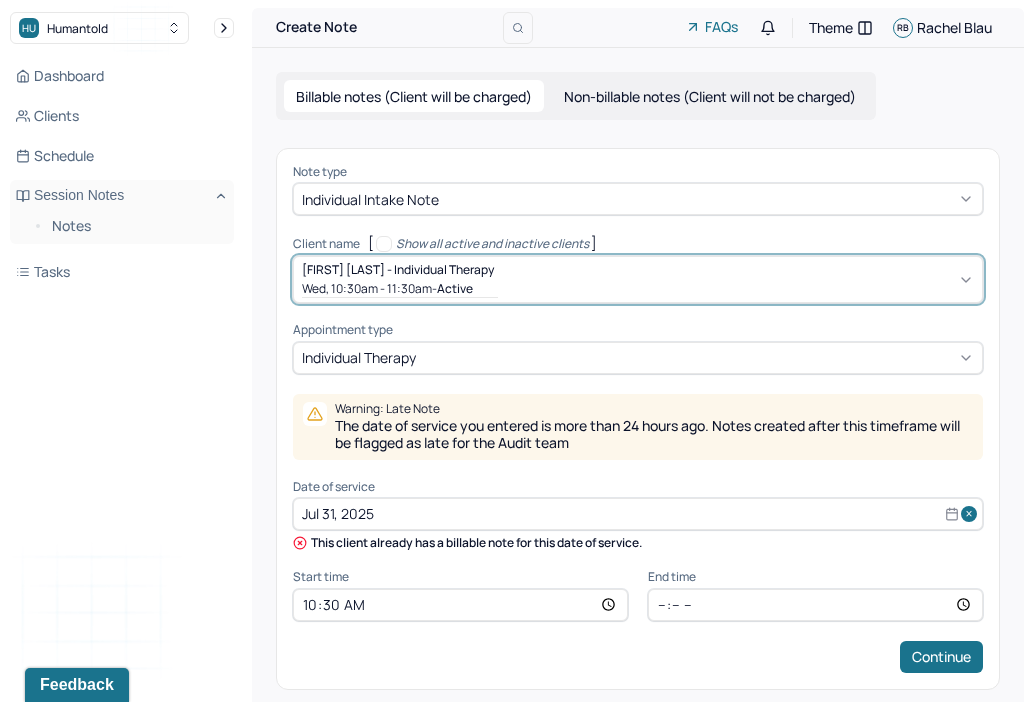click on "Jul 31, 2025" at bounding box center (638, 514) 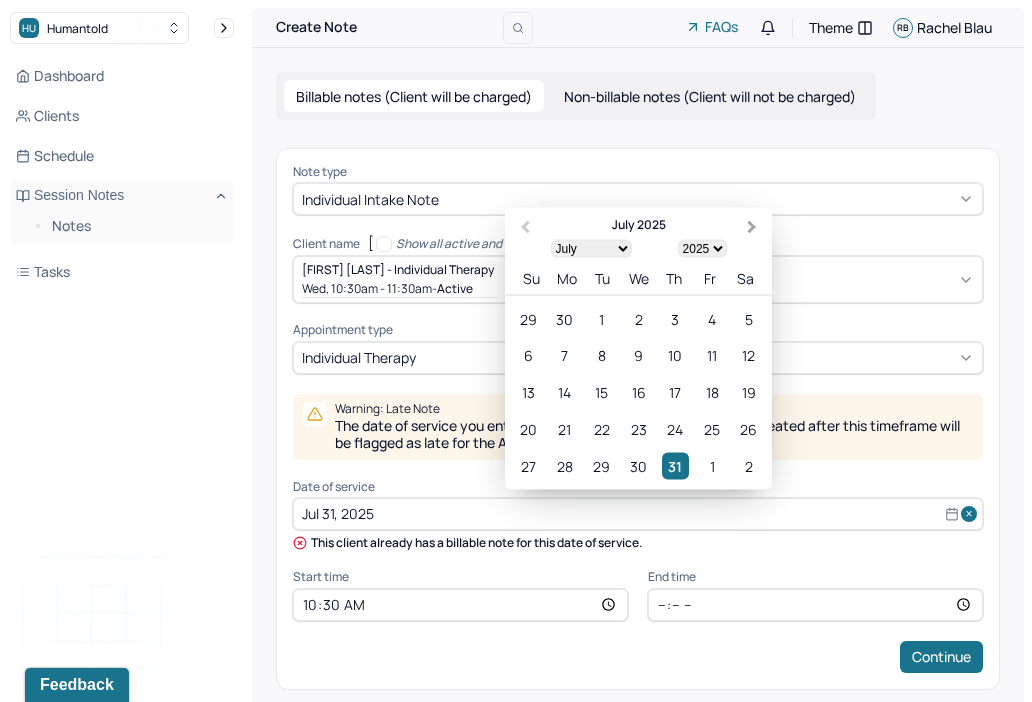 click on "Next Month" at bounding box center [752, 227] 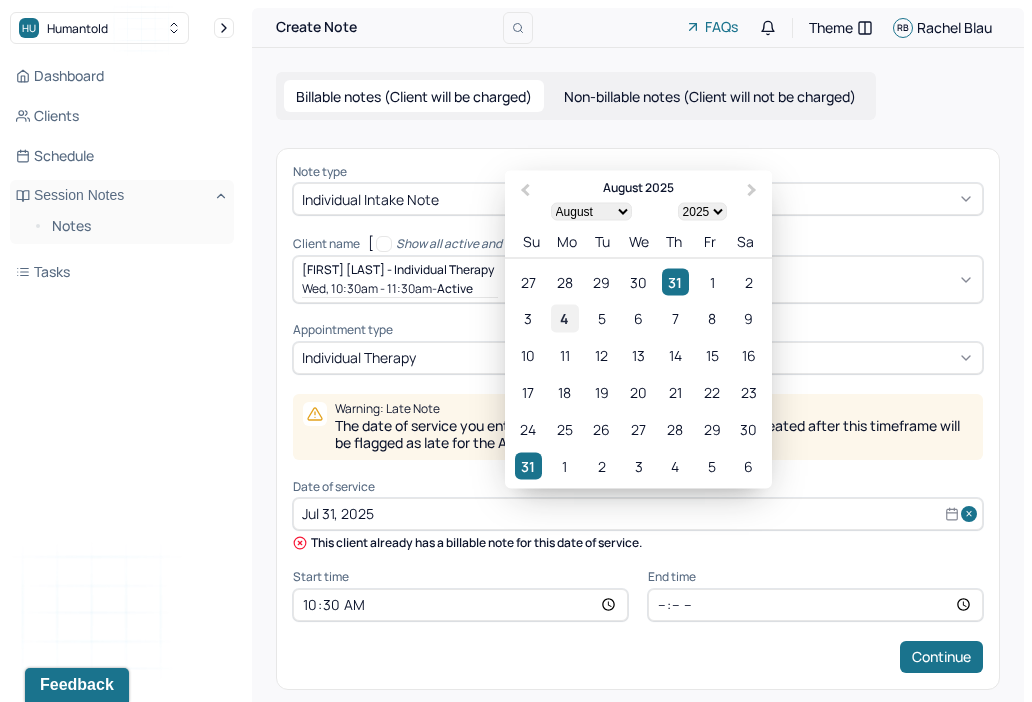 click on "4" at bounding box center [564, 318] 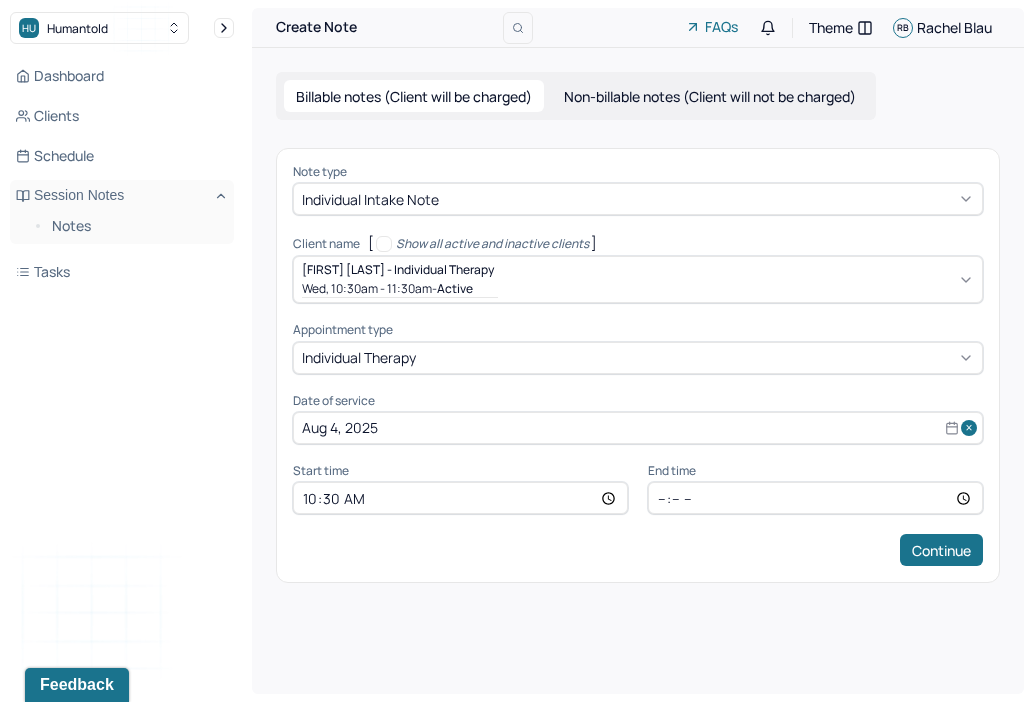 click on "10:30" at bounding box center [460, 498] 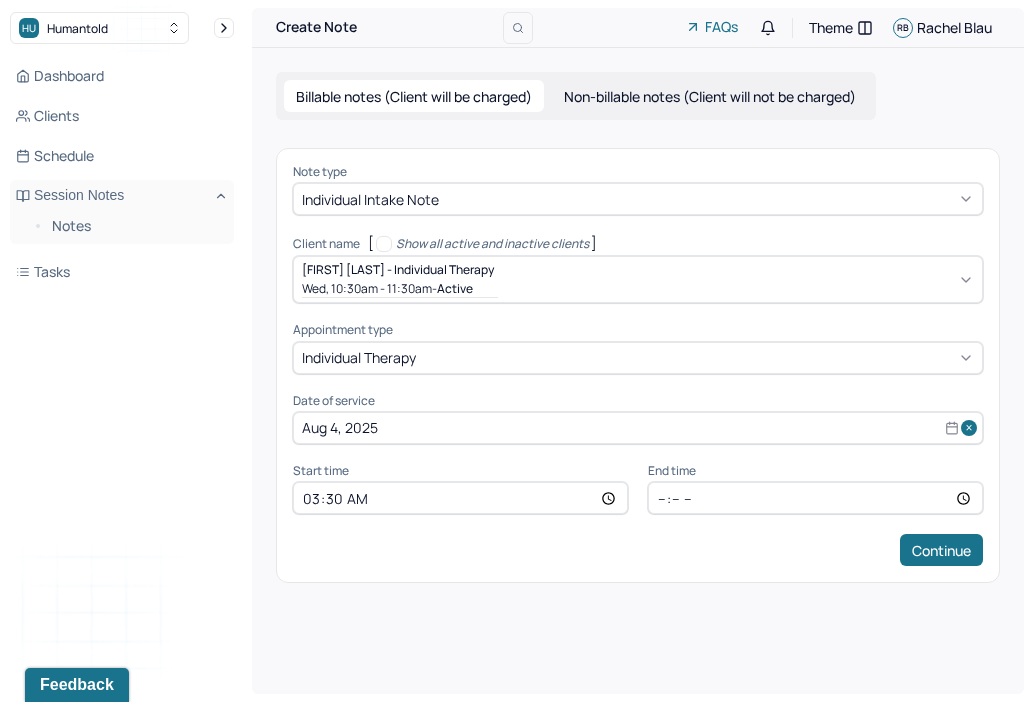 click on "03:30" at bounding box center [460, 498] 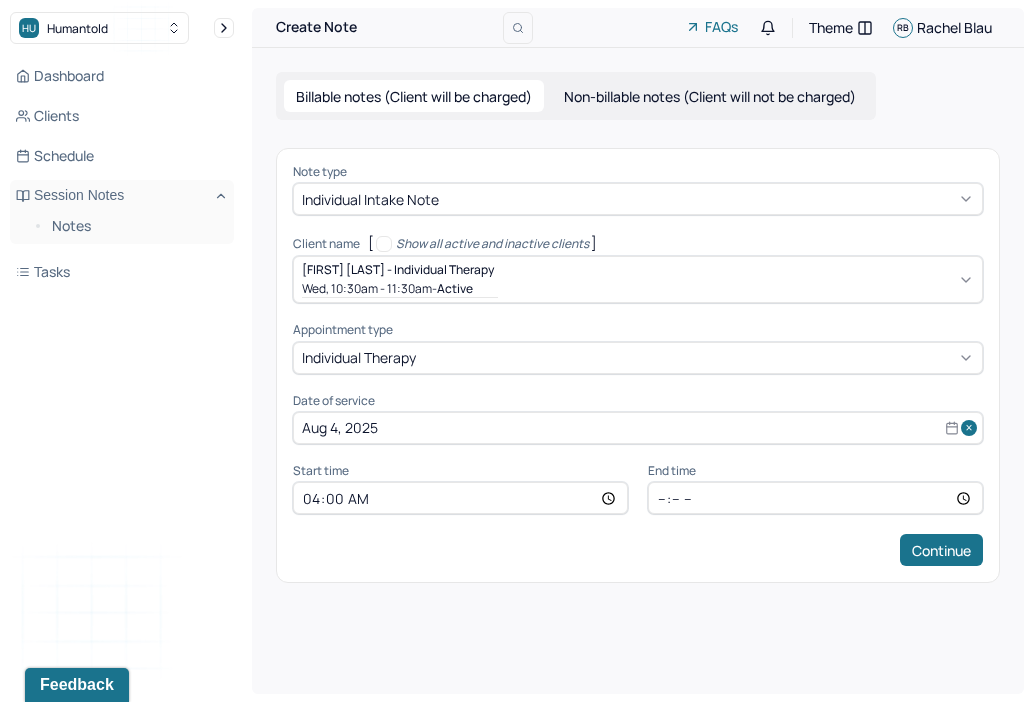 click on "04:00" at bounding box center (460, 498) 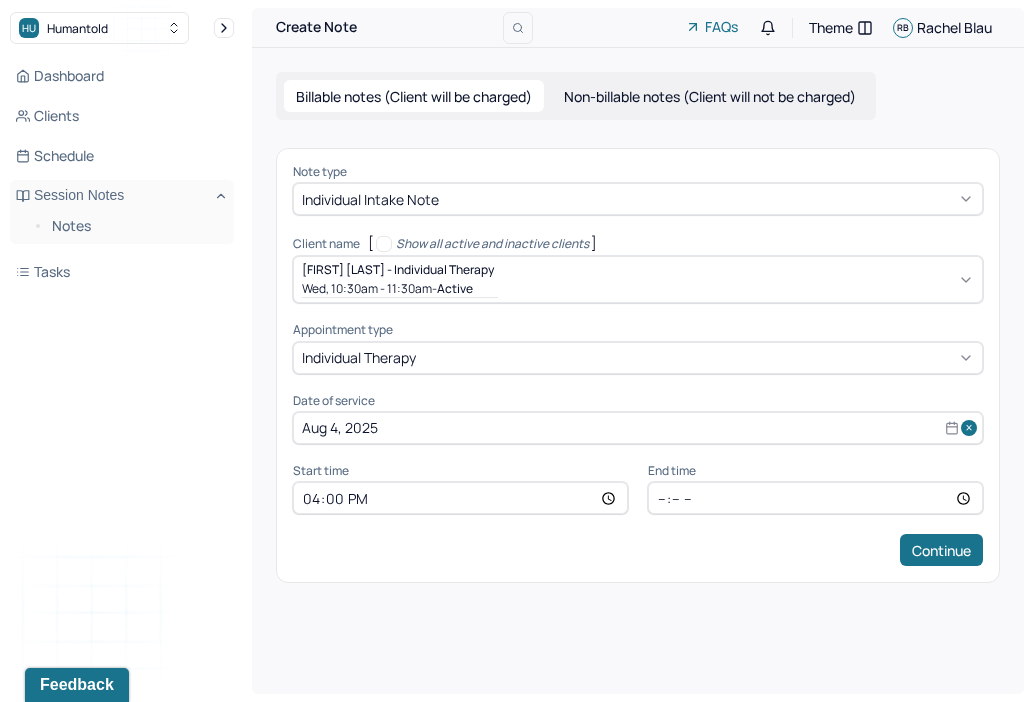 click on "[TIME]" at bounding box center [815, 498] 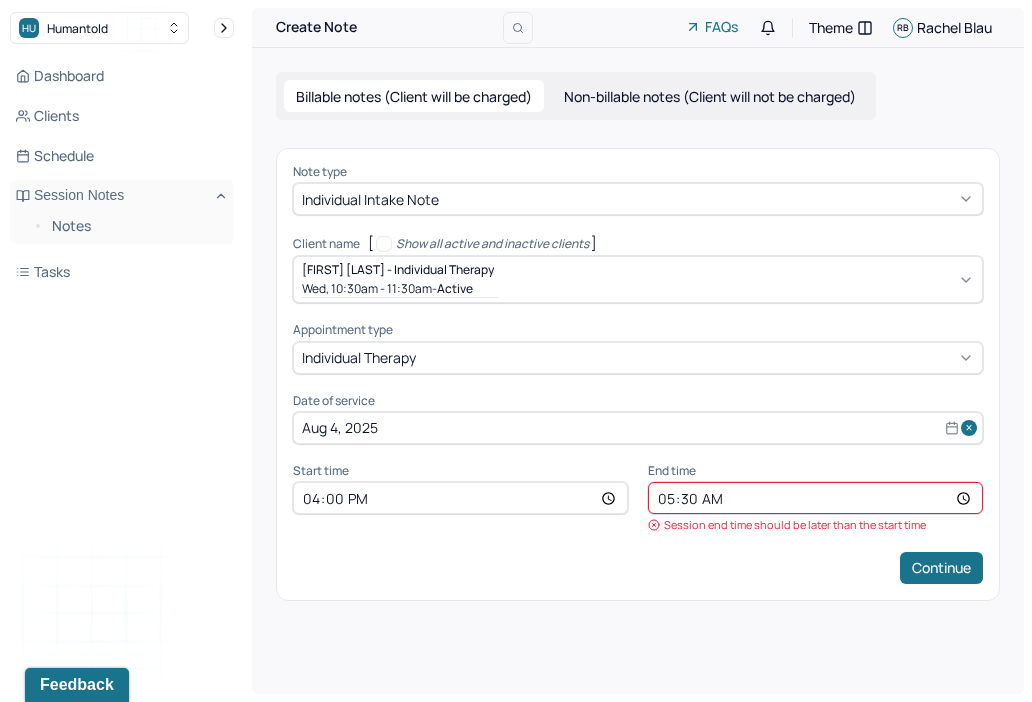 type on "05:00" 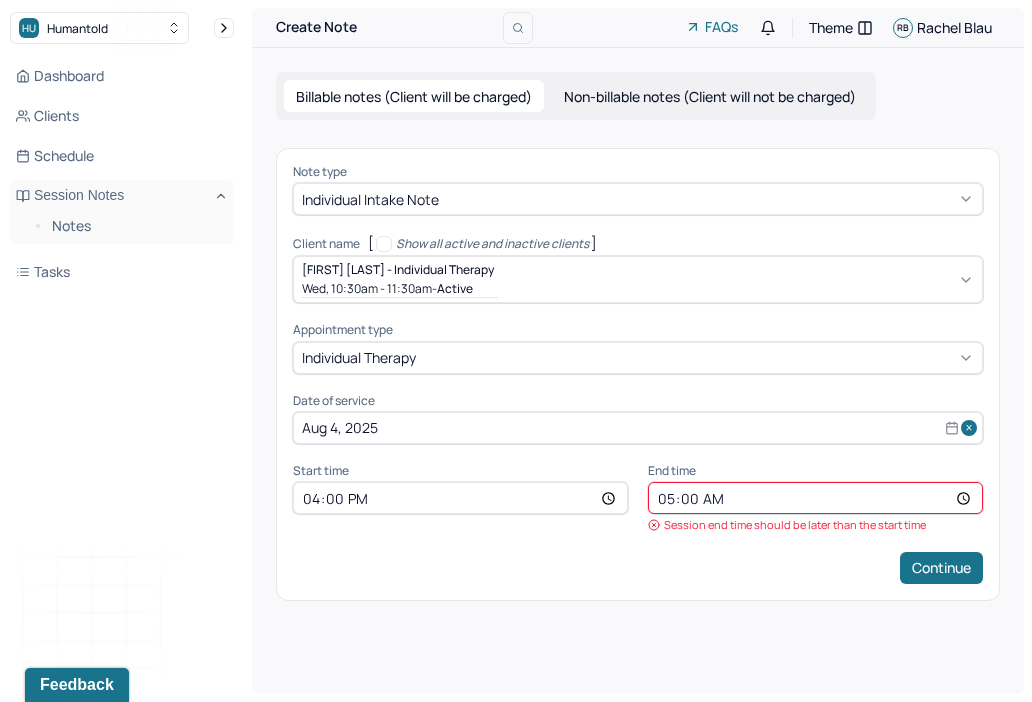 click on "05:00" at bounding box center [815, 498] 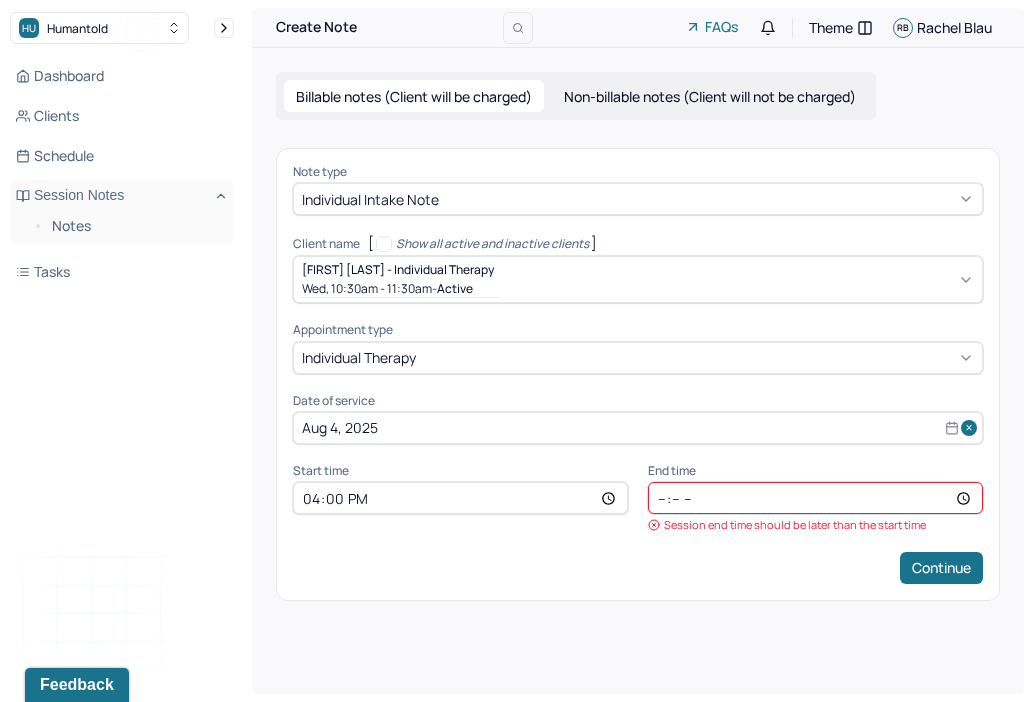 type on "17:00" 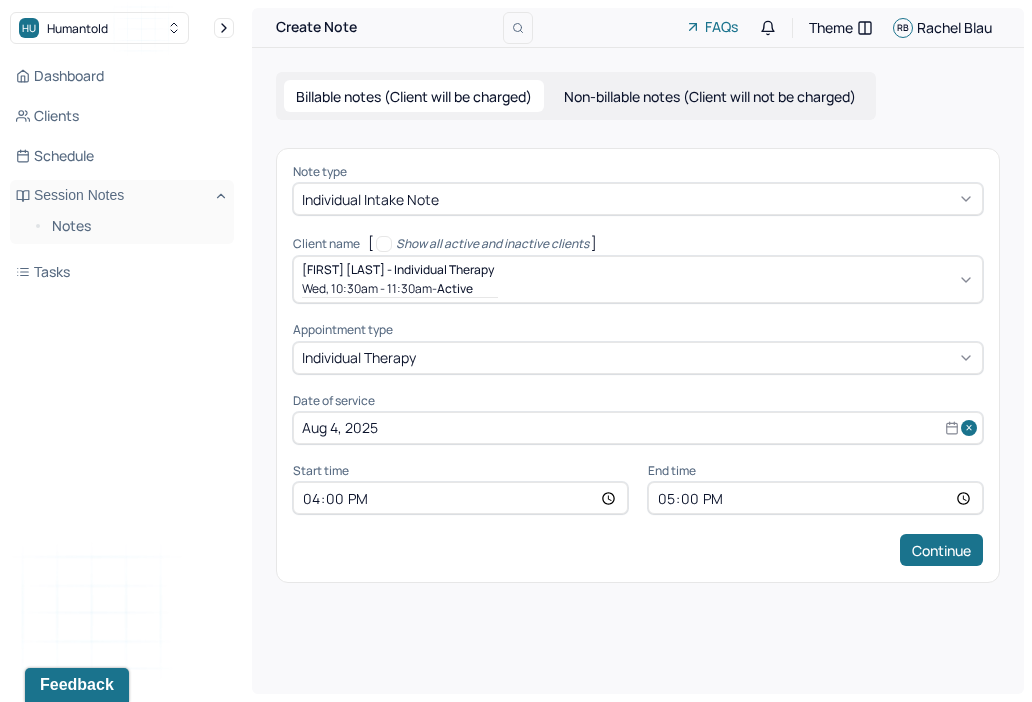 click on "Note type Individual intake note Client name [ Show all active and inactive clients ] [FIRST] [LAST] - Individual therapy Wed, 10:30am - 11:30am - active Supervisee name [FIRST] [LAST] Appointment type individual therapy Date of service Aug 4, 2025 Start time 16:00 End time 17:00 Continue" at bounding box center (638, 365) 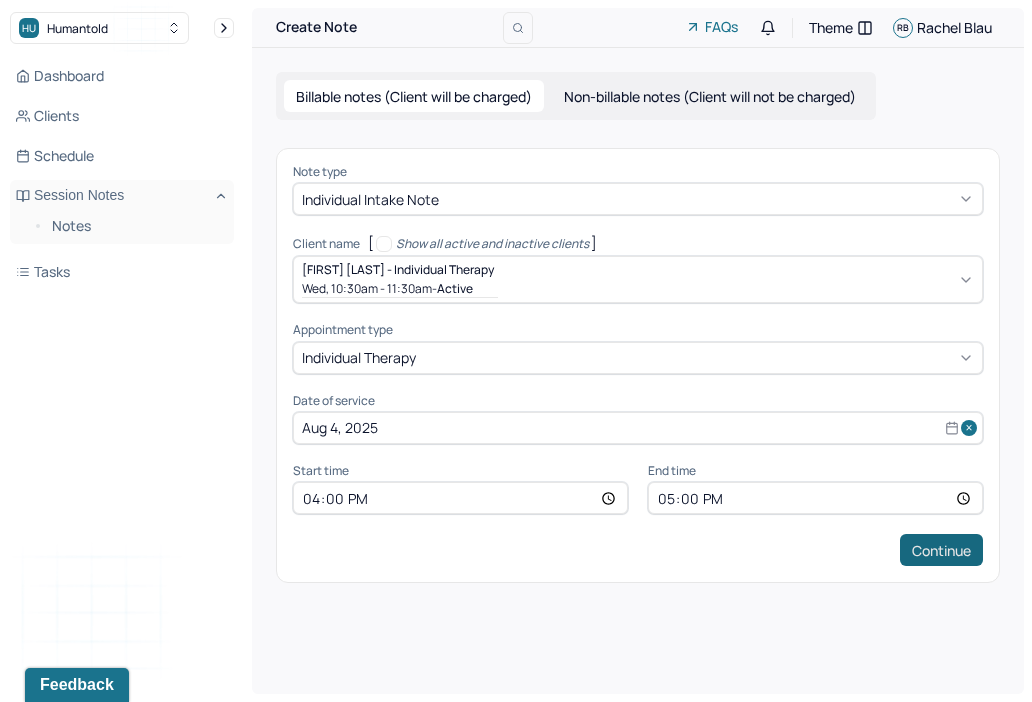 click on "Continue" at bounding box center [941, 550] 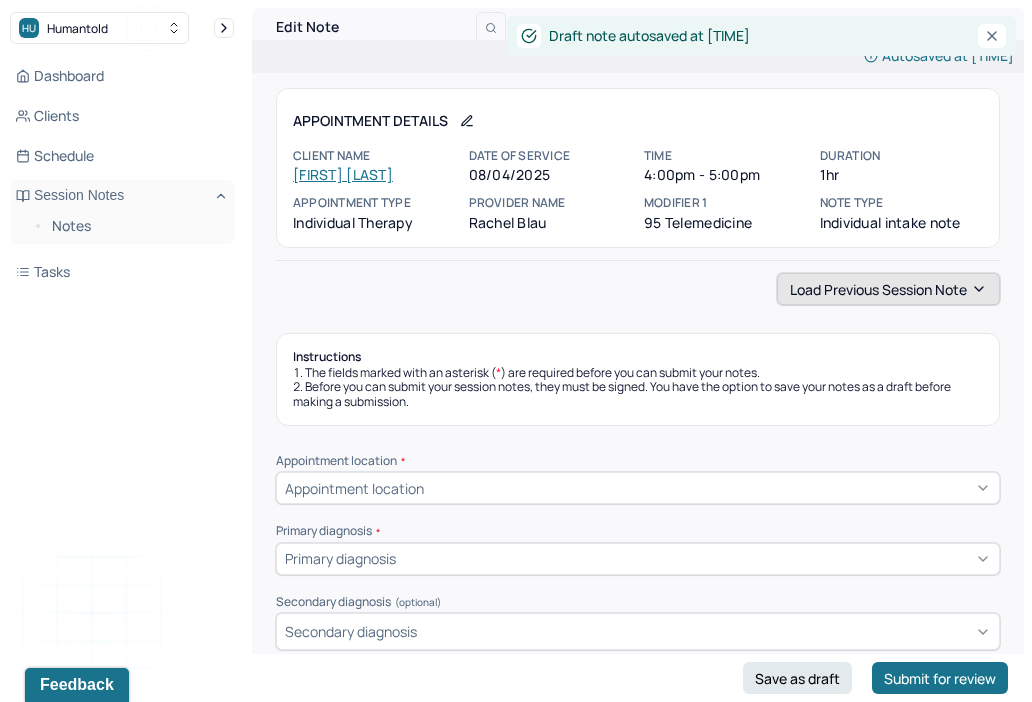 click on "Load previous session note" at bounding box center [888, 289] 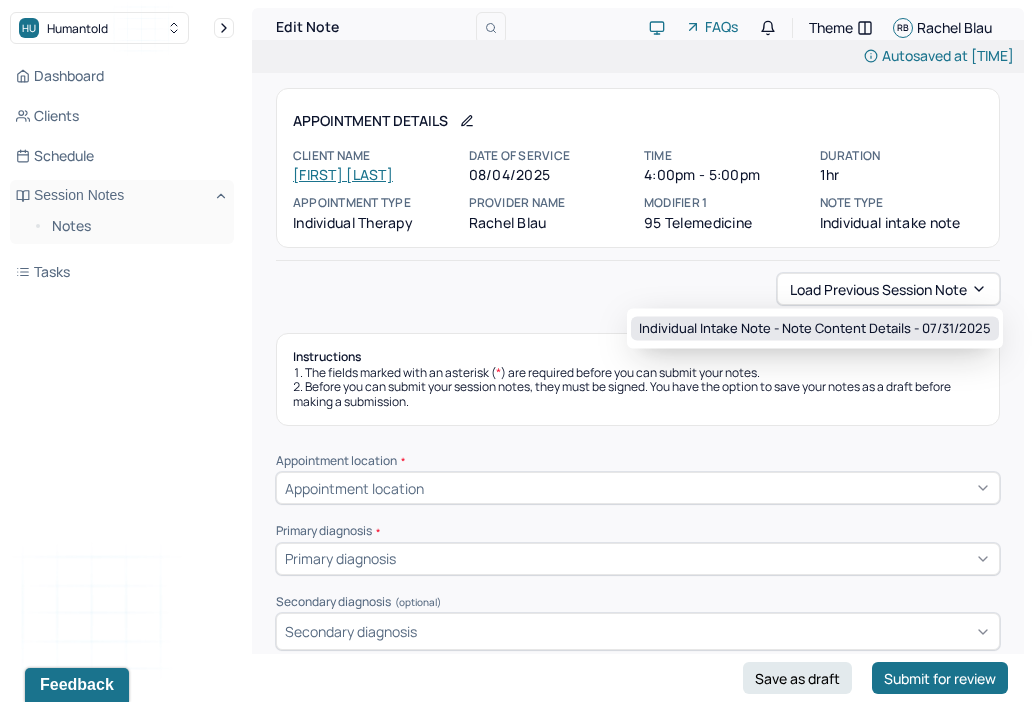 click on "Individual intake note   - Note content Details -   [DATE]" at bounding box center [815, 329] 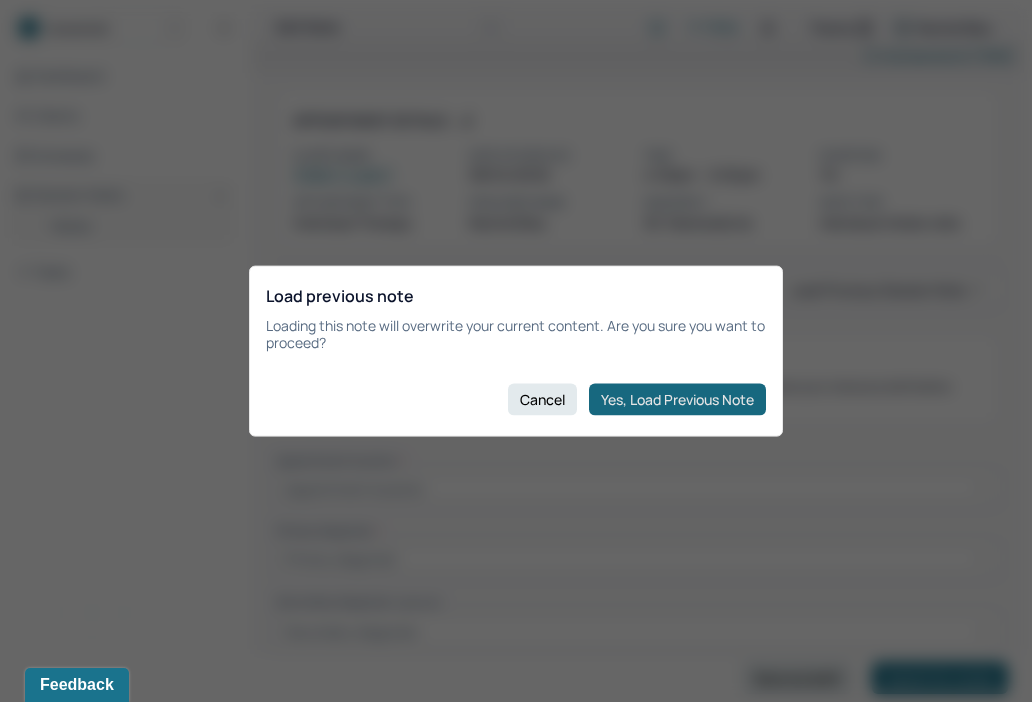 click on "Yes, Load Previous Note" at bounding box center (677, 399) 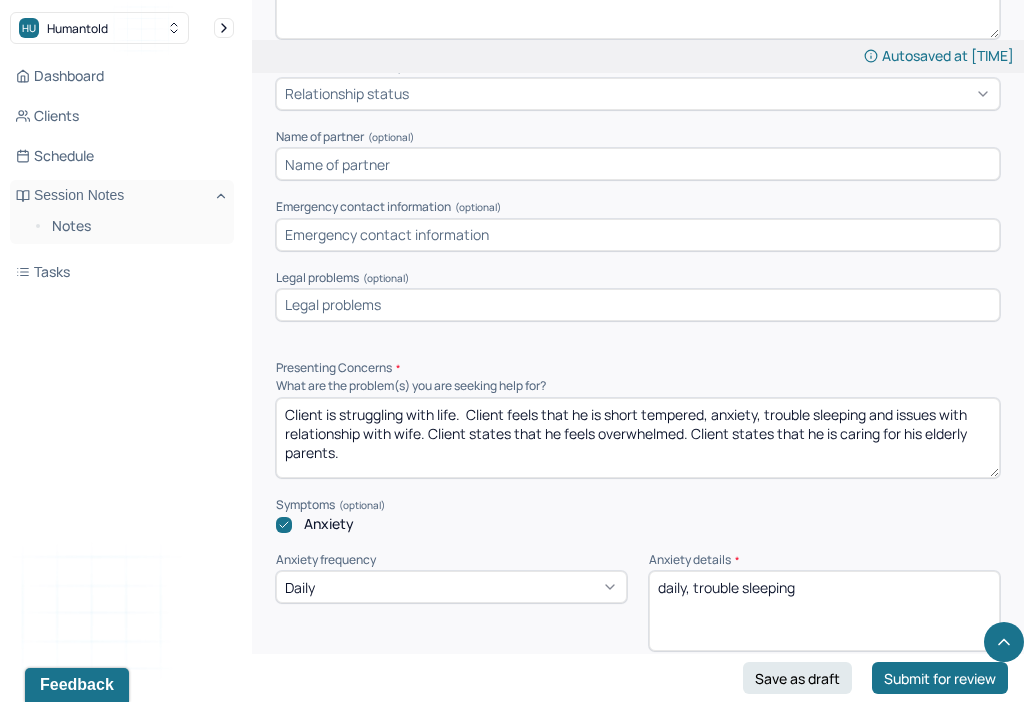 scroll, scrollTop: 1680, scrollLeft: 0, axis: vertical 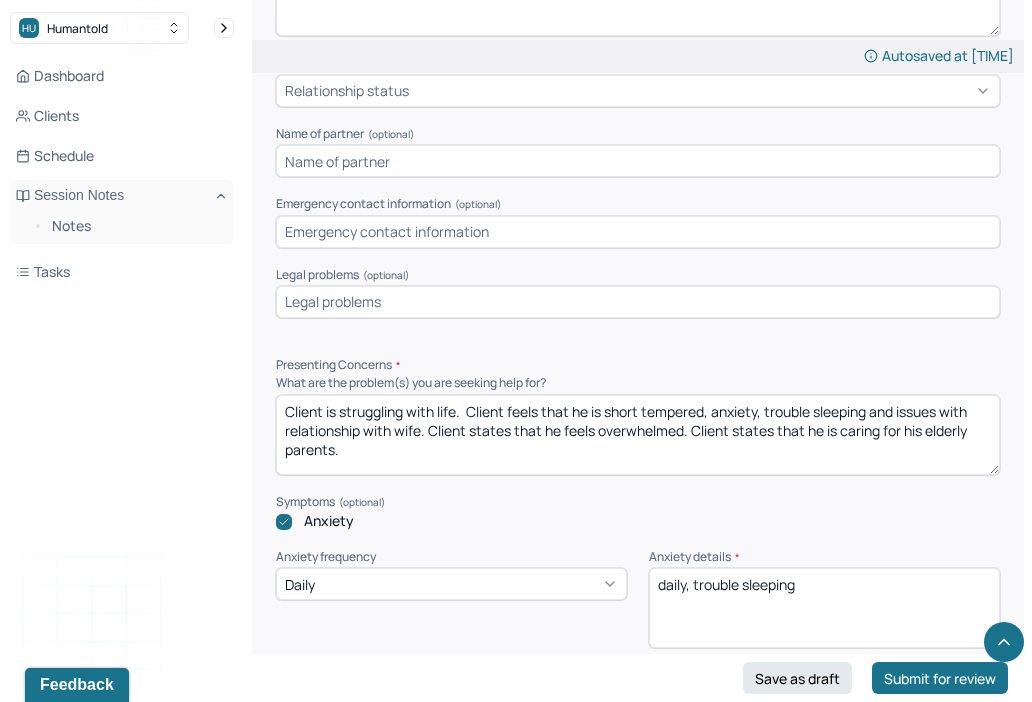 click on "Client is struggling with life.  Client feels that he is short tempered, anxiety, trouble sleeping and issues with relationship with wife. Client states that he feels overwhelmed. Client states that he is caring for his elderly parents." at bounding box center [638, 435] 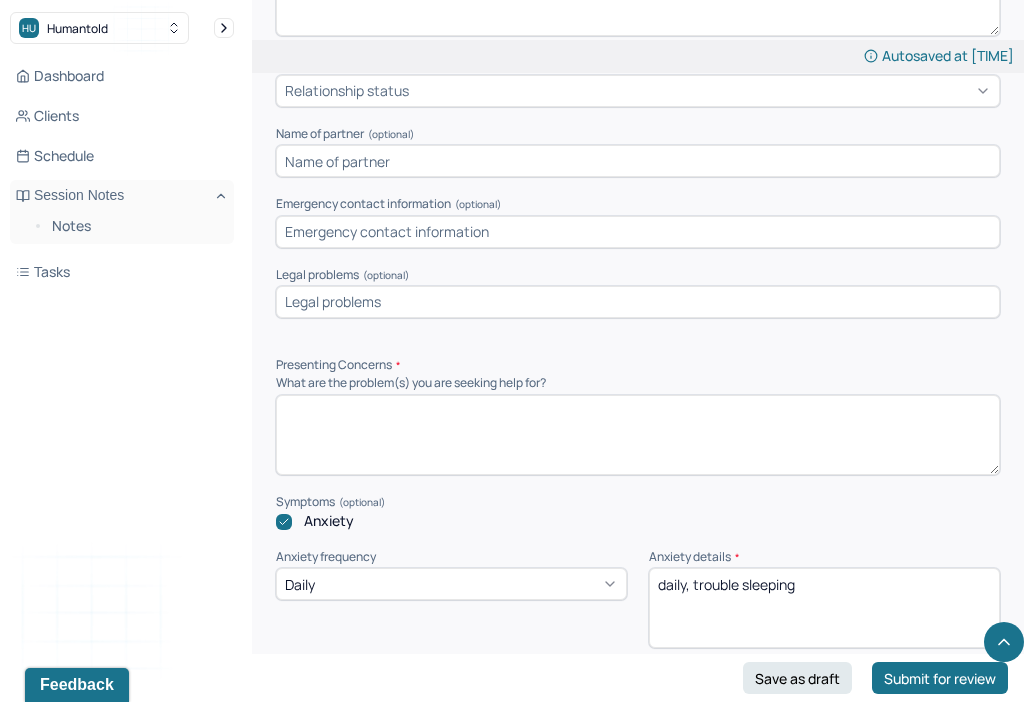 type 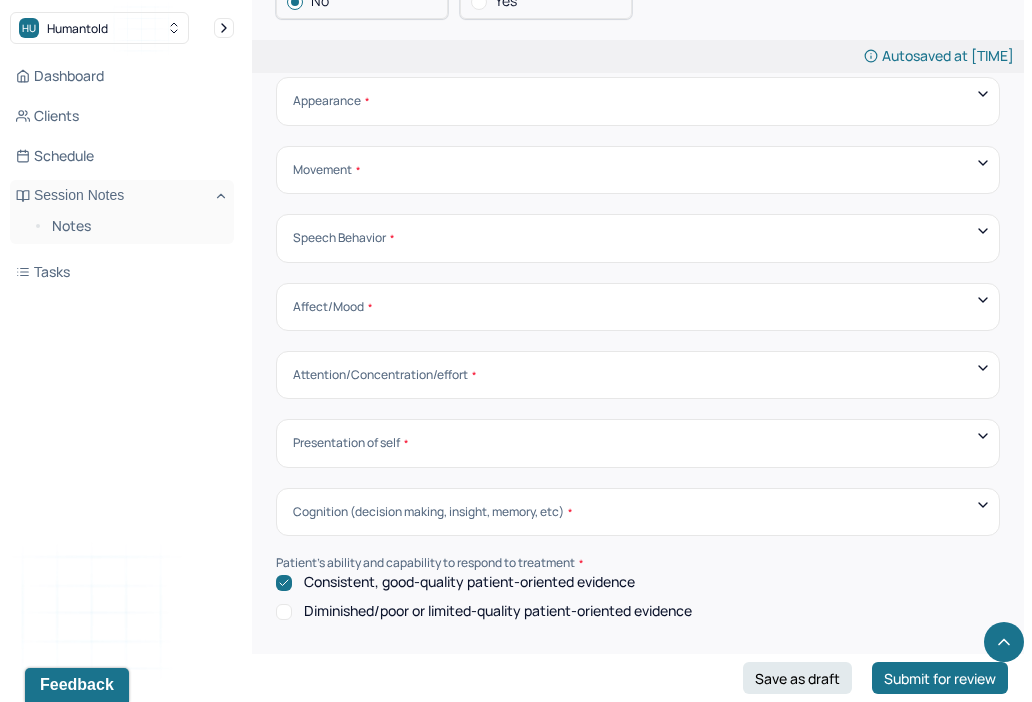 scroll, scrollTop: 6678, scrollLeft: 0, axis: vertical 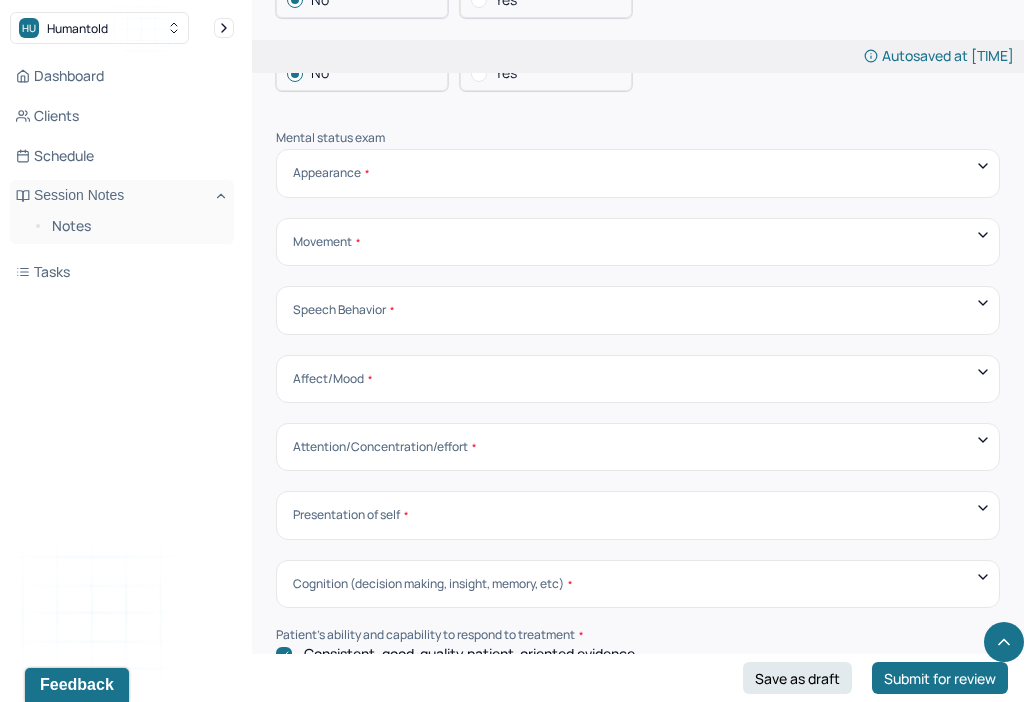click on "Appearance Neat Unkempt Thin Average Overweight Pale Tanned" at bounding box center (638, 173) 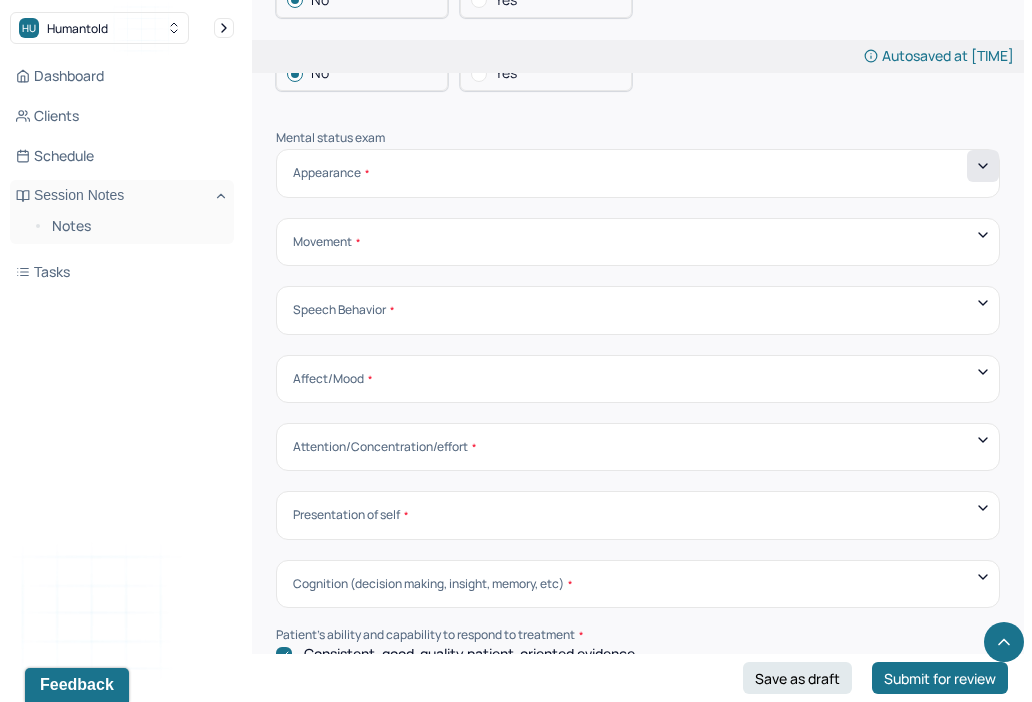 click at bounding box center [983, 166] 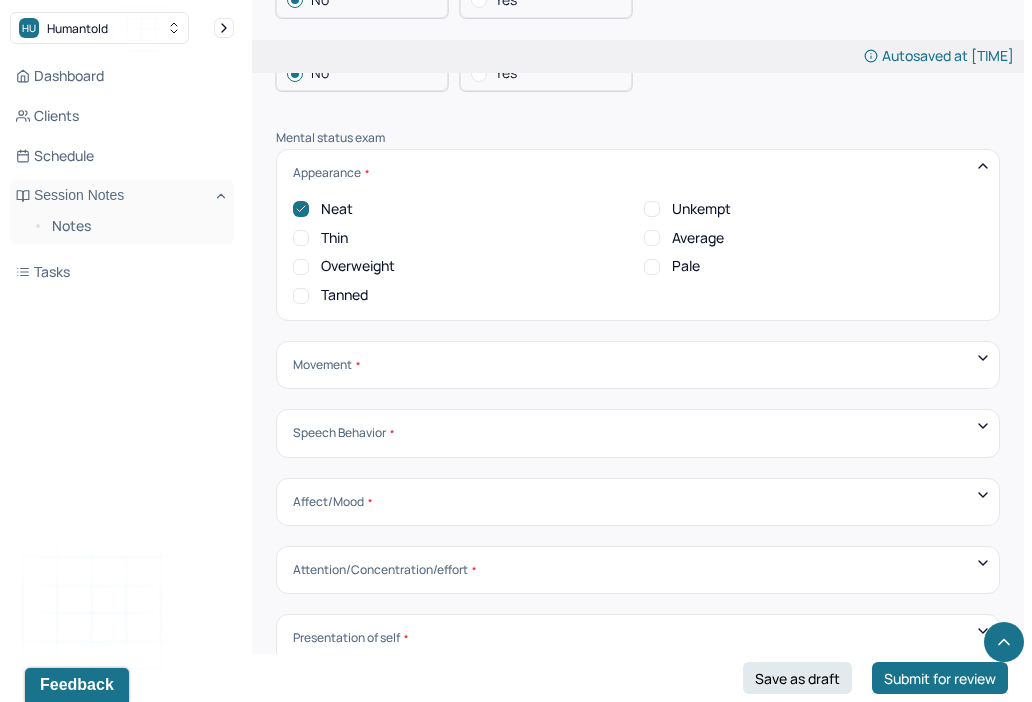 click on "Neat" at bounding box center [337, 209] 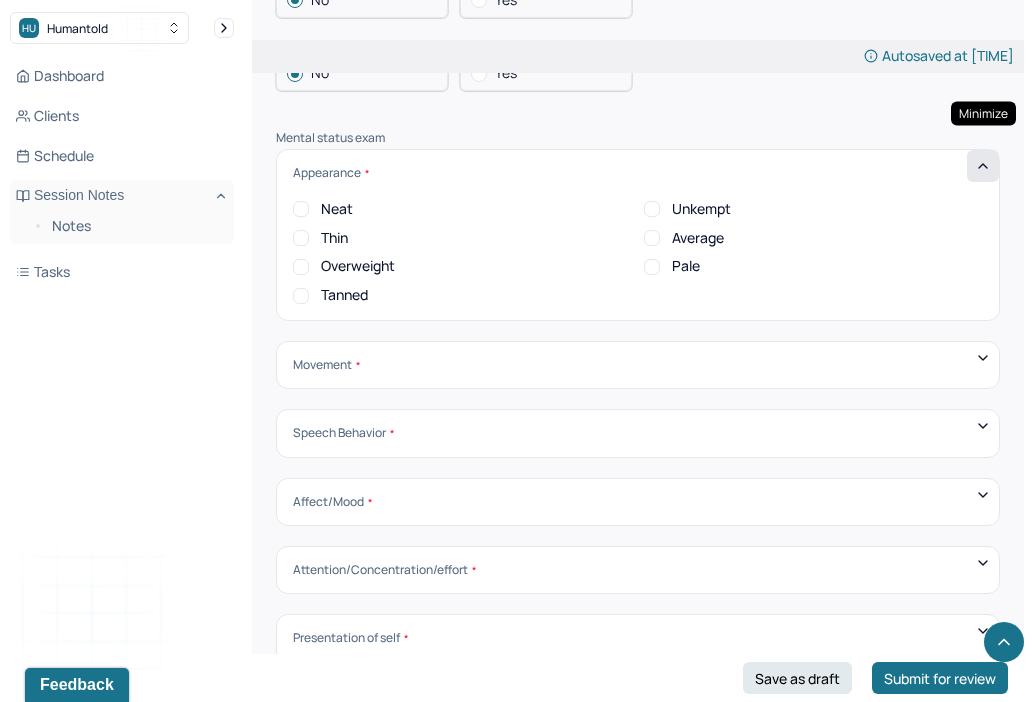 click 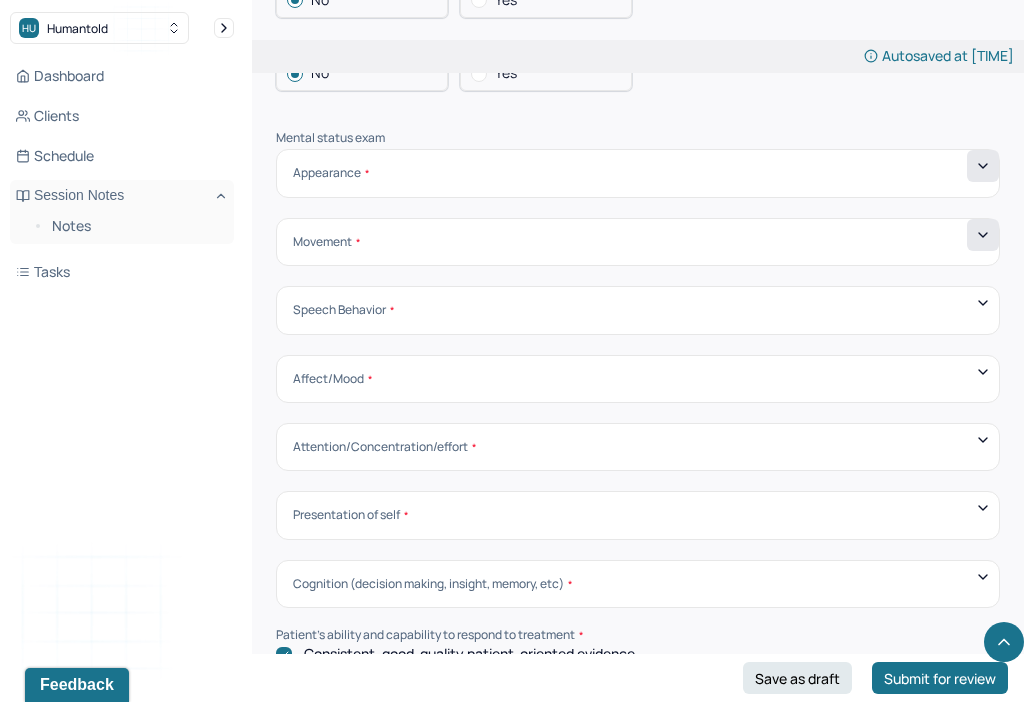 click 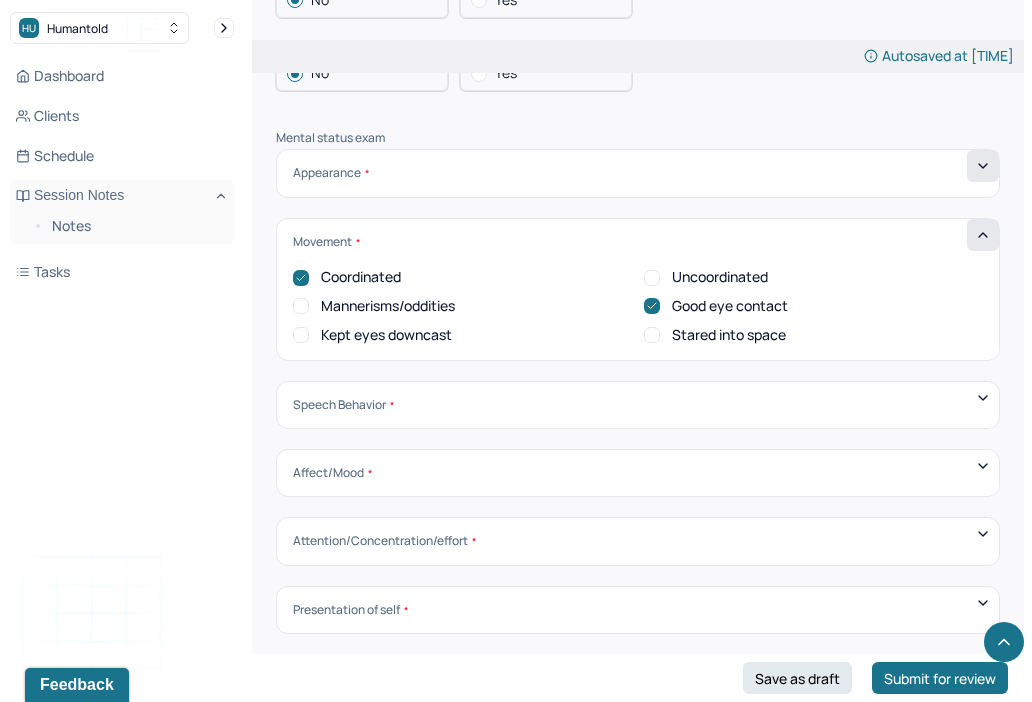 click 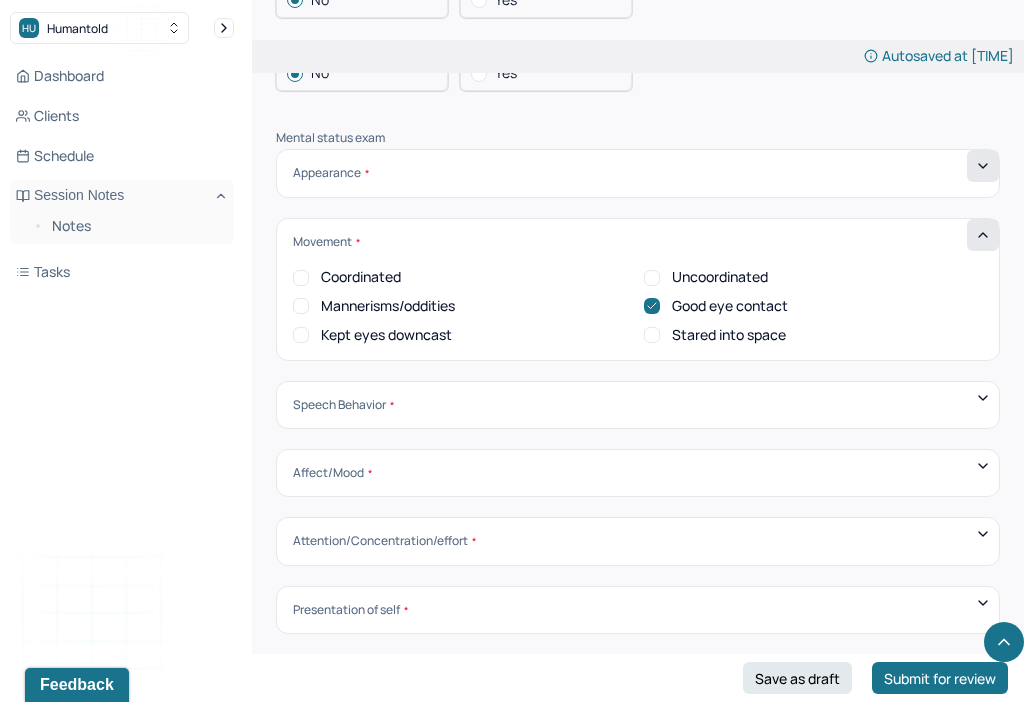 click 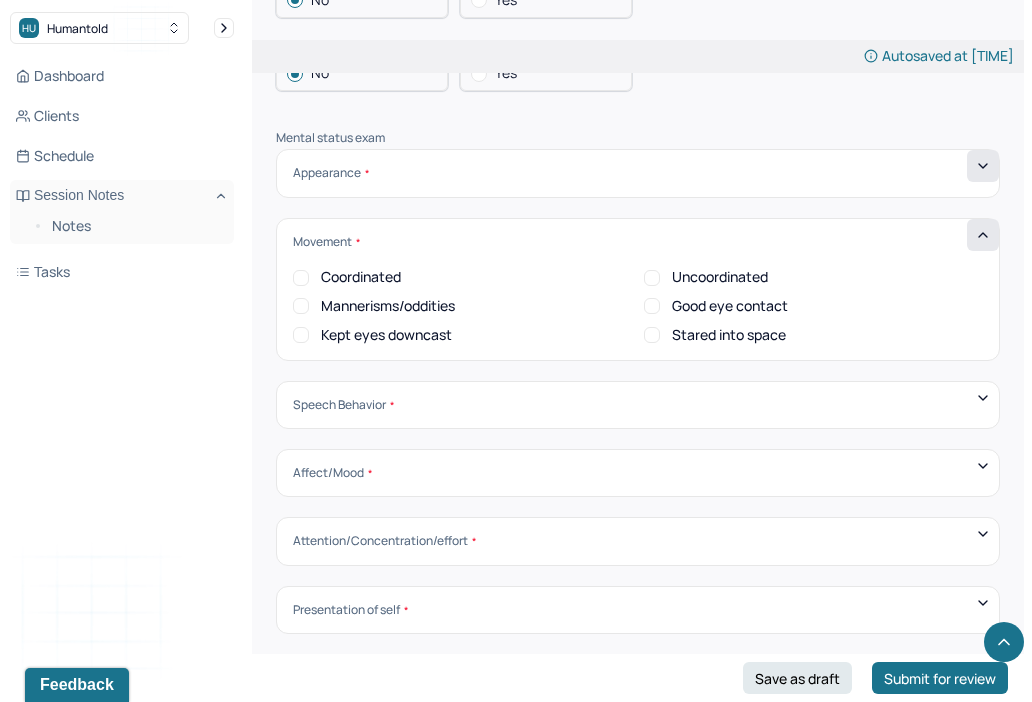 click 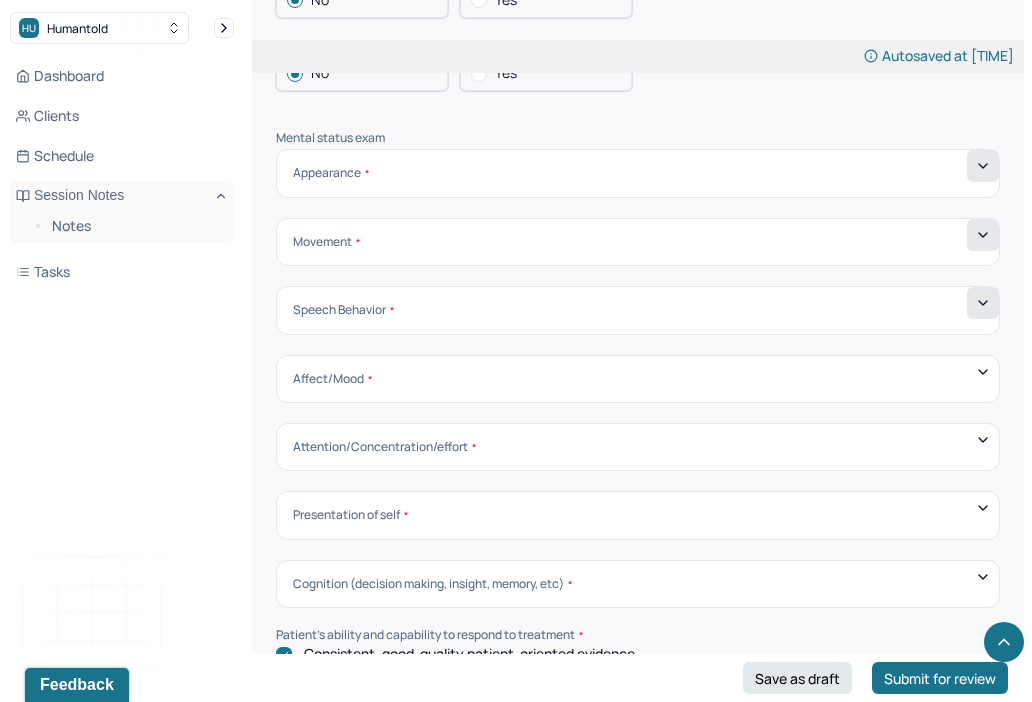 click 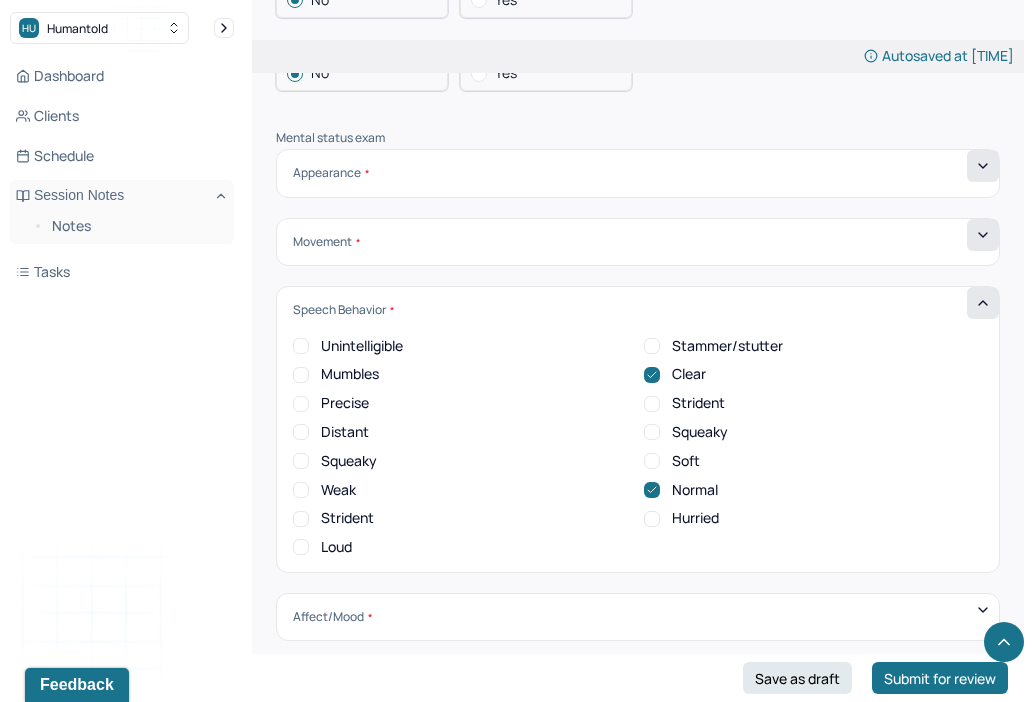 click on "Unintelligible Stammer/stutter Mumbles Clear Precise Strident Distant Squeaky Squeaky Soft Weak Normal Strident Hurried Loud" at bounding box center [638, 447] 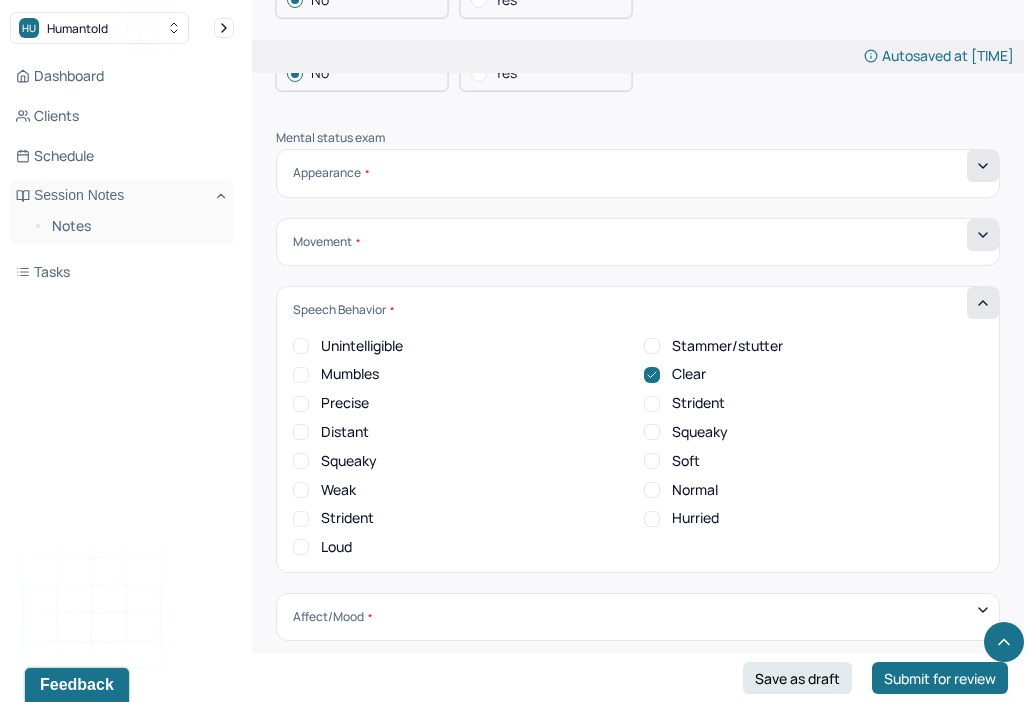 click 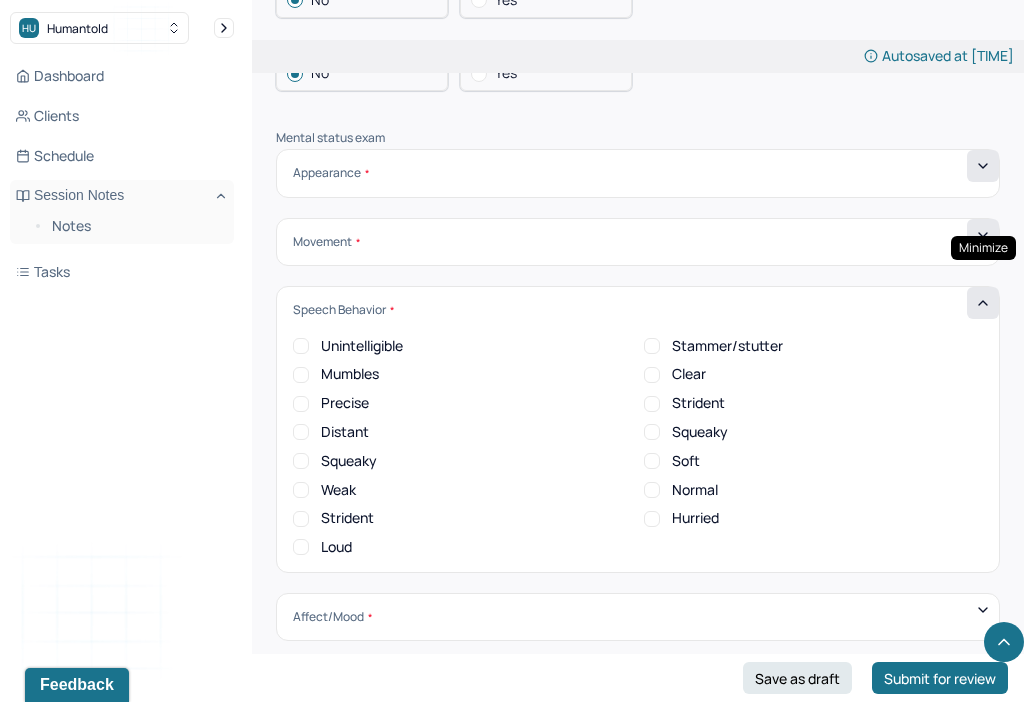 click 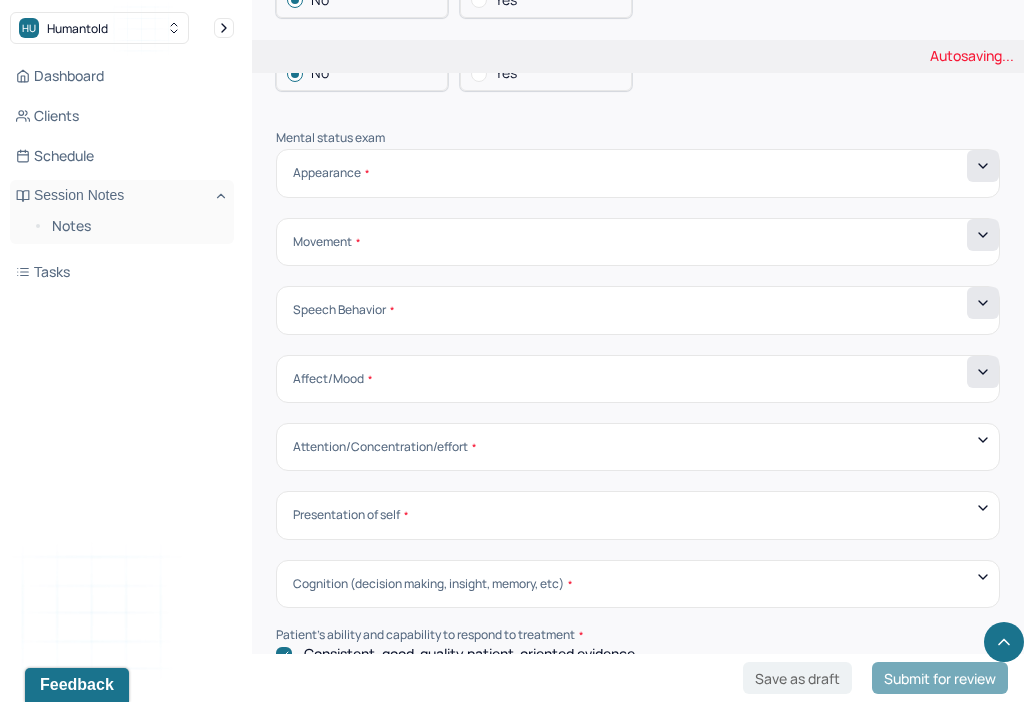 click 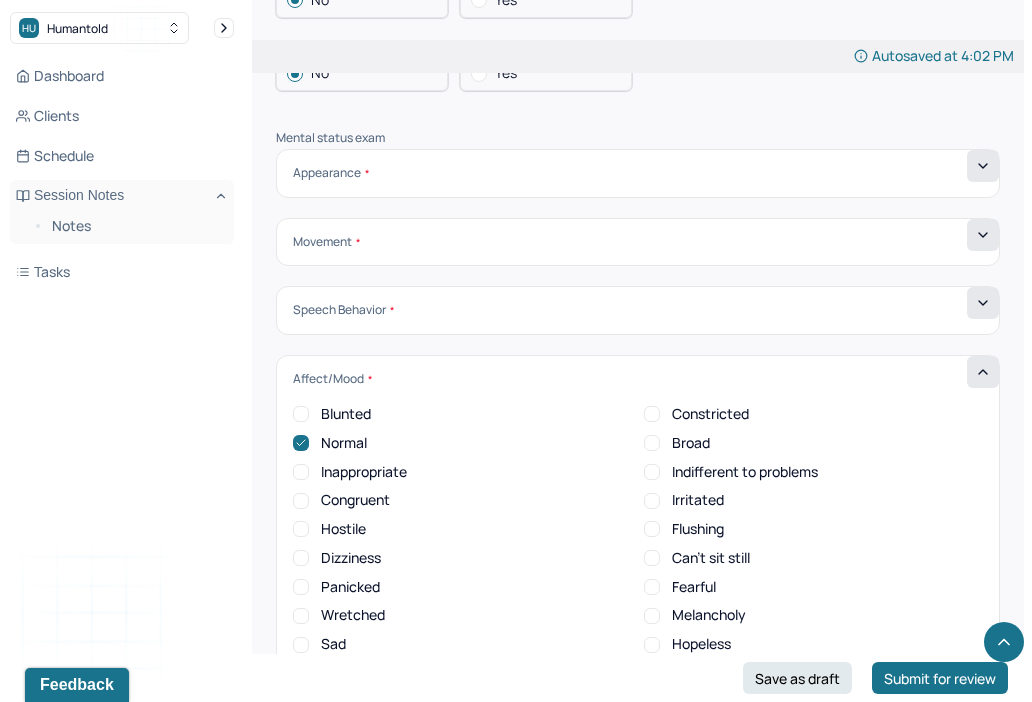 click 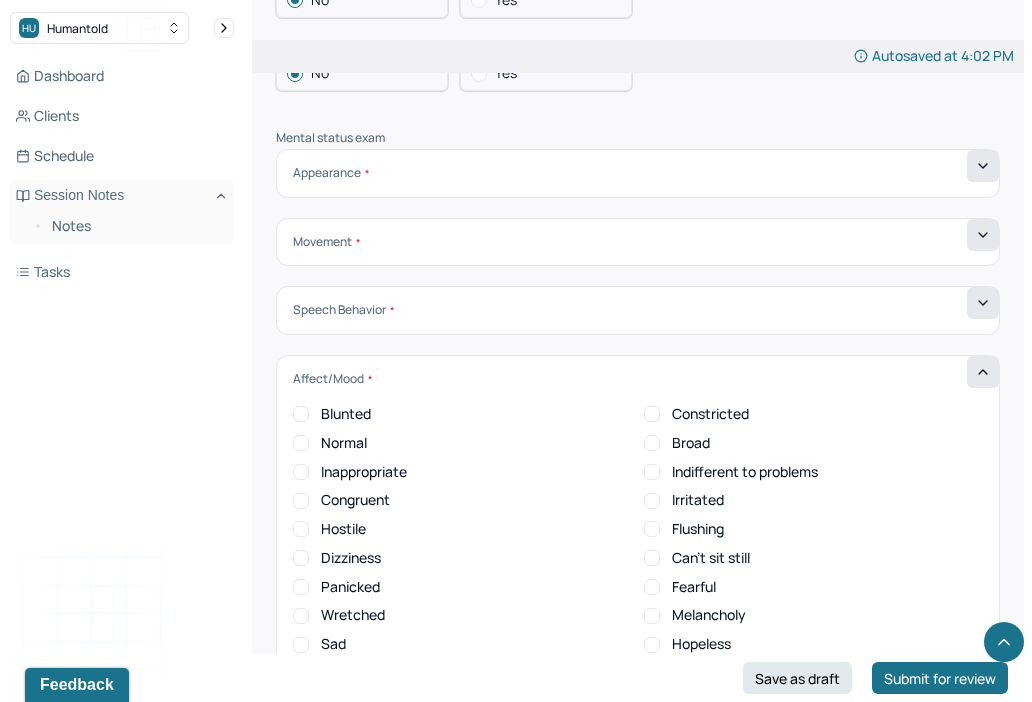 scroll, scrollTop: 0, scrollLeft: 0, axis: both 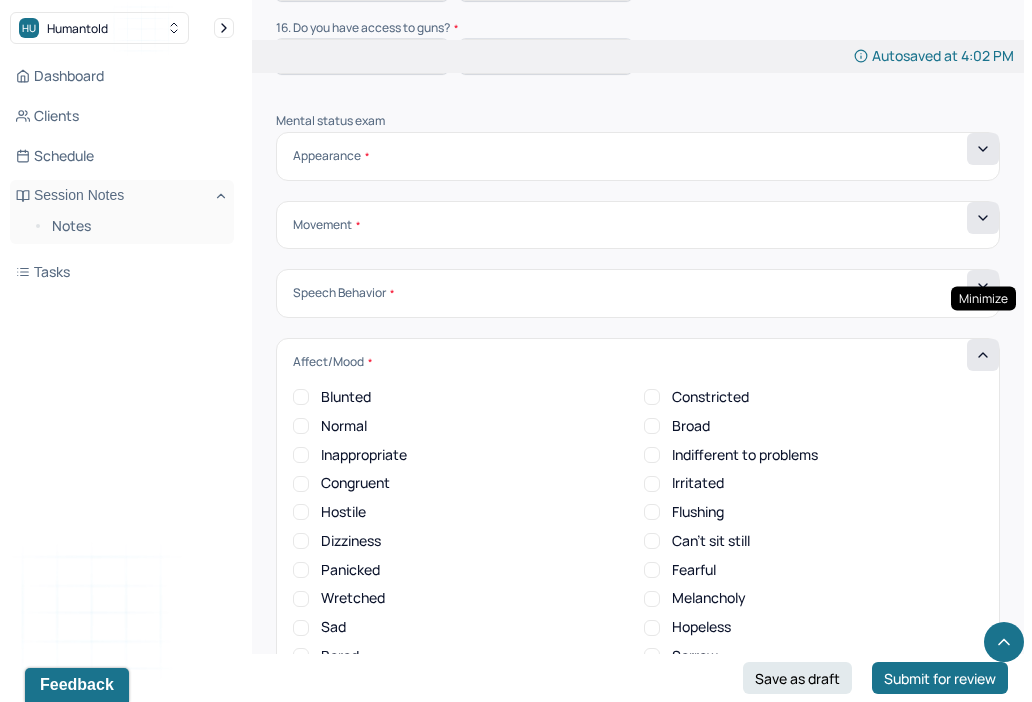 click 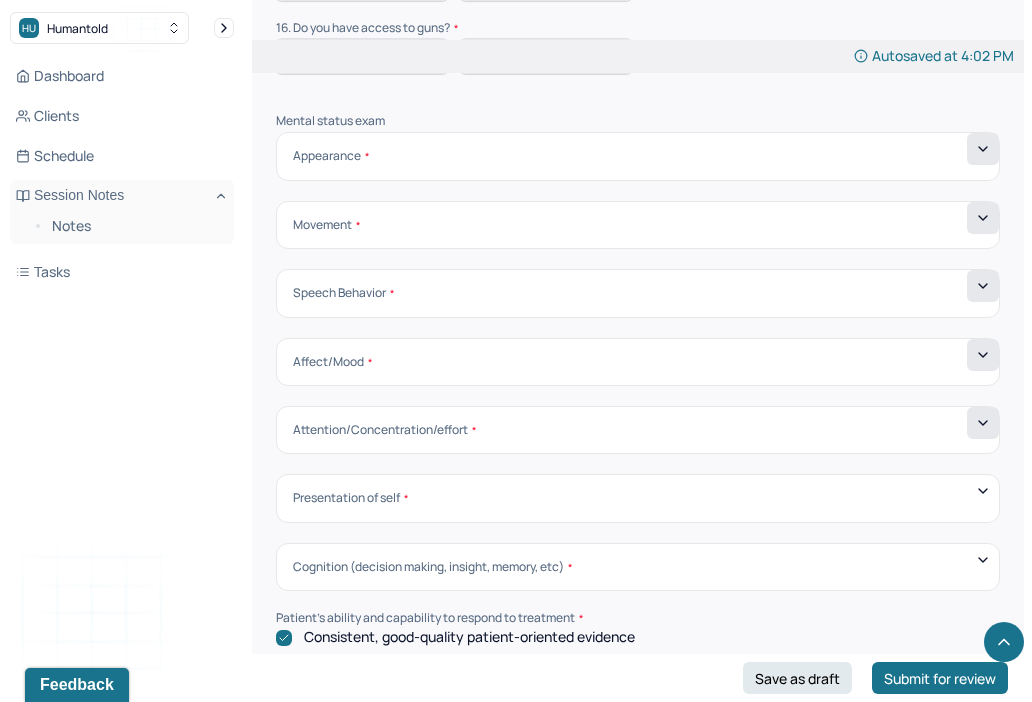 click 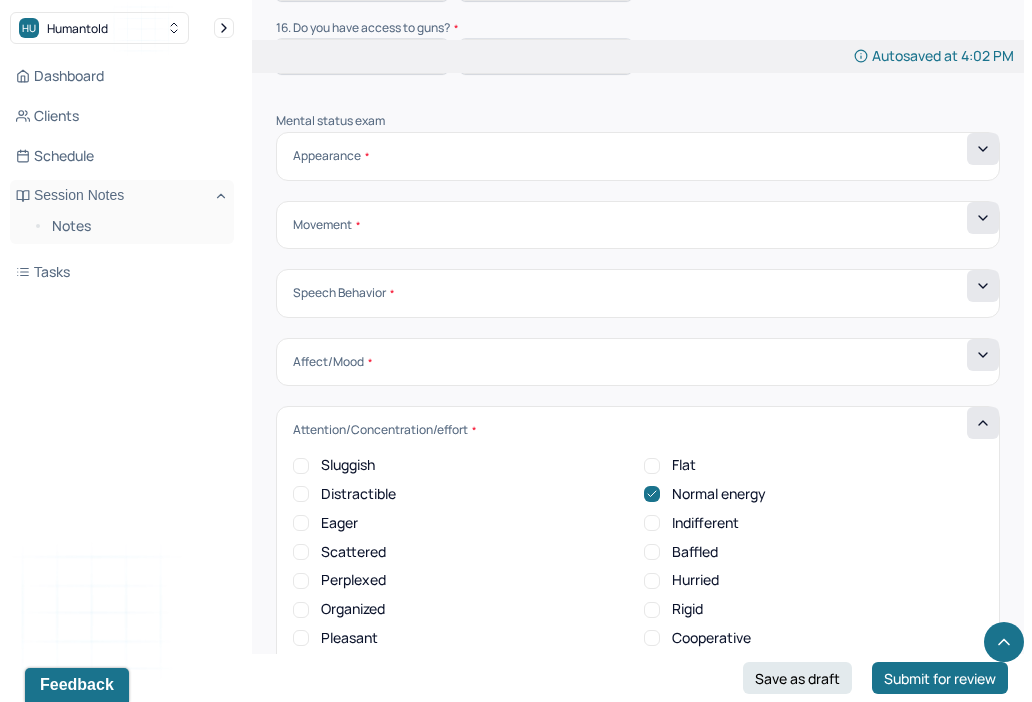 click 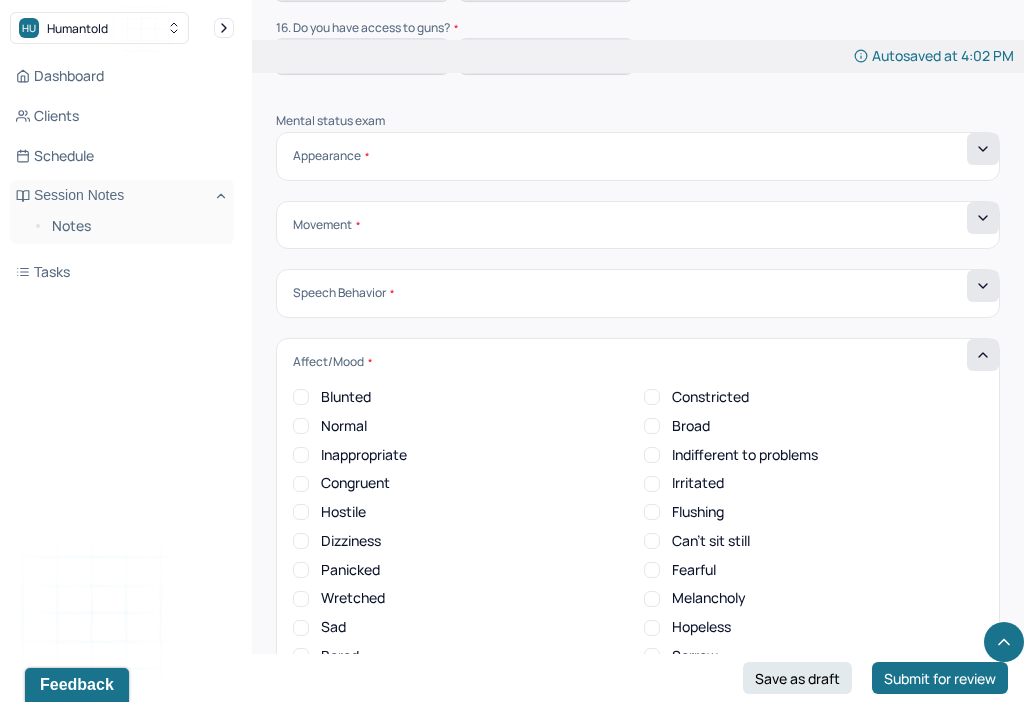 click 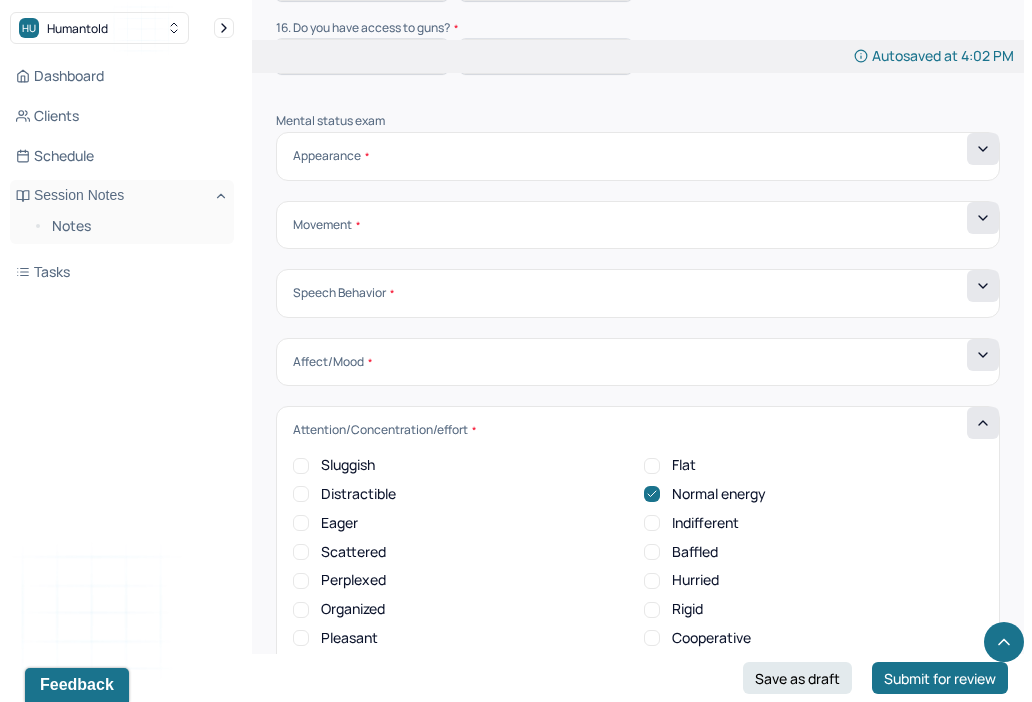 click 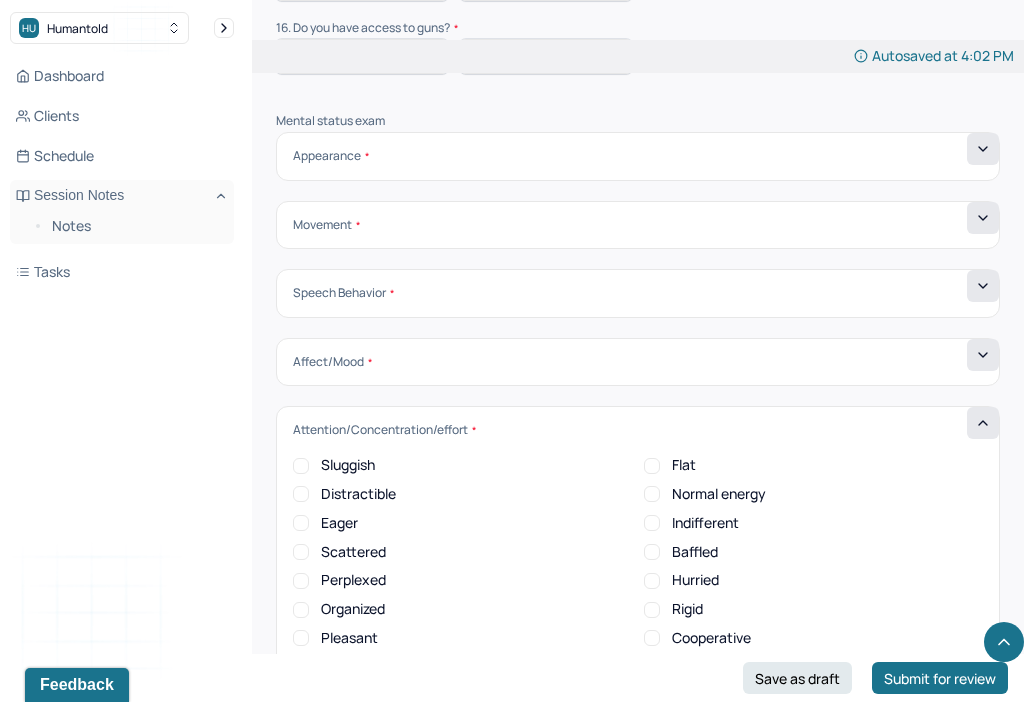 scroll, scrollTop: 0, scrollLeft: 0, axis: both 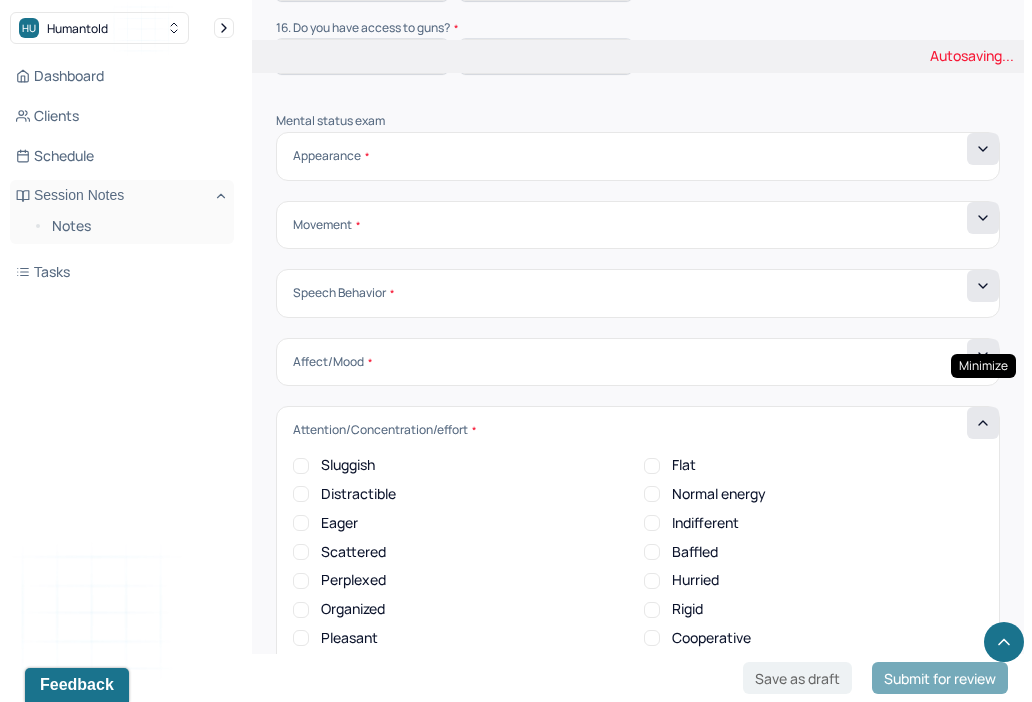 click 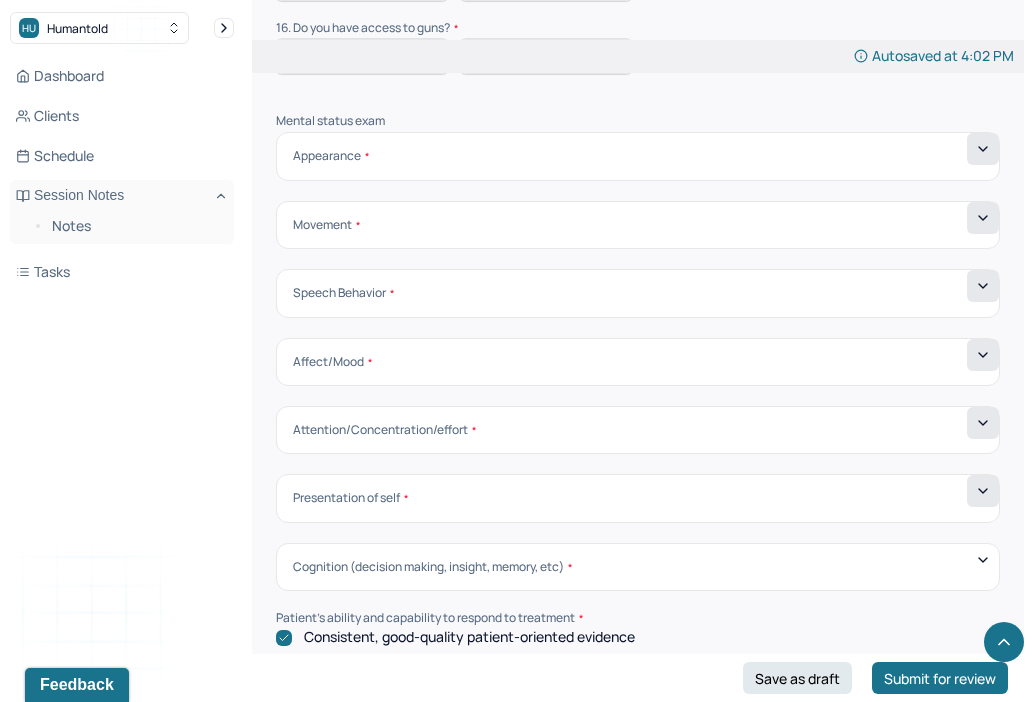 click 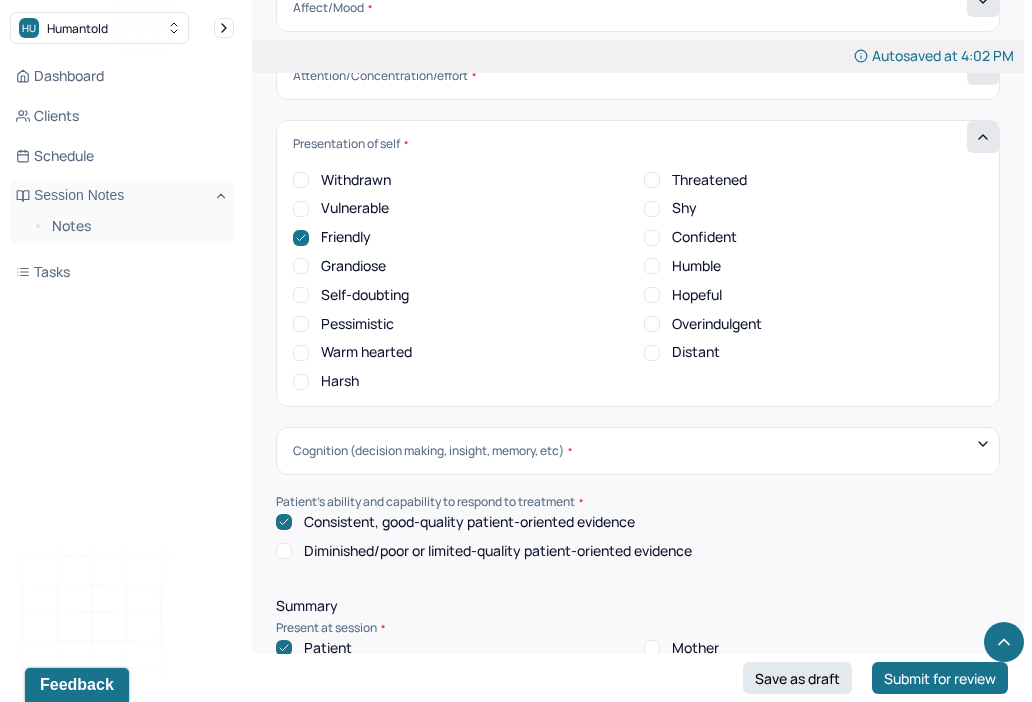 scroll, scrollTop: 7054, scrollLeft: 0, axis: vertical 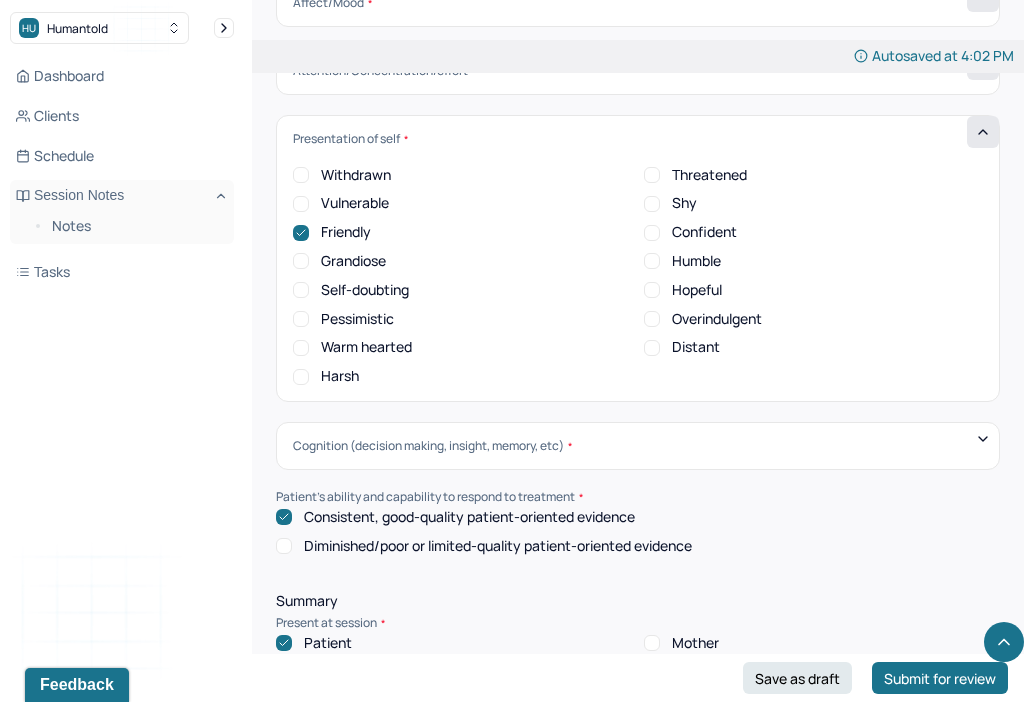 click 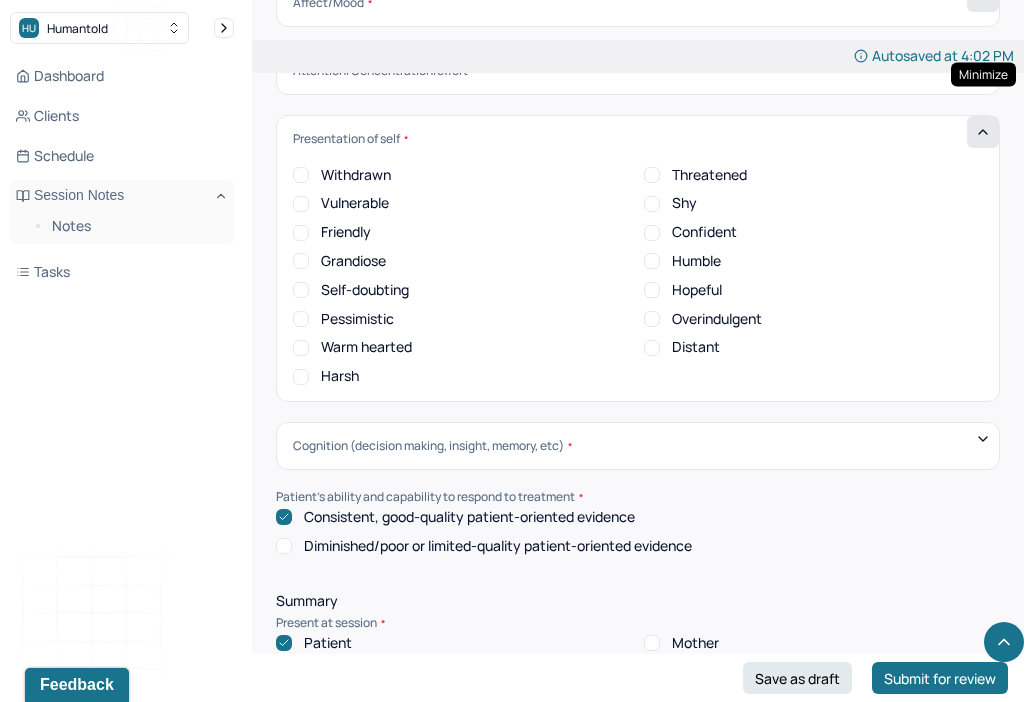 click 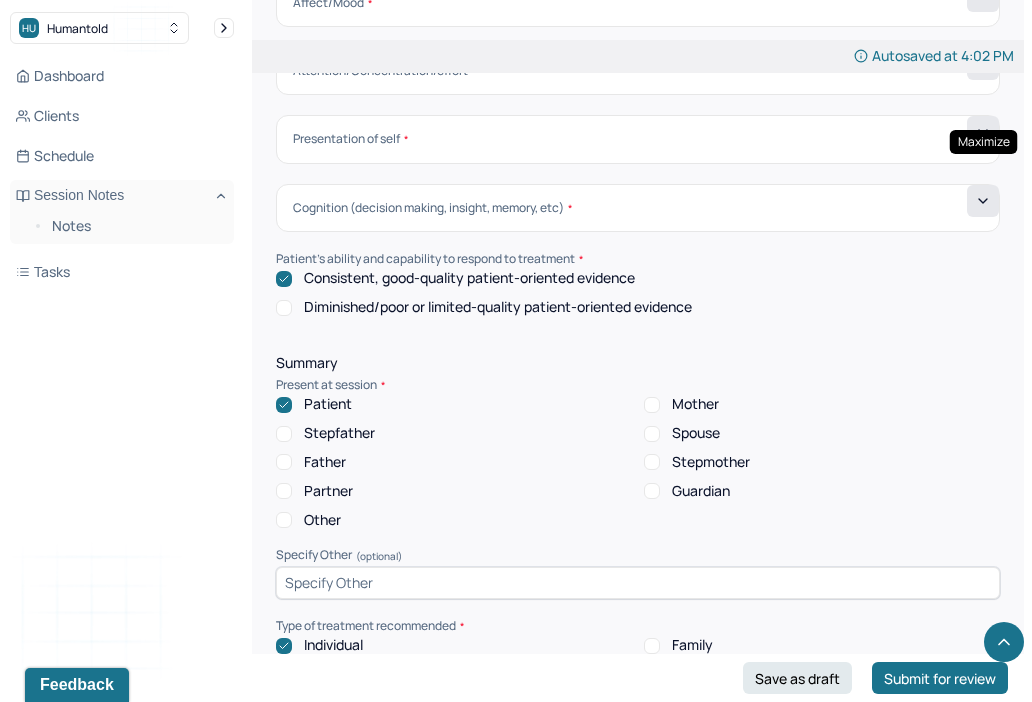 click 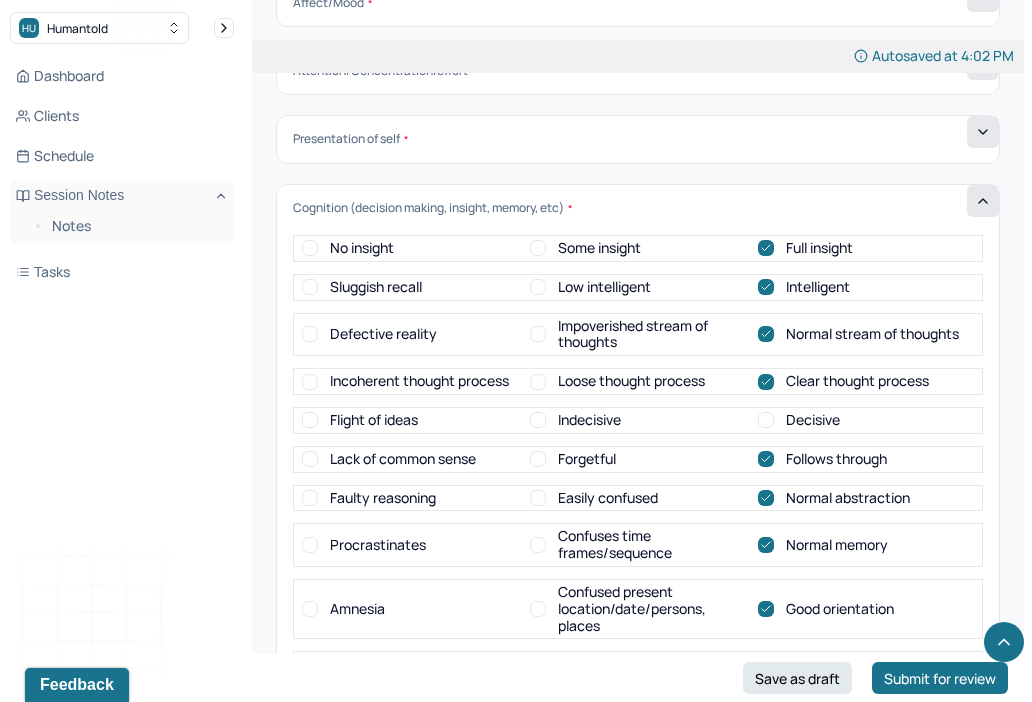 click 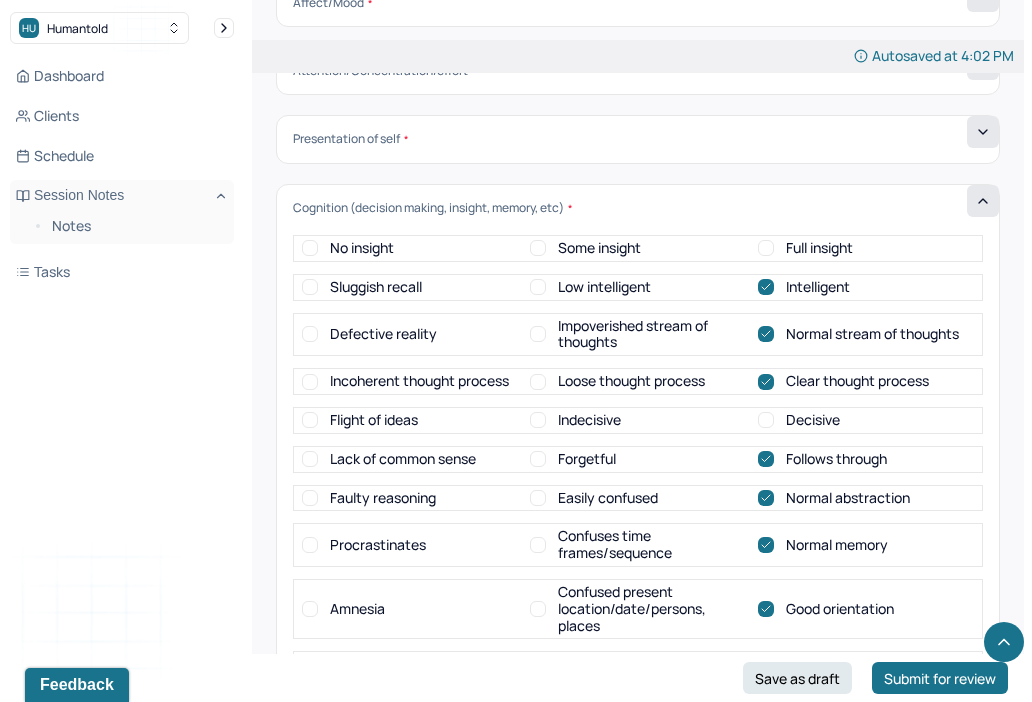 click on "Full insight" at bounding box center [766, 248] 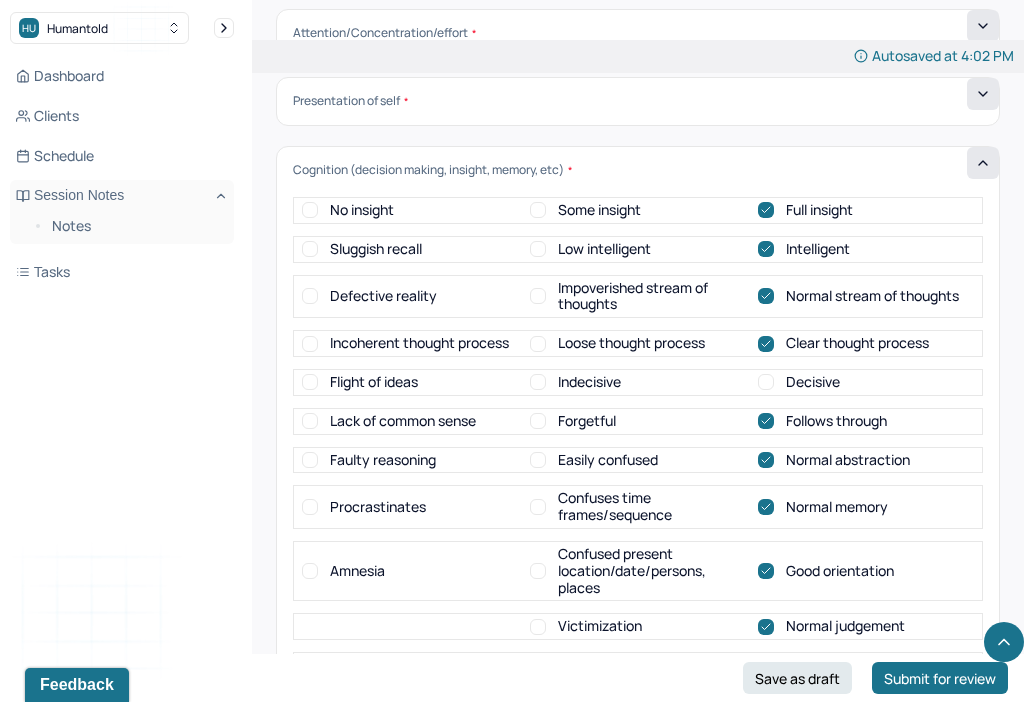 scroll, scrollTop: 7087, scrollLeft: 0, axis: vertical 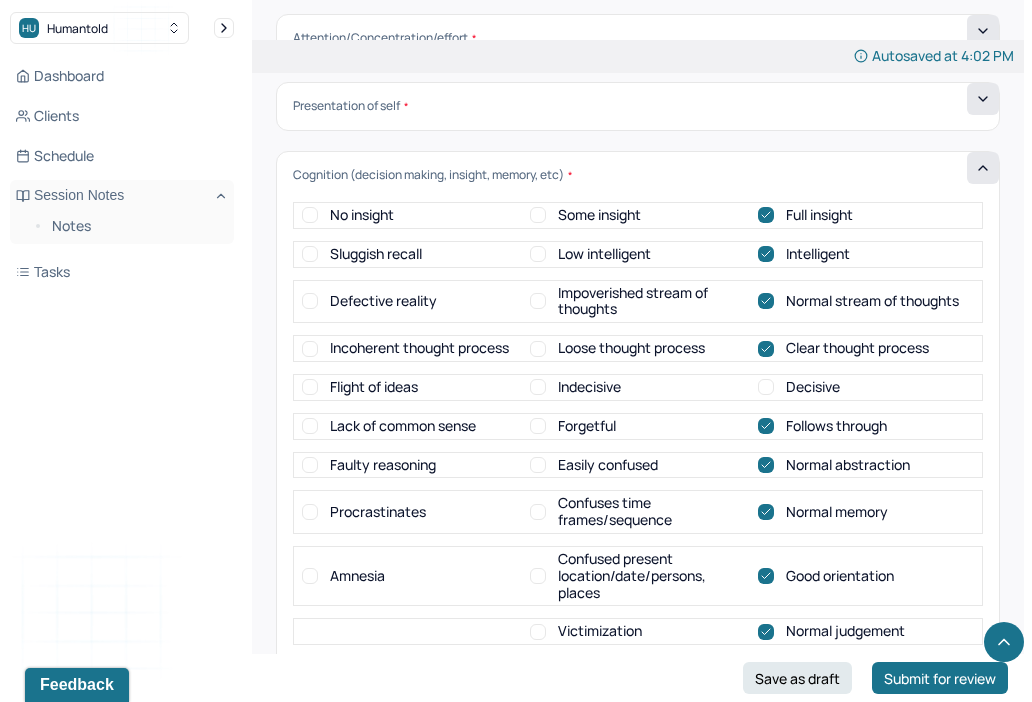 click 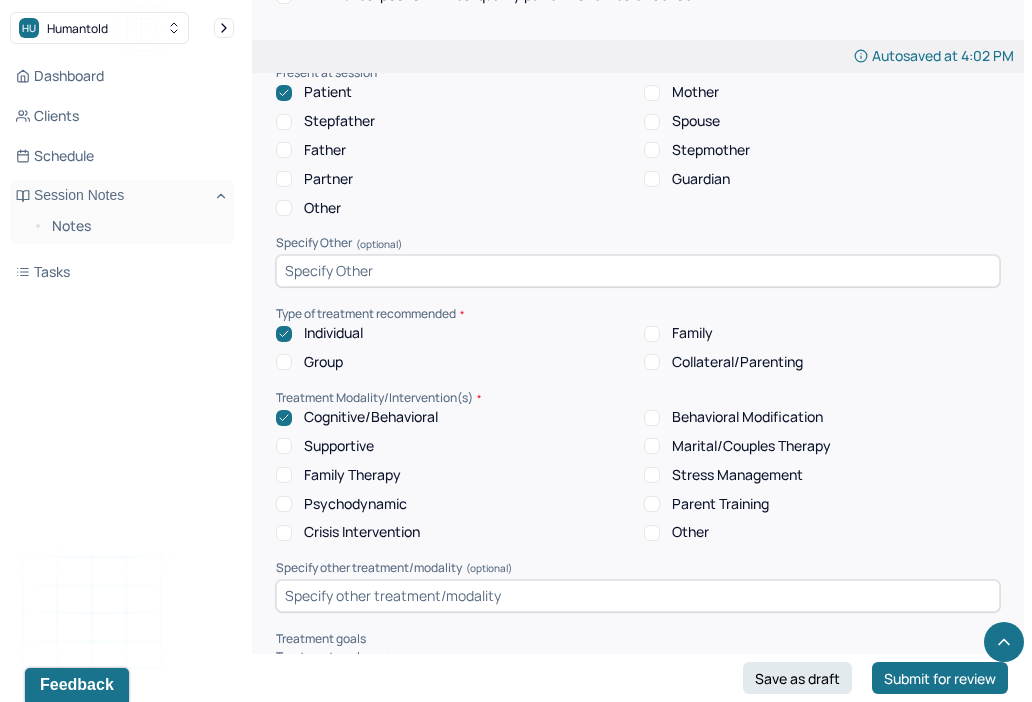 scroll, scrollTop: 7368, scrollLeft: 0, axis: vertical 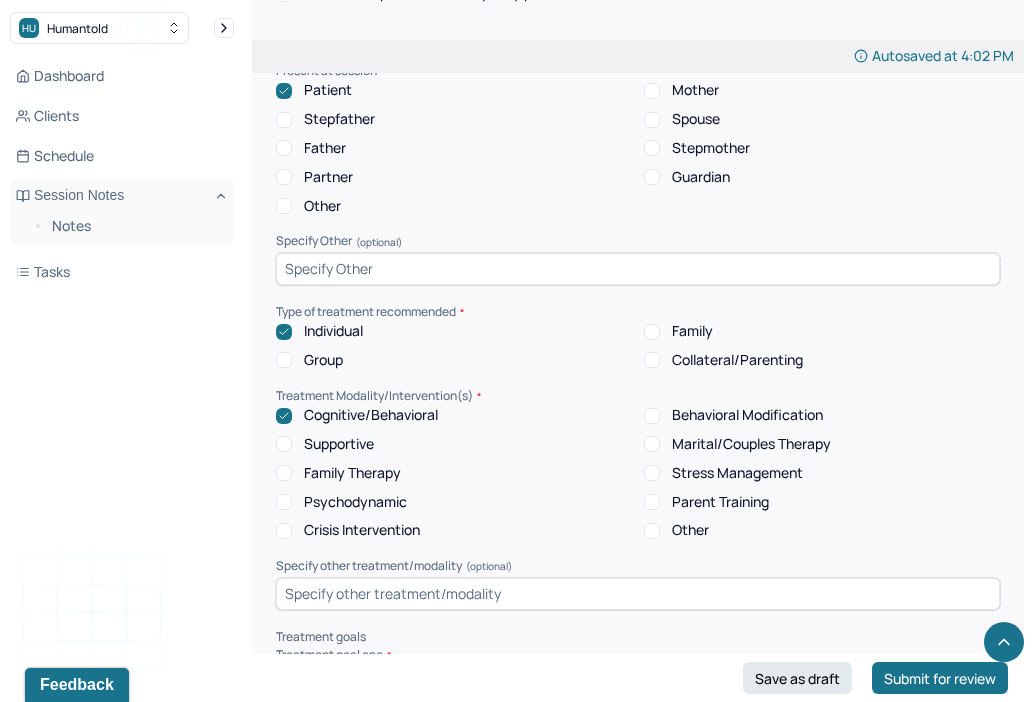 click 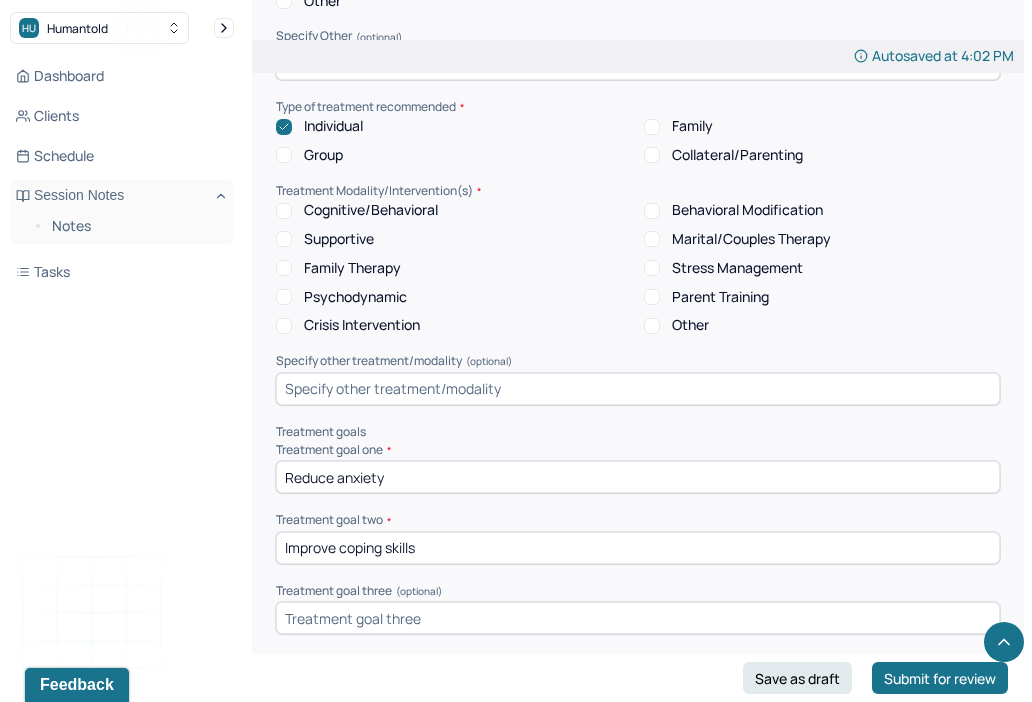 scroll, scrollTop: 7572, scrollLeft: 0, axis: vertical 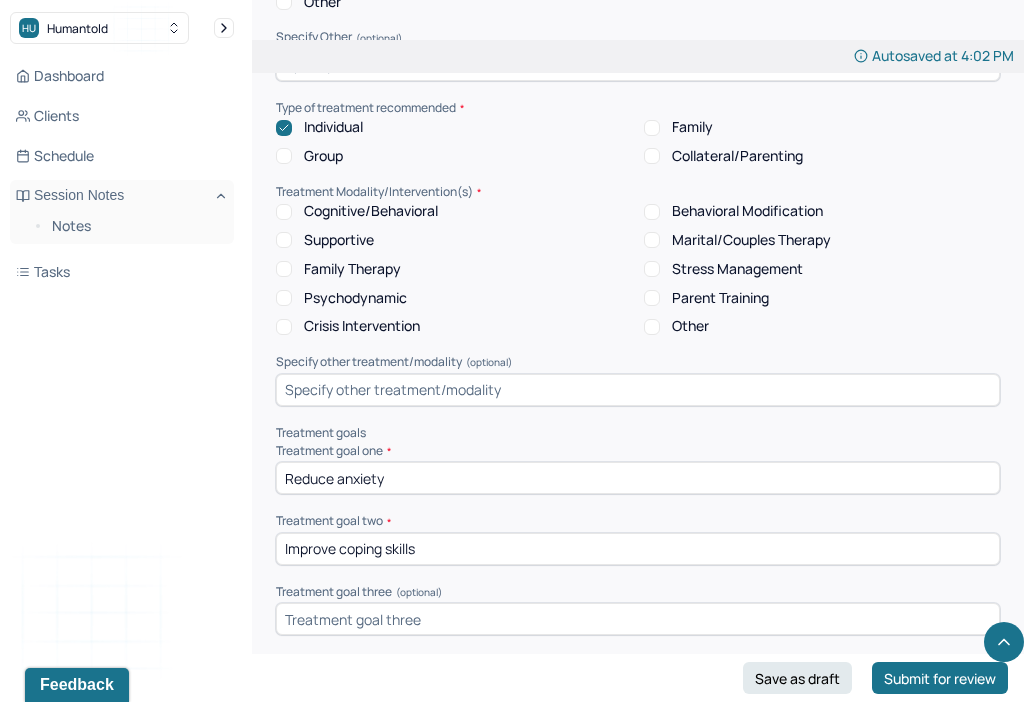 click on "Reduce anxiety" at bounding box center (638, 478) 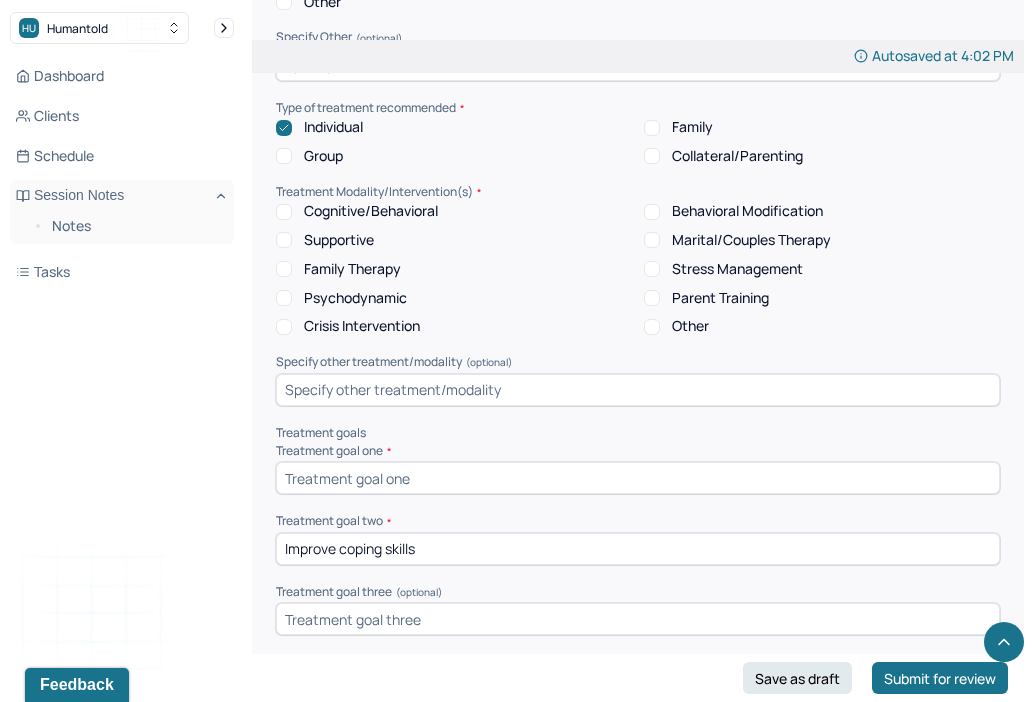 type 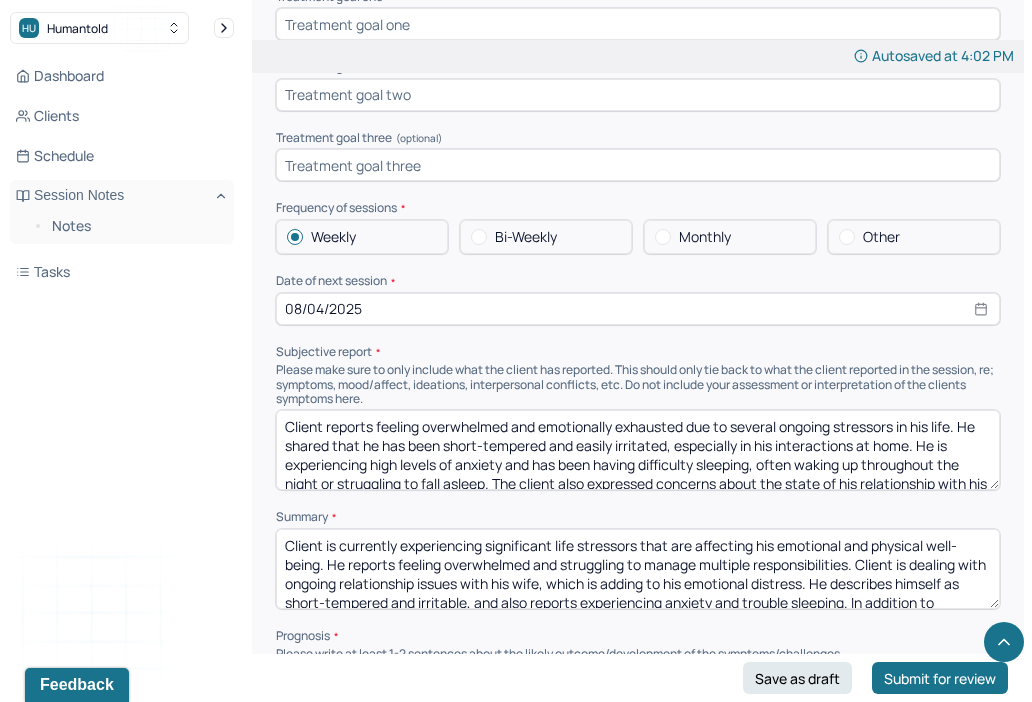 scroll, scrollTop: 8029, scrollLeft: 0, axis: vertical 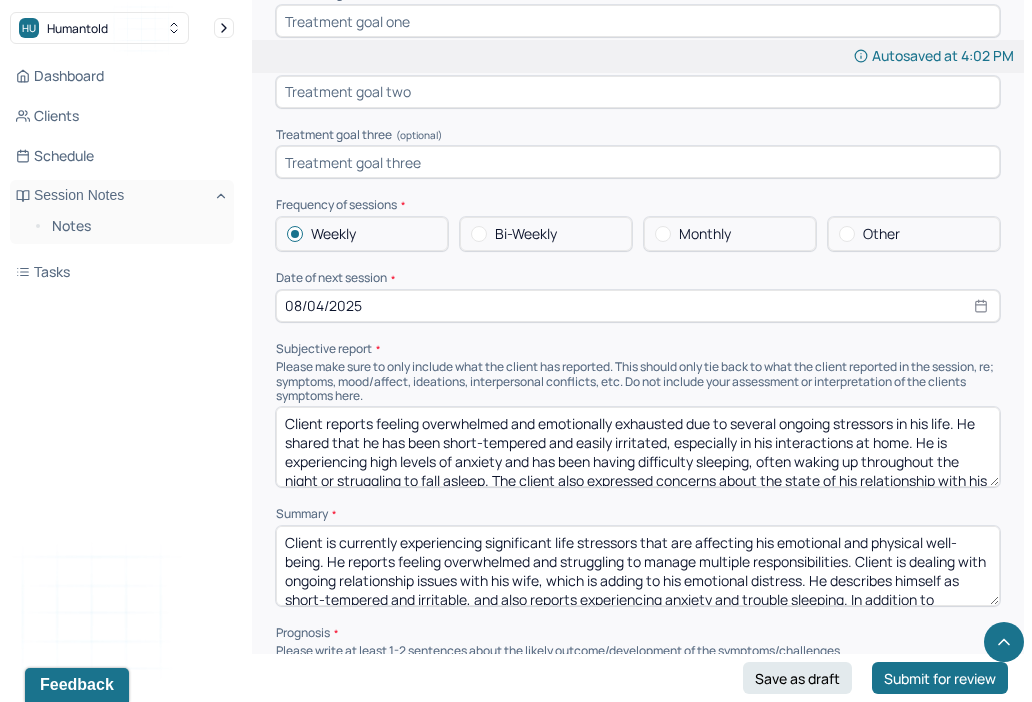 type 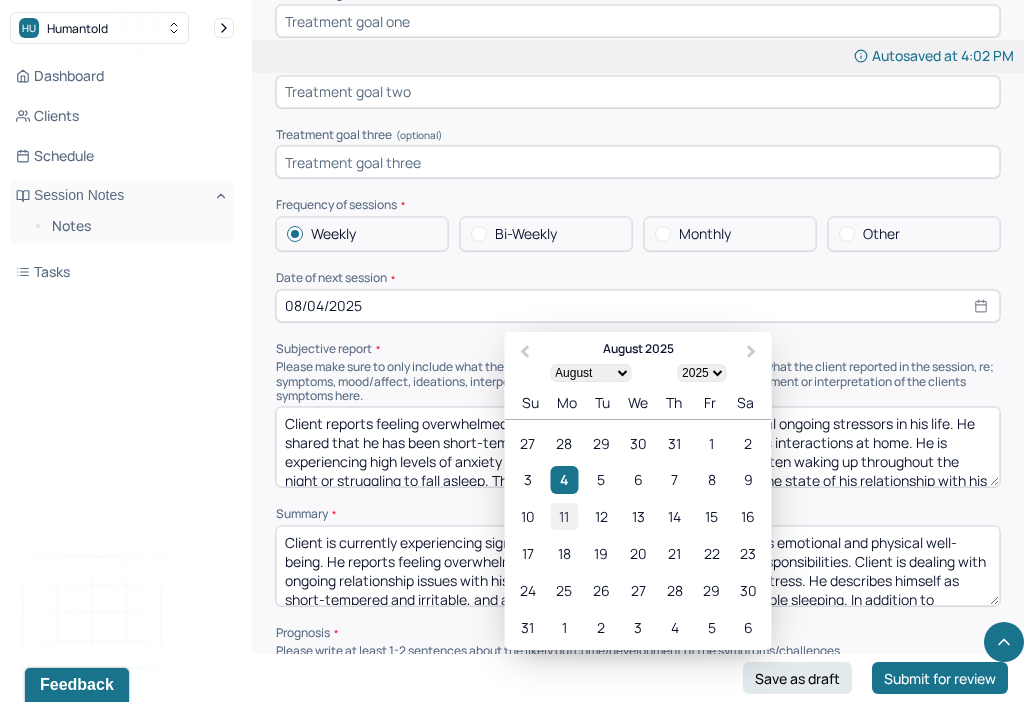 click on "11" at bounding box center (564, 516) 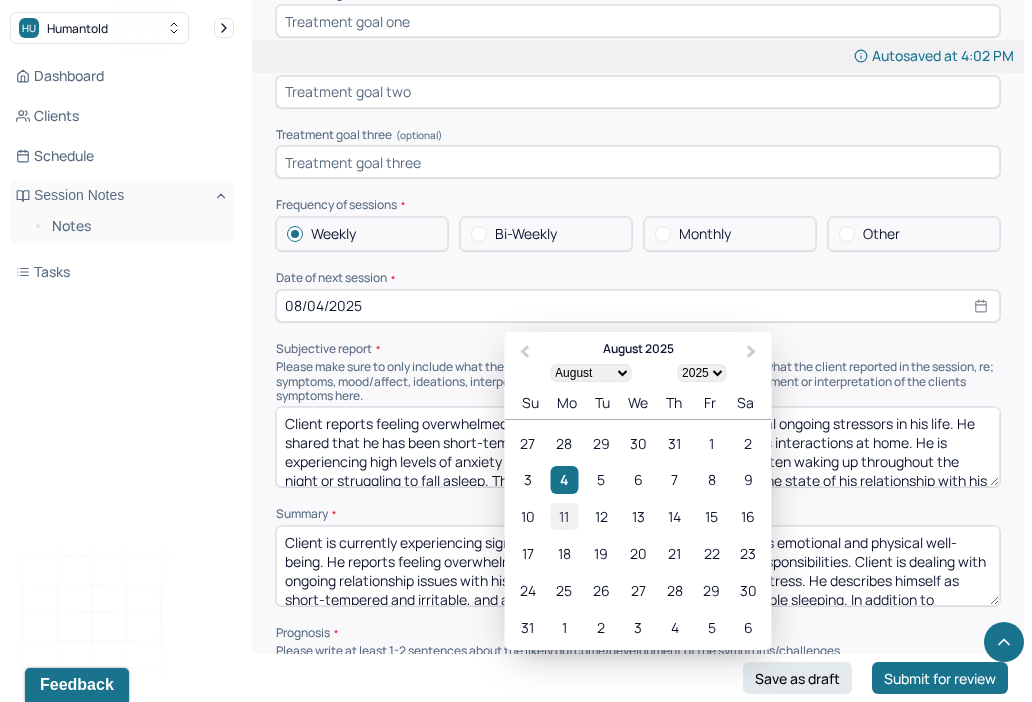 type on "08/11/2025" 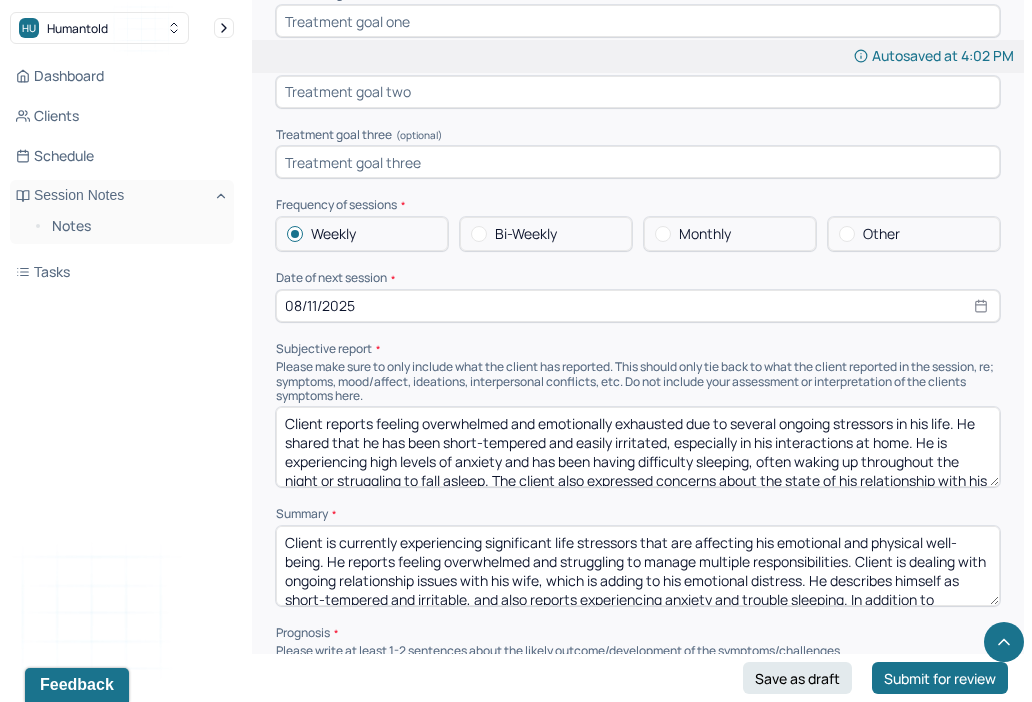 click on "Client reports feeling overwhelmed and emotionally exhausted due to several ongoing stressors in his life. He shared that he has been short-tempered and easily irritated, especially in his interactions at home. He is experiencing high levels of anxiety and has been having difficulty sleeping, often waking up throughout the night or struggling to fall asleep. The client also expressed concerns about the state of his relationship with his wife, describing ongoing tension and communication difficulties. Additionally, he is currently caring for his elderly parents, which has placed extra demands on his time and energy and left him feeling stretched thin. The client acknowledged that he is feeling emotionally overloaded and unsure how to balance his responsibilities while caring for his own mental health." at bounding box center (638, 447) 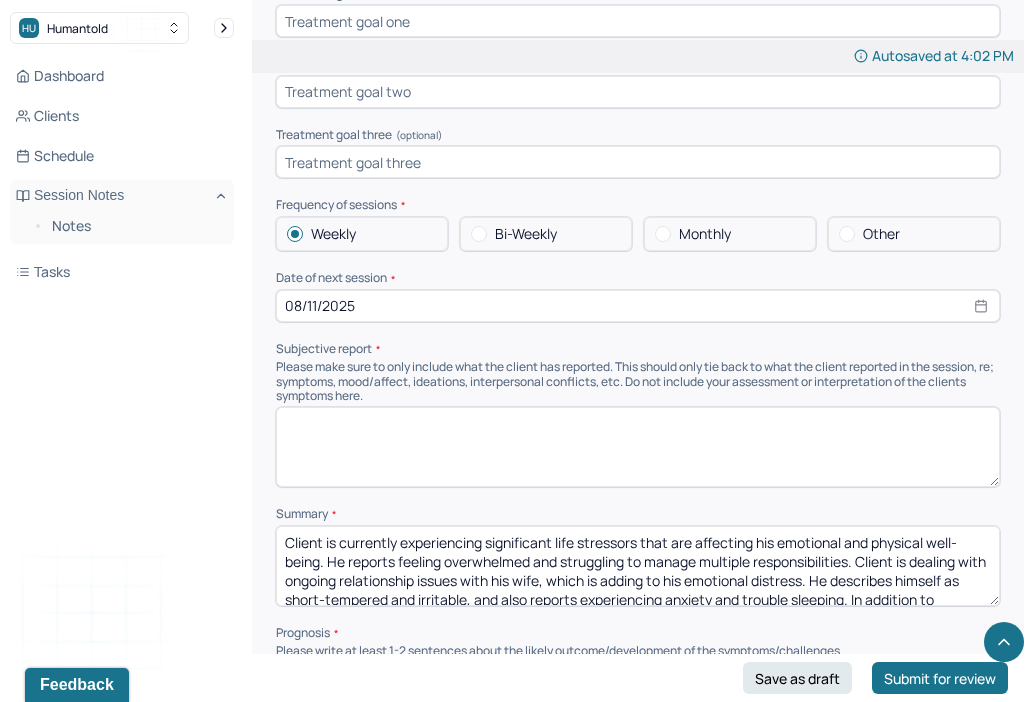 type 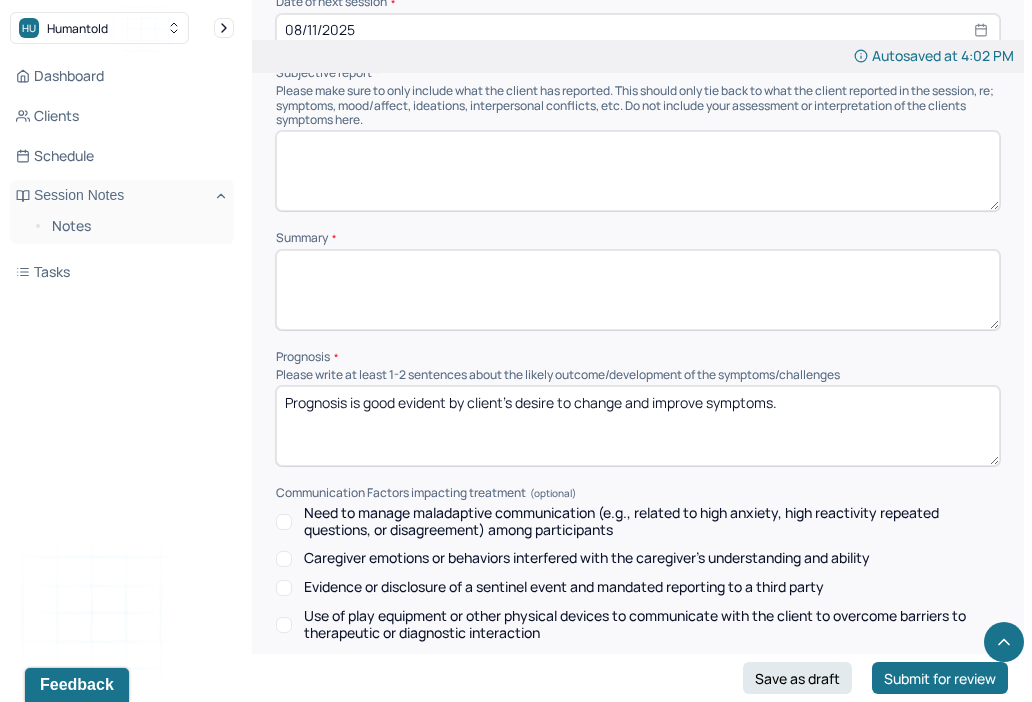 scroll, scrollTop: 8304, scrollLeft: 0, axis: vertical 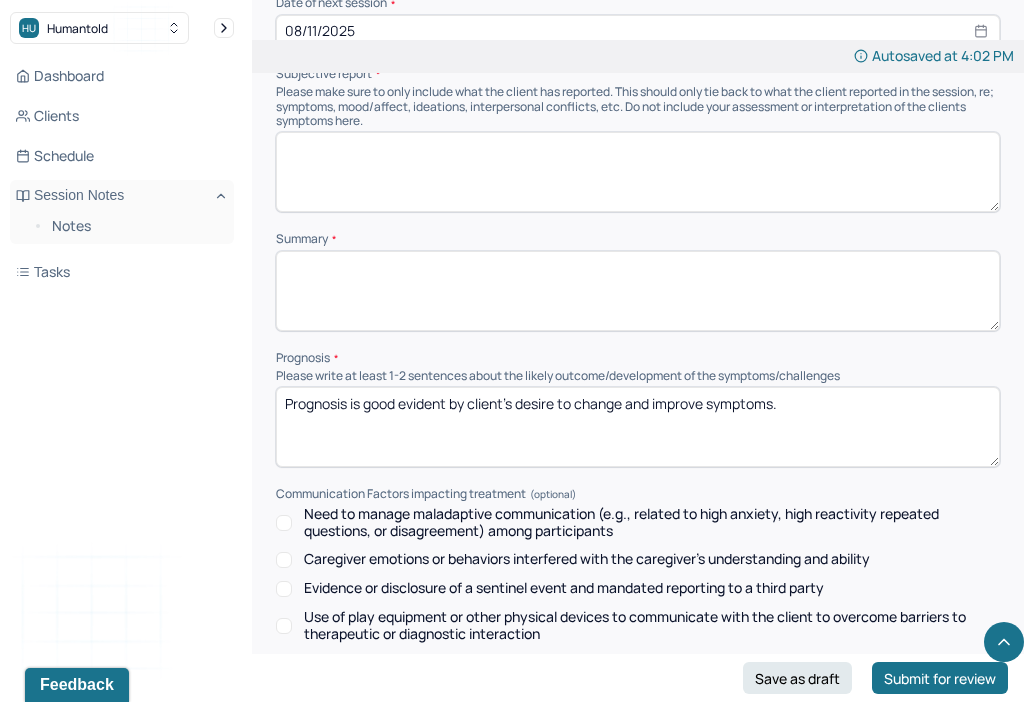 type 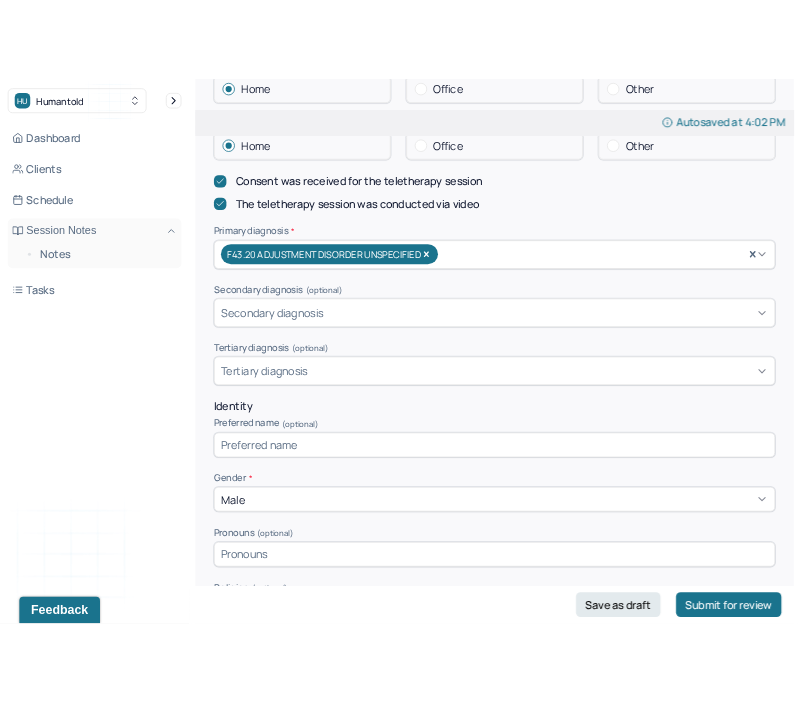 scroll, scrollTop: 0, scrollLeft: 0, axis: both 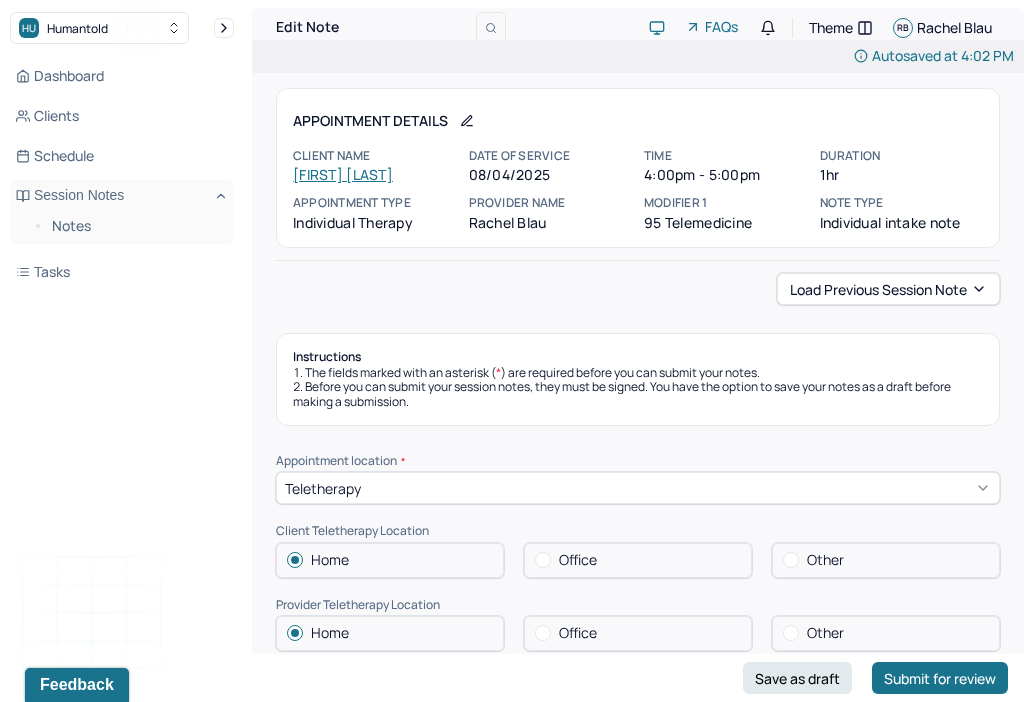 type 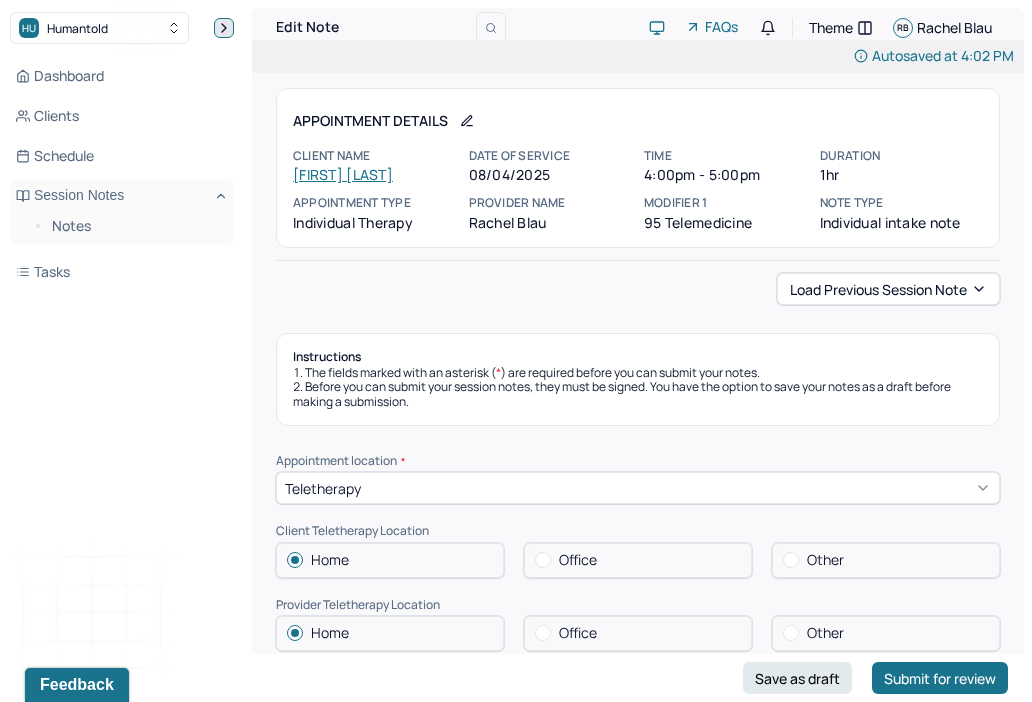 click 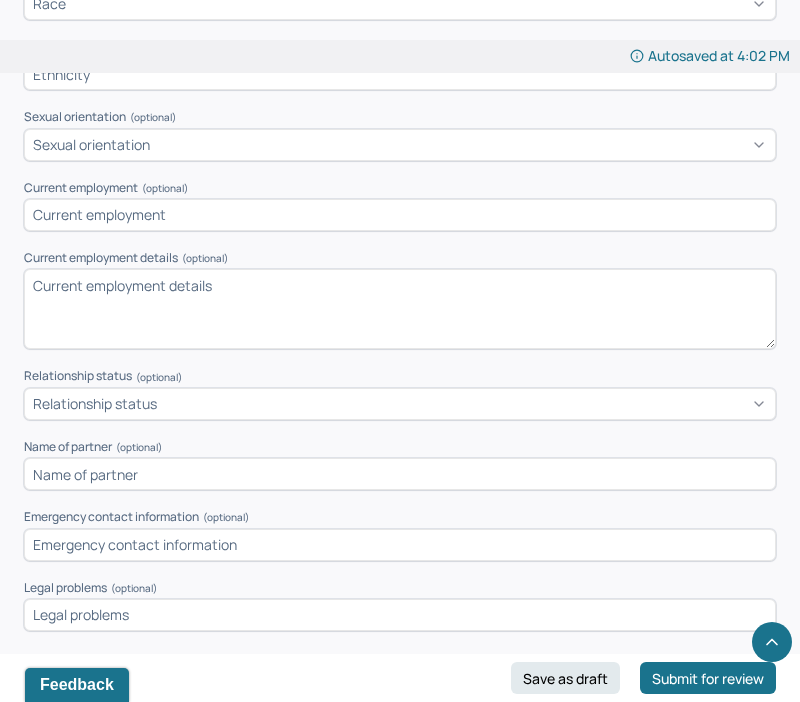 click at bounding box center [400, 545] 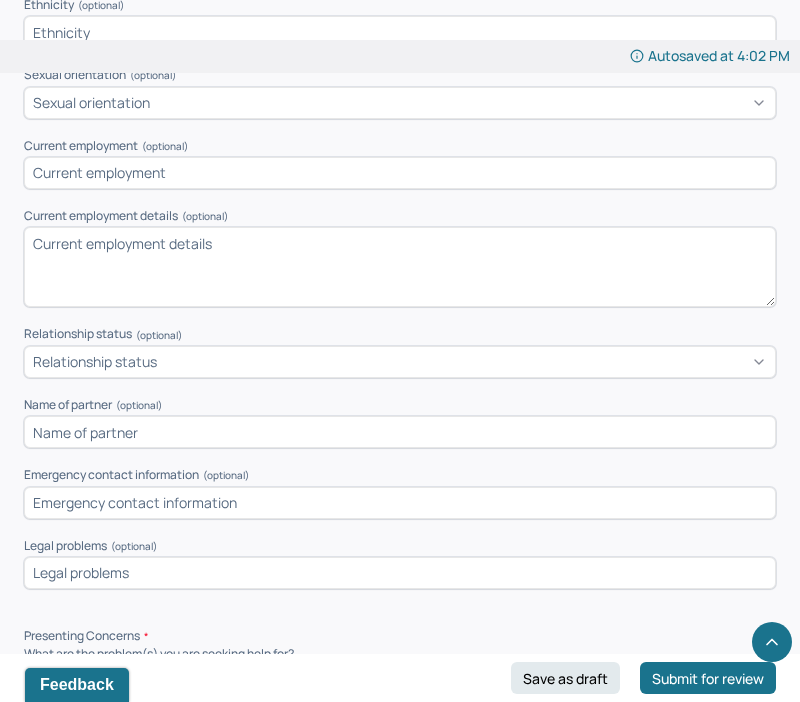 scroll, scrollTop: 1404, scrollLeft: 0, axis: vertical 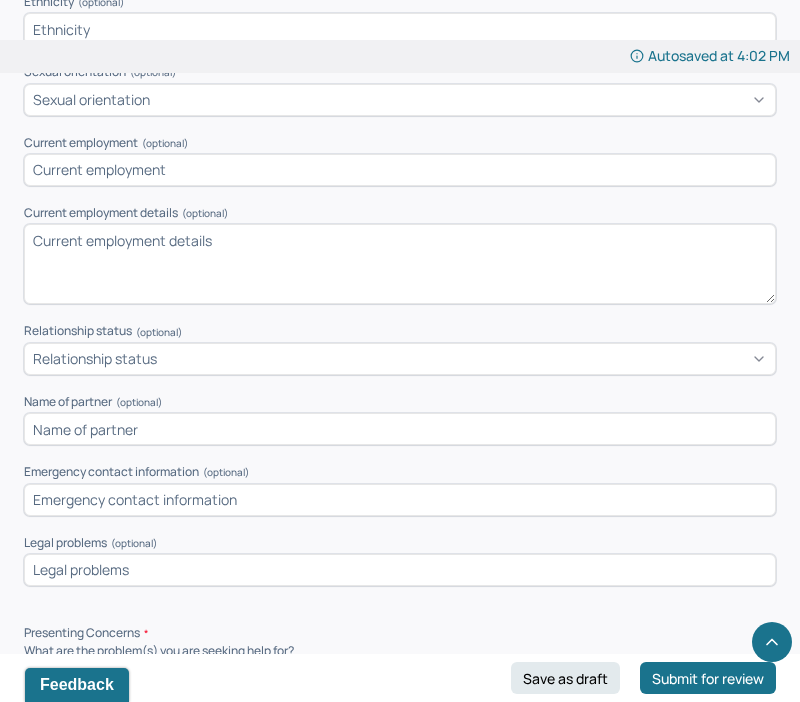 click at bounding box center (400, 429) 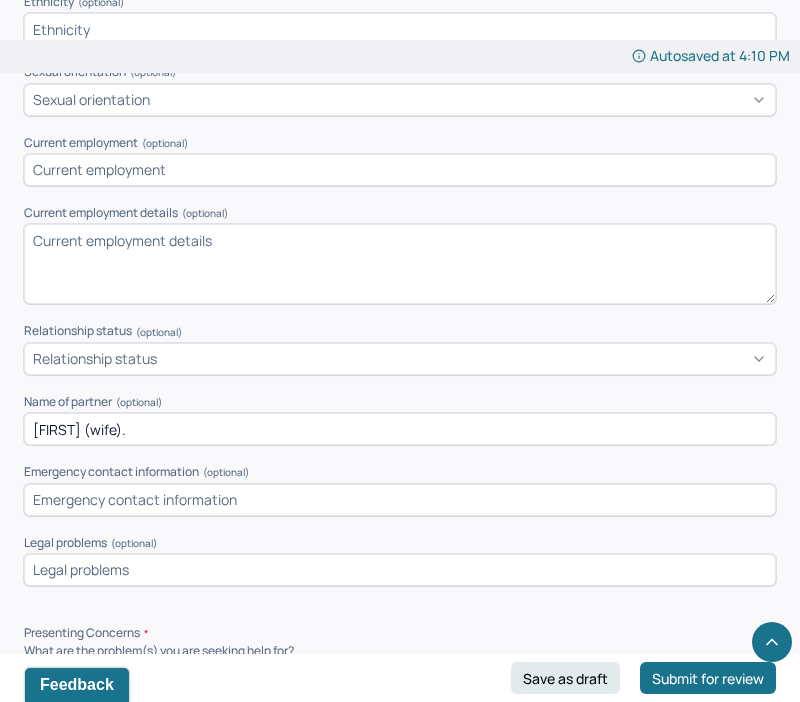 type on "[FIRST] (wife)." 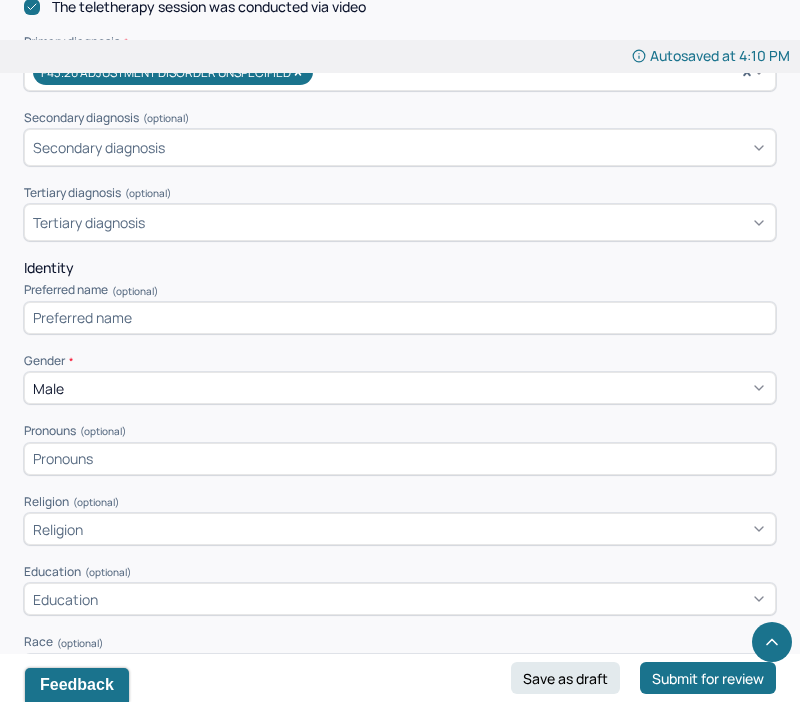 scroll, scrollTop: 670, scrollLeft: 0, axis: vertical 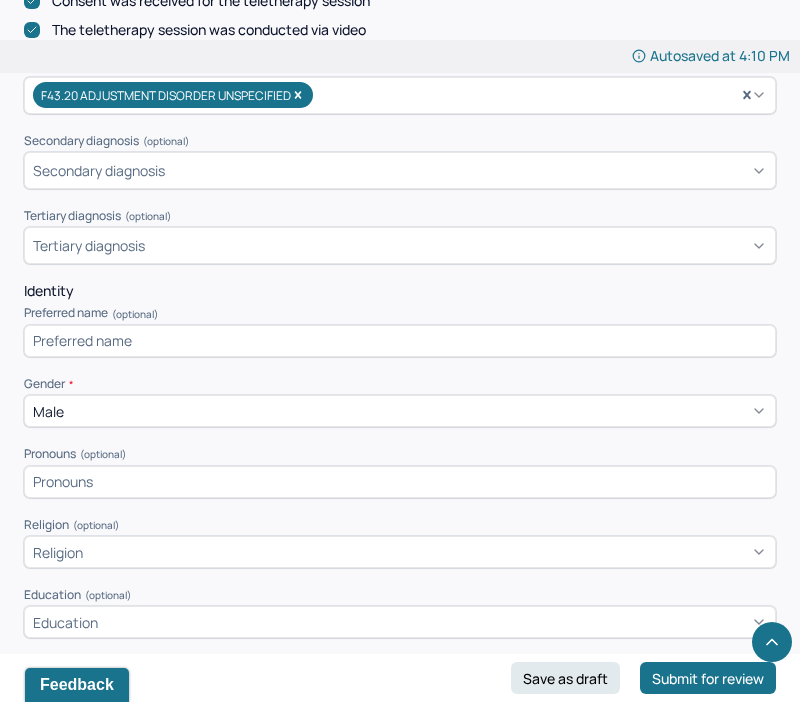 click at bounding box center [400, 341] 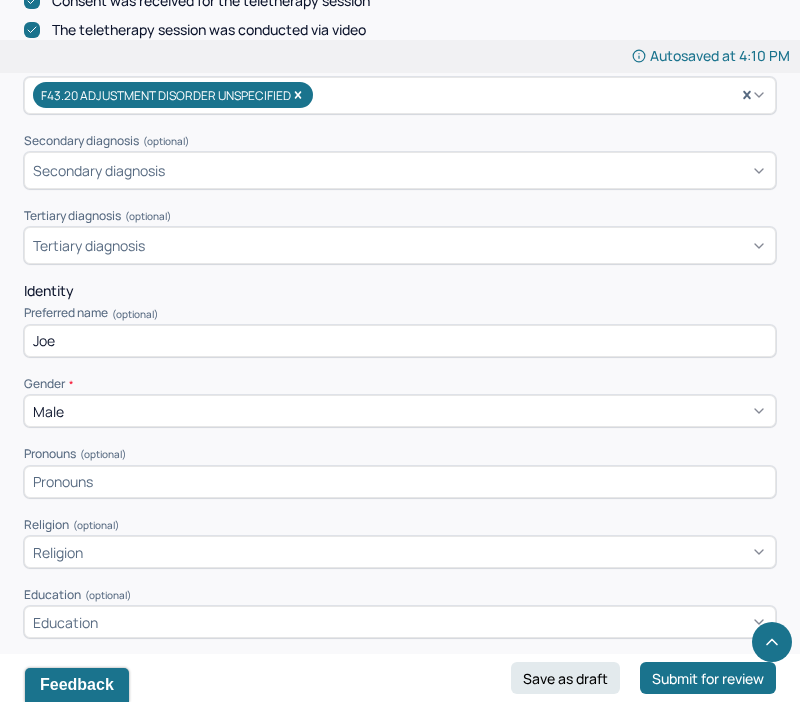 type on "Joe" 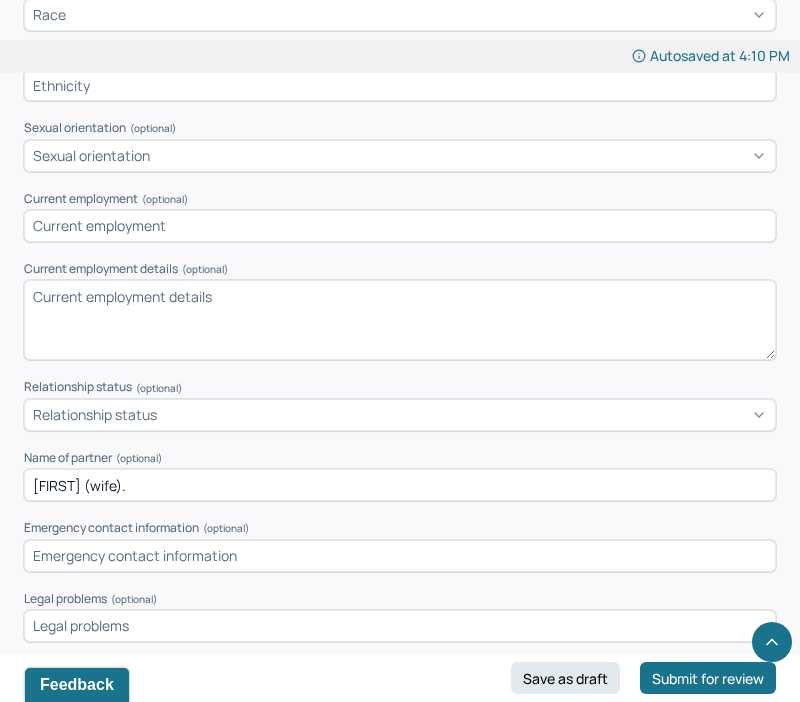 scroll, scrollTop: 1347, scrollLeft: 0, axis: vertical 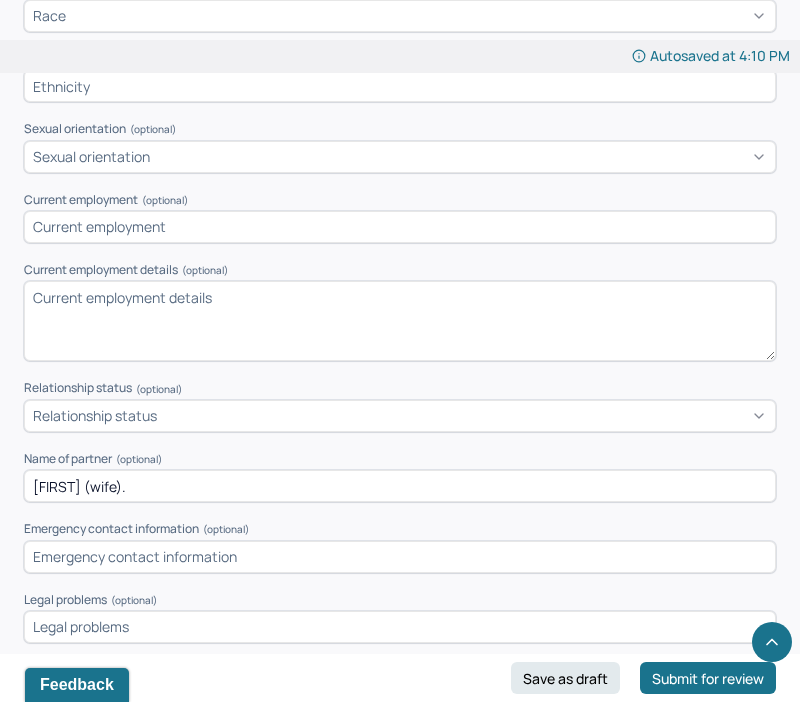 click on "[FIRST] (wife)." at bounding box center [400, 486] 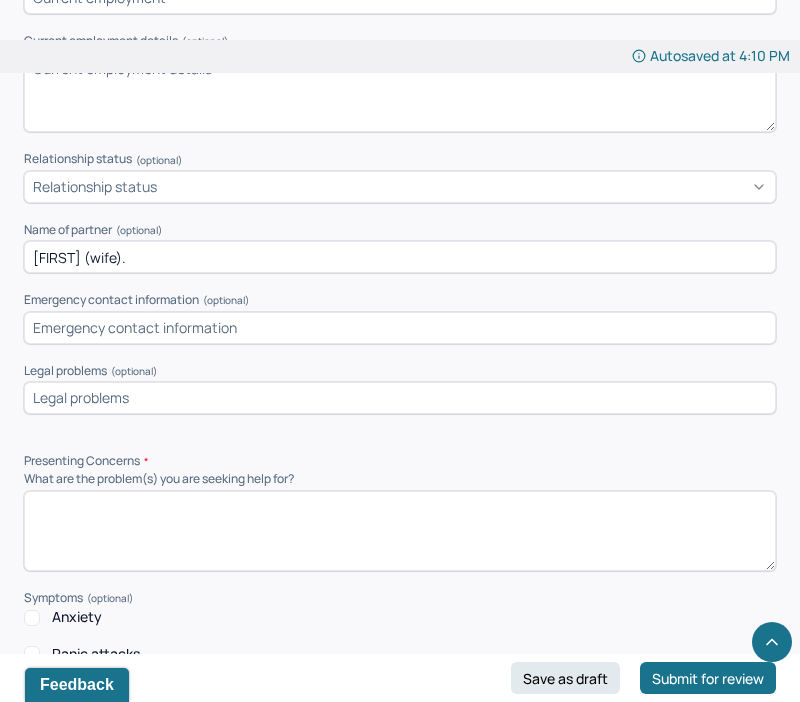 scroll, scrollTop: 1569, scrollLeft: 0, axis: vertical 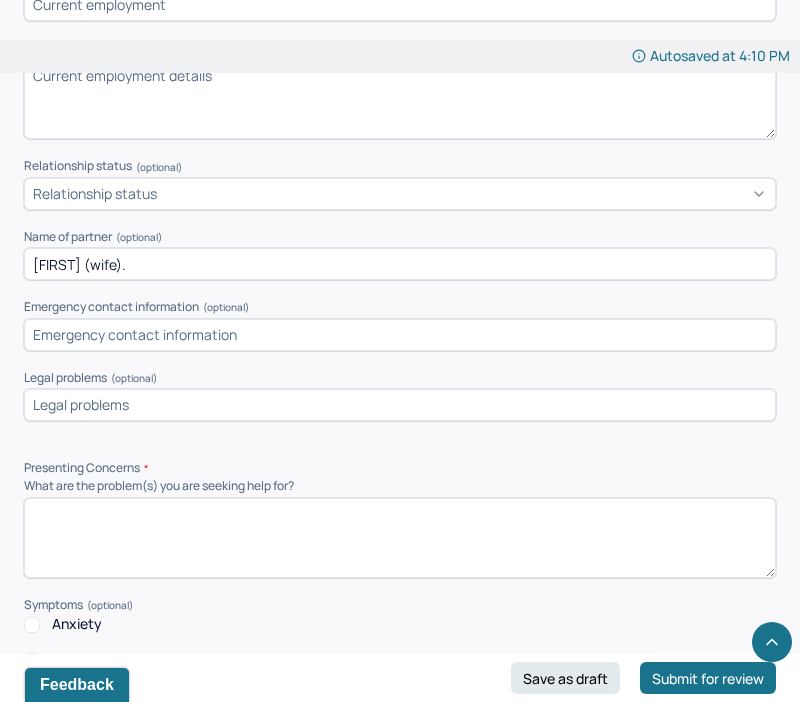 click at bounding box center (400, 538) 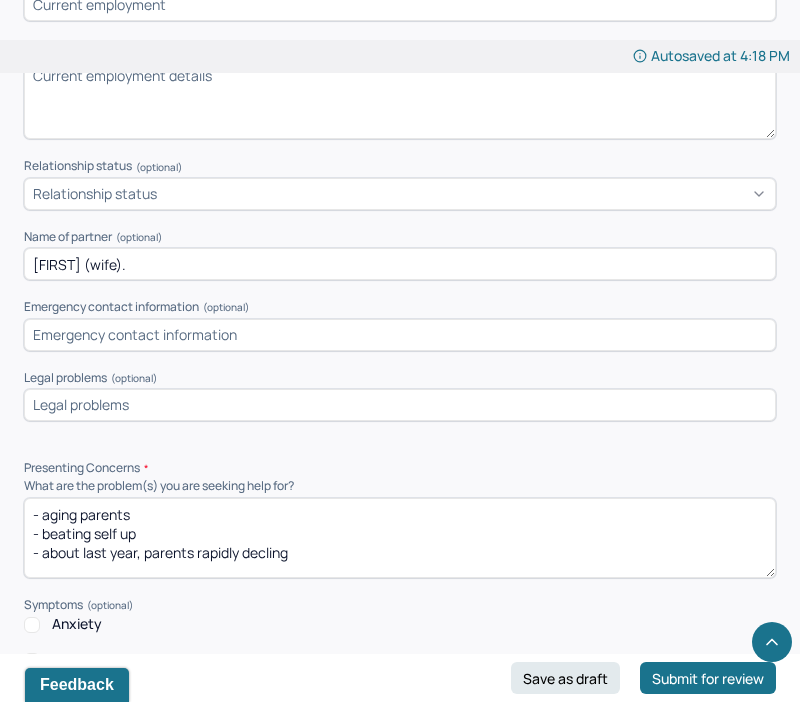 scroll, scrollTop: 9, scrollLeft: 0, axis: vertical 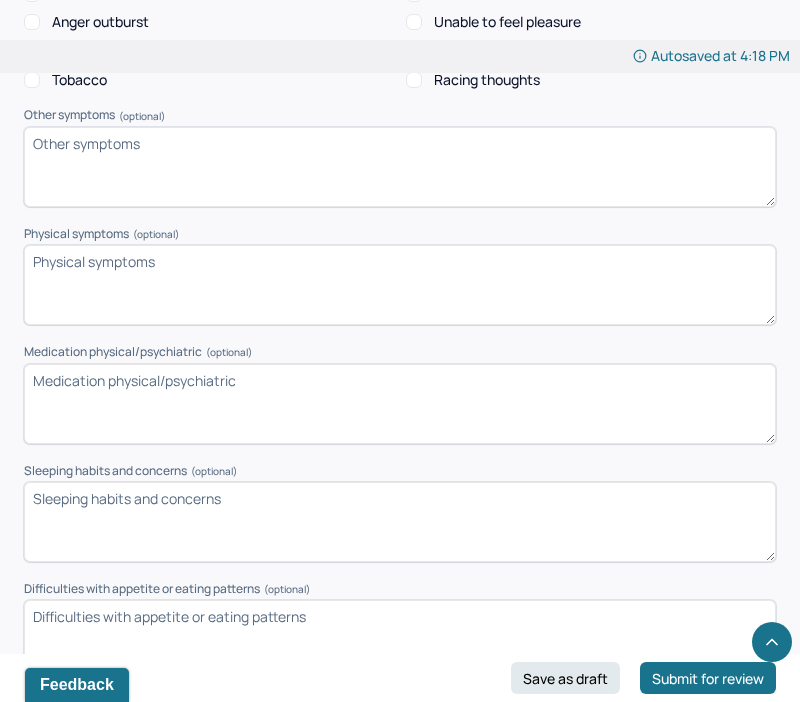 type on "- aging parents
- beating self up
- about last year, parents rapidly decling" 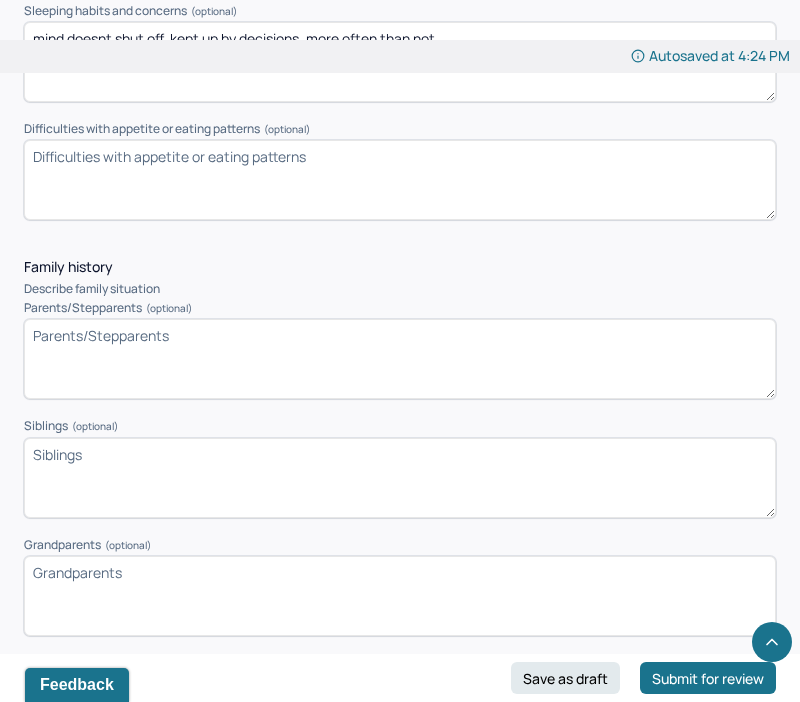 scroll, scrollTop: 2822, scrollLeft: 0, axis: vertical 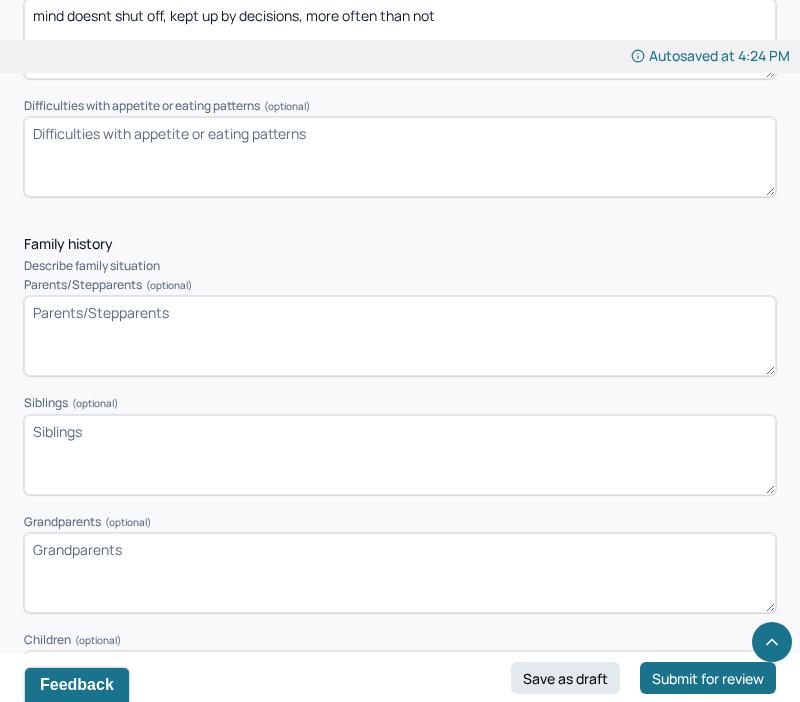 type on "mind doesnt shut off, kept up by decisions, more often than not" 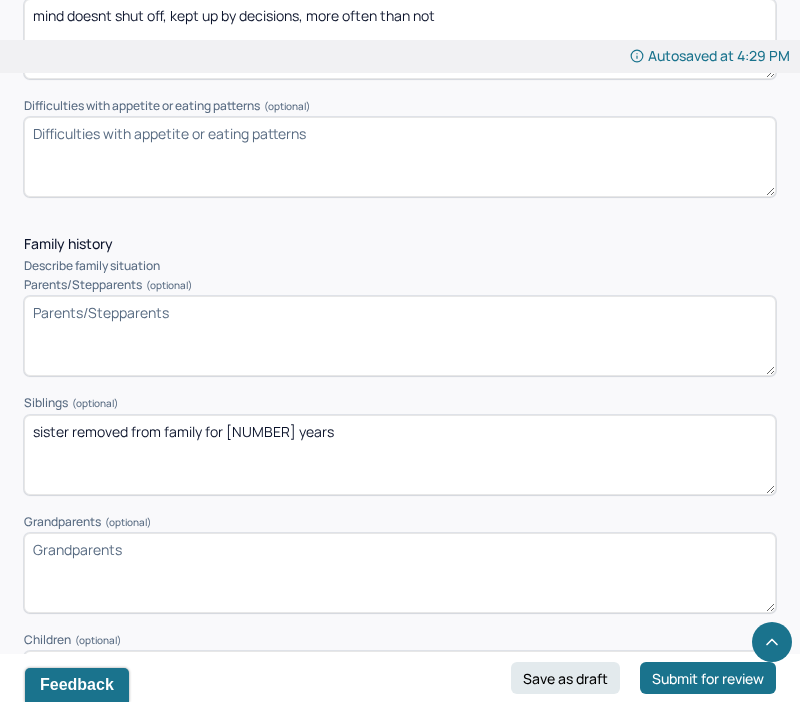 type on "sister removed from family for 35 years" 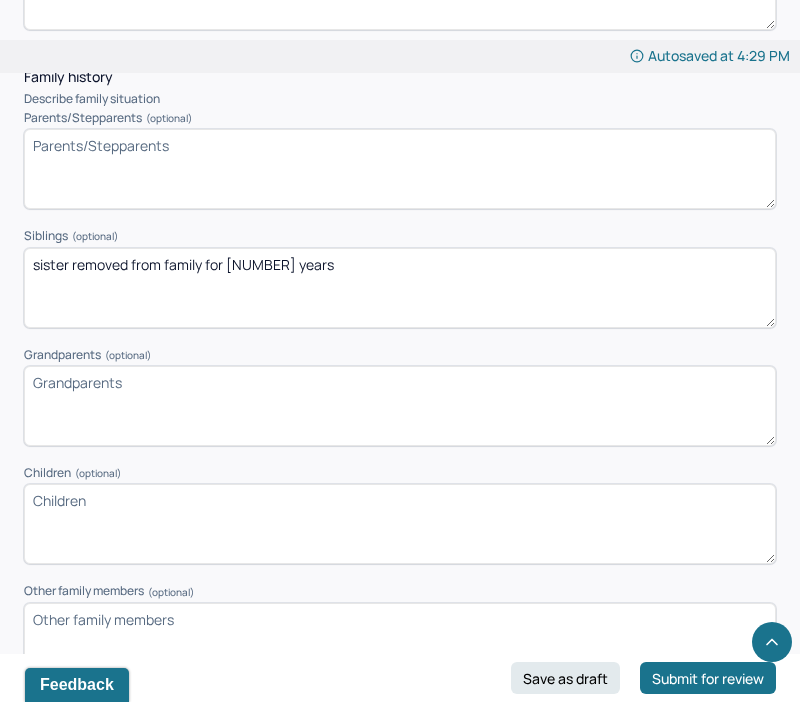 scroll, scrollTop: 2988, scrollLeft: 0, axis: vertical 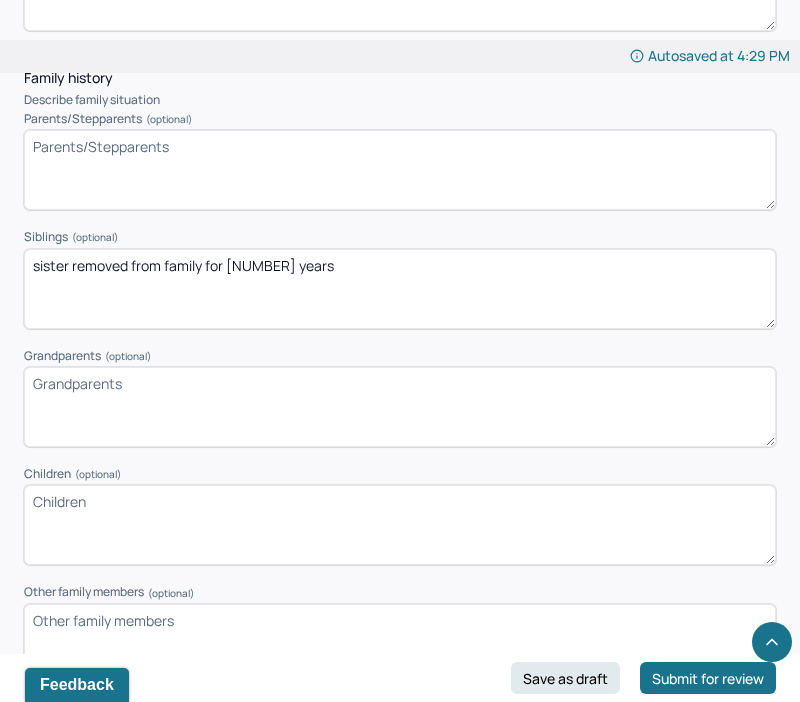 click on "Children (optional)" at bounding box center (400, 525) 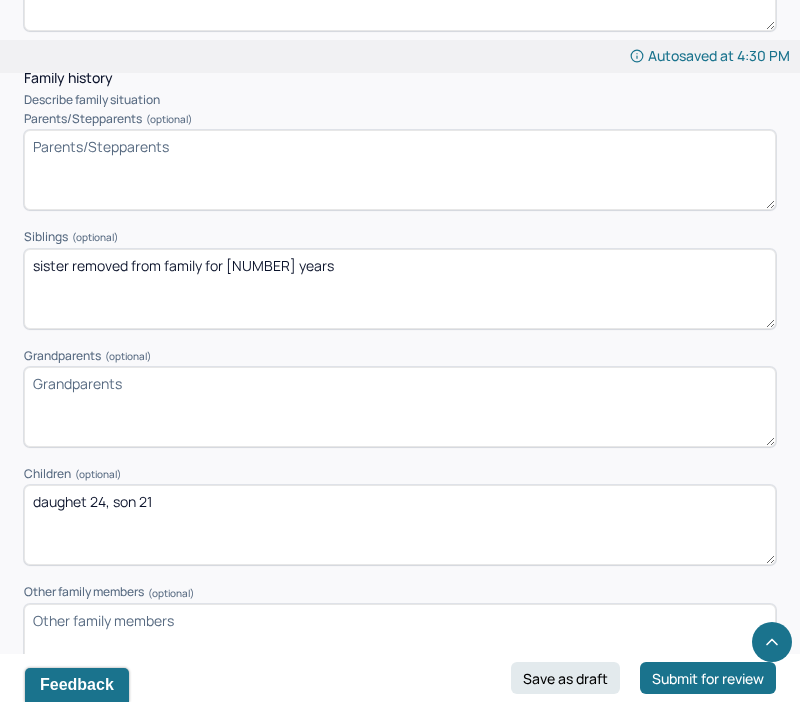 type on "daughet 24, son 21" 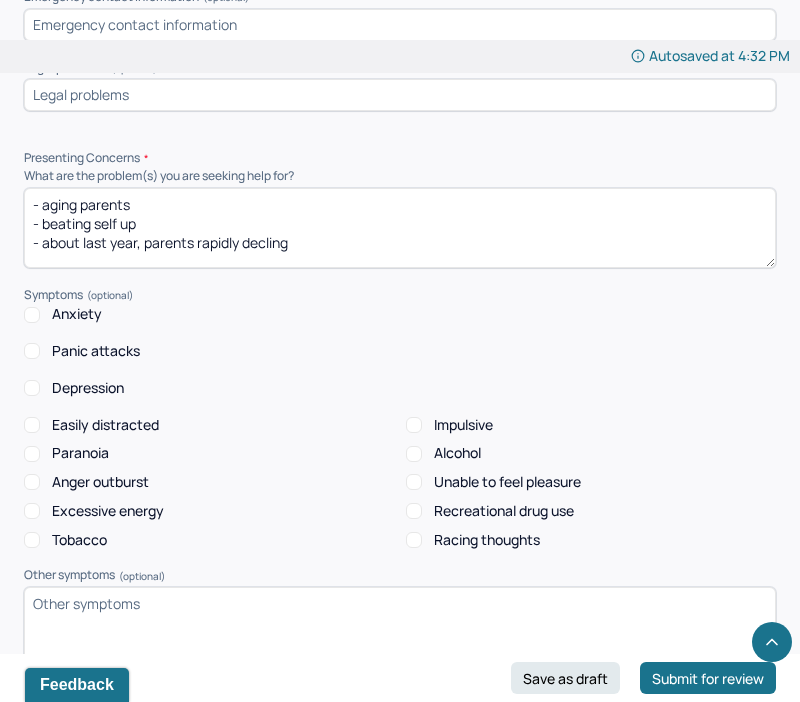 scroll, scrollTop: 1874, scrollLeft: 0, axis: vertical 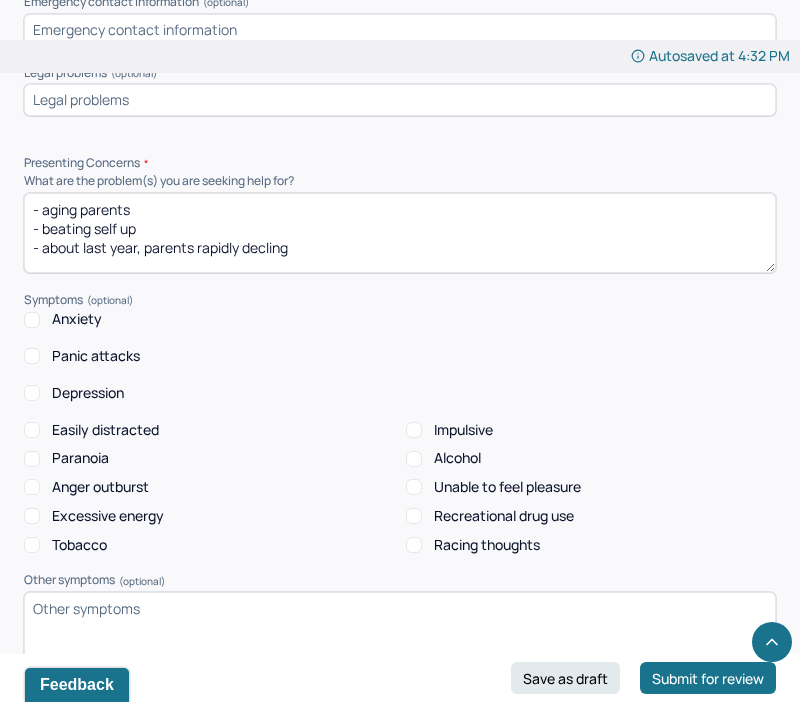 type on "very close with parents" 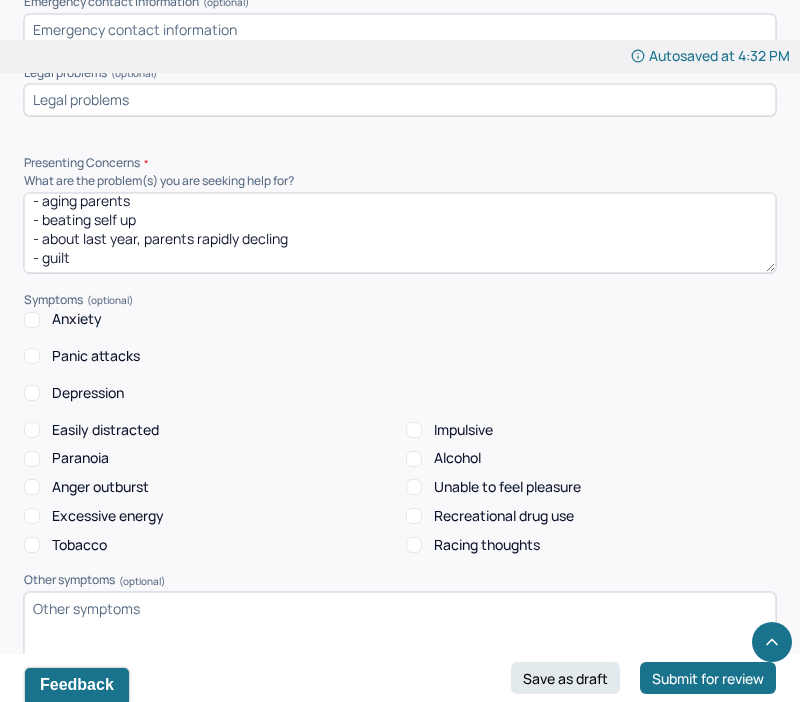 scroll, scrollTop: 22, scrollLeft: 0, axis: vertical 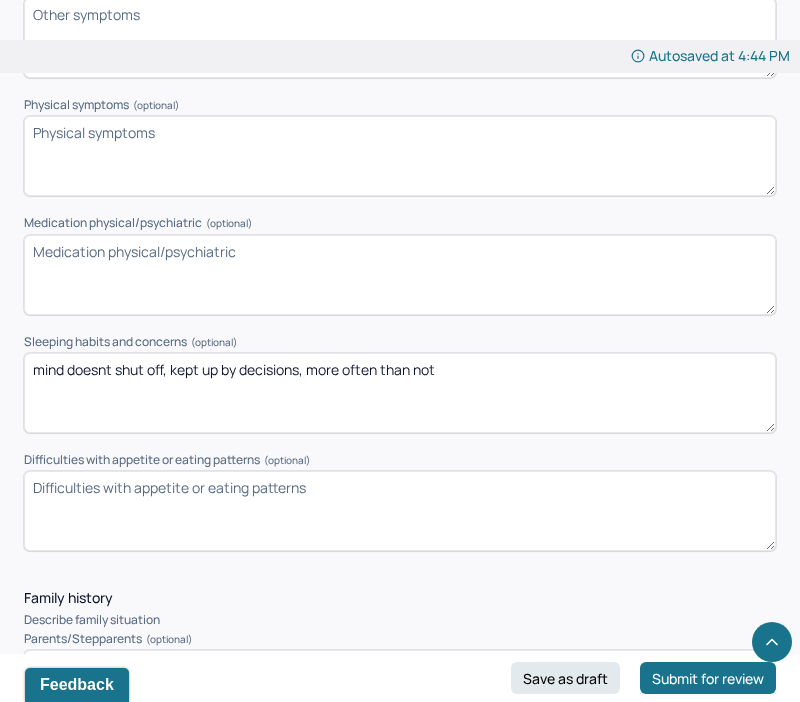 type on "- aging parents
- beating self up
- about last year, parents rapidly decling
- guilt
- waiting for call
- overthink" 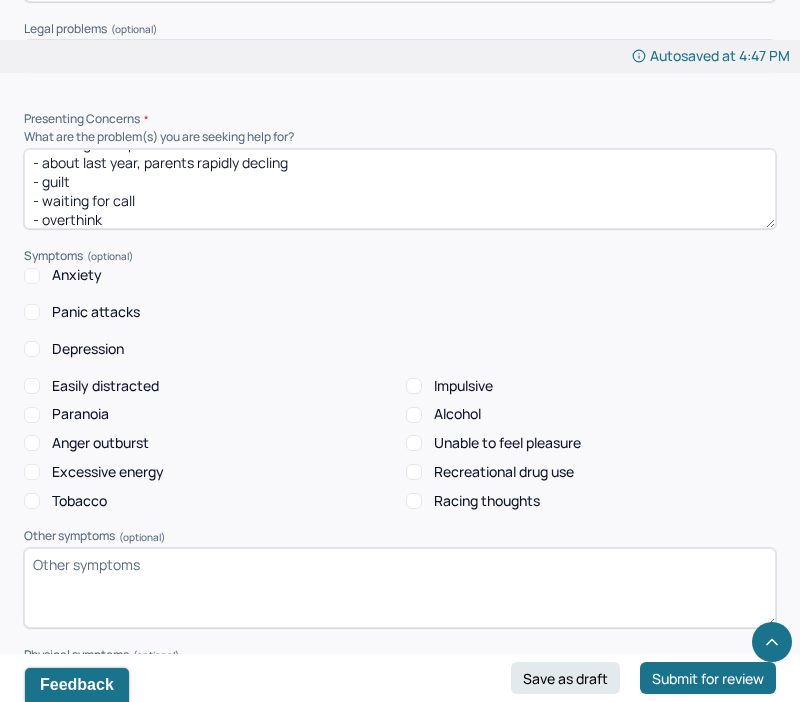 scroll, scrollTop: 1917, scrollLeft: 0, axis: vertical 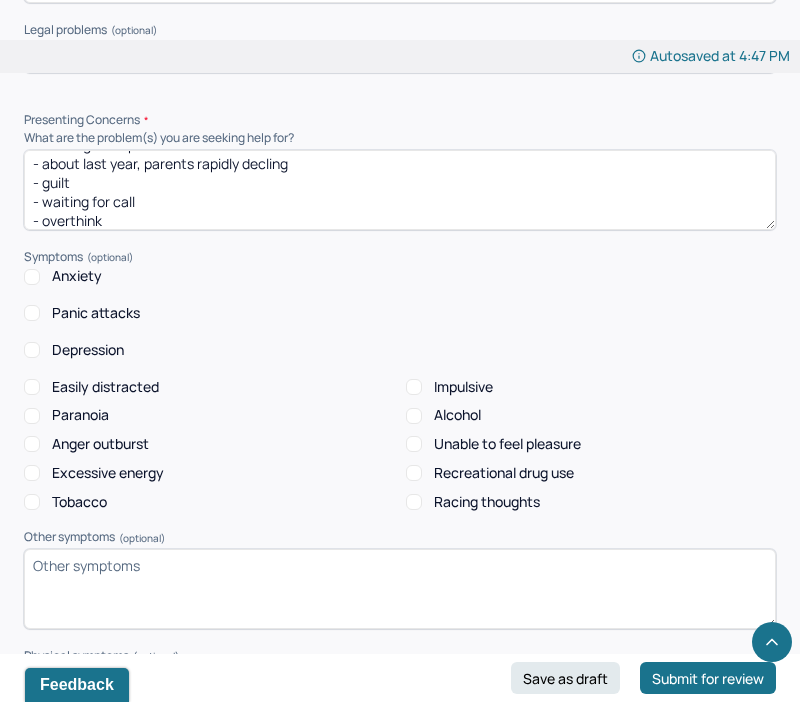 type on "blood pressure medication since last year" 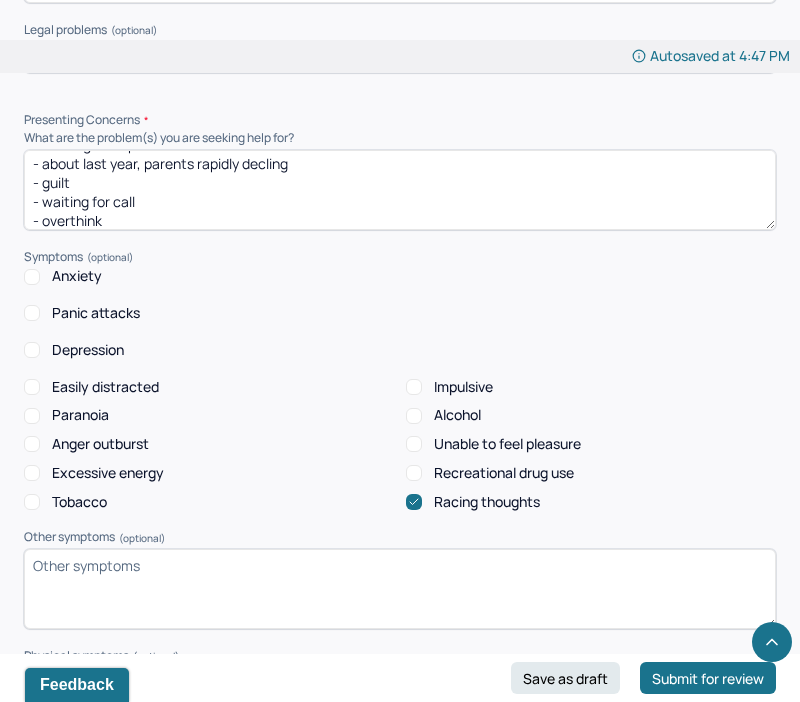 click on "Recreational drug use" at bounding box center [504, 473] 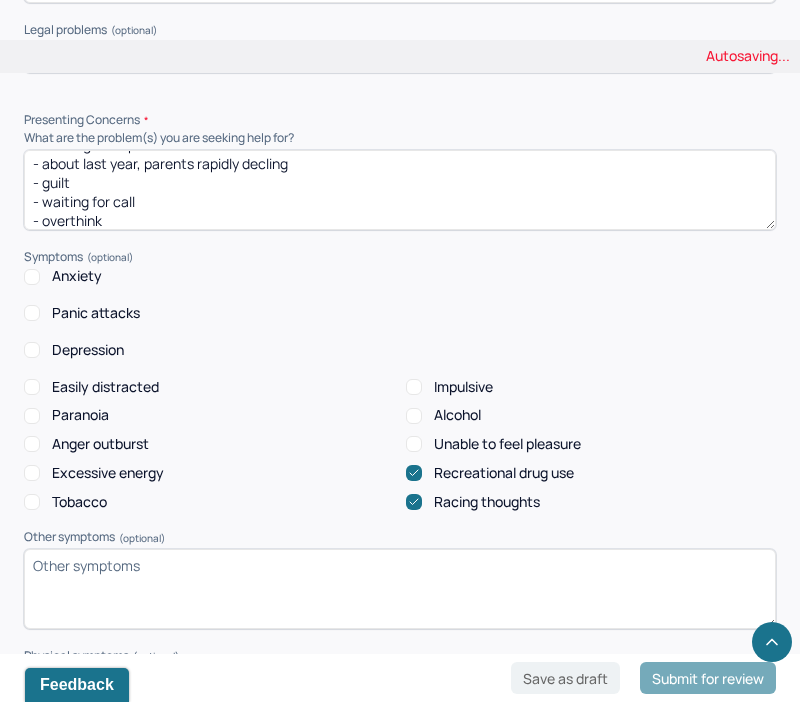 click on "Recreational drug use" at bounding box center [504, 473] 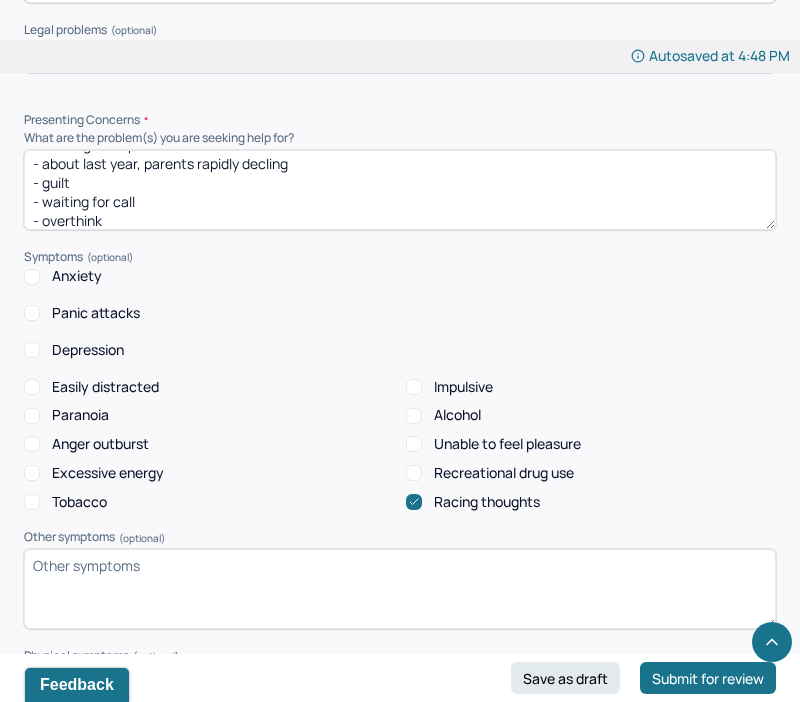 click on "Alcohol" at bounding box center [457, 415] 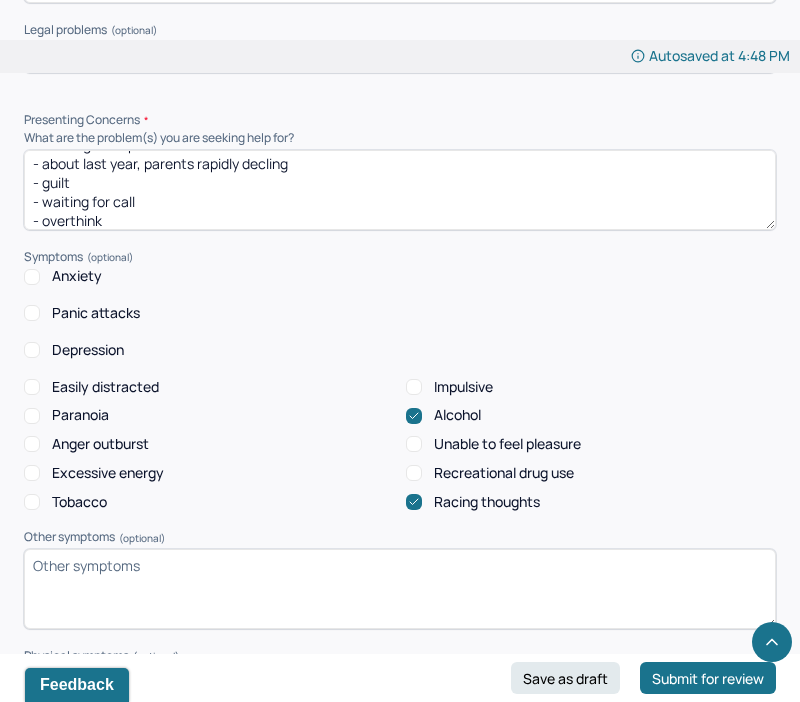 click on "Alcohol" at bounding box center [457, 415] 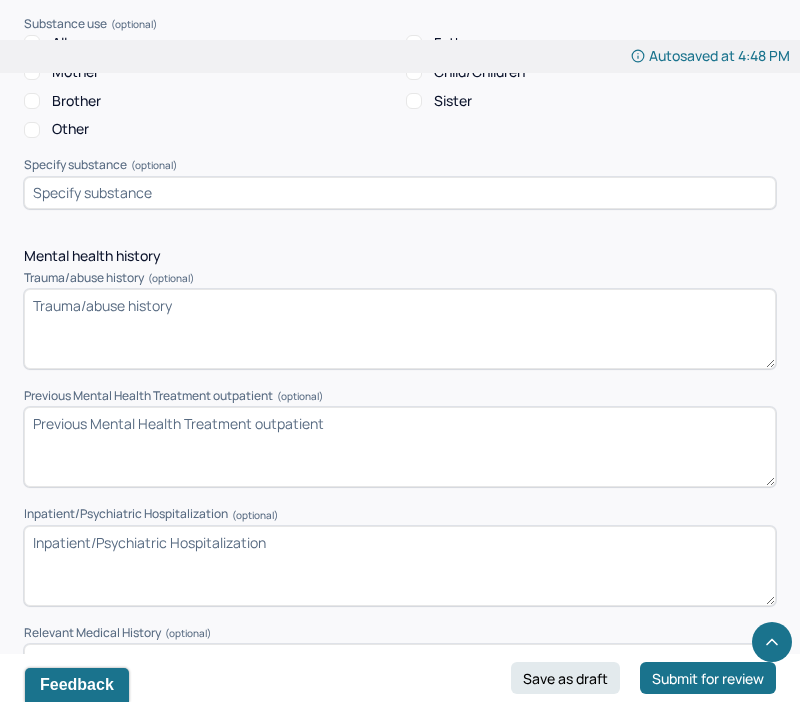 scroll, scrollTop: 4570, scrollLeft: 0, axis: vertical 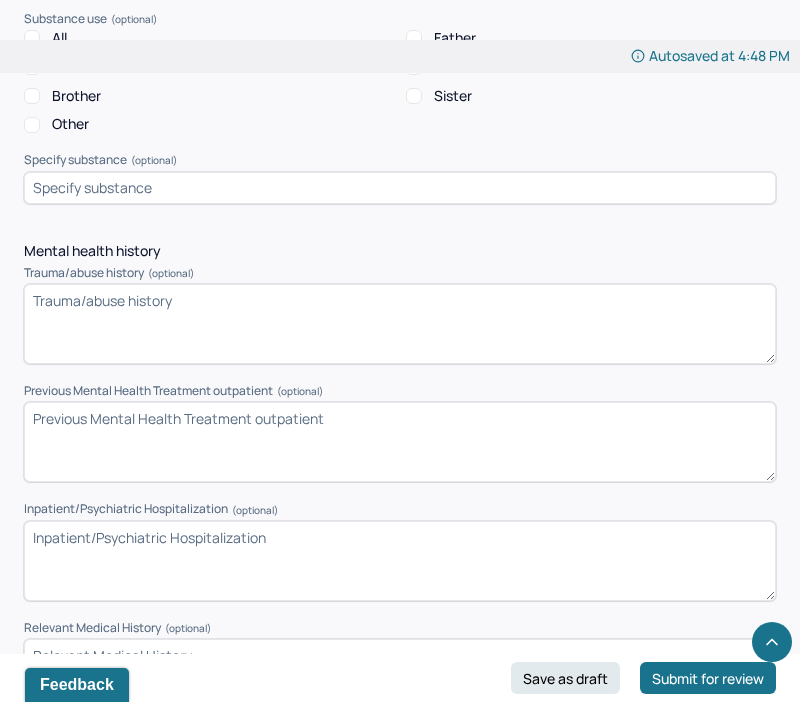 click on "Trauma/abuse history (optional)" at bounding box center (400, 324) 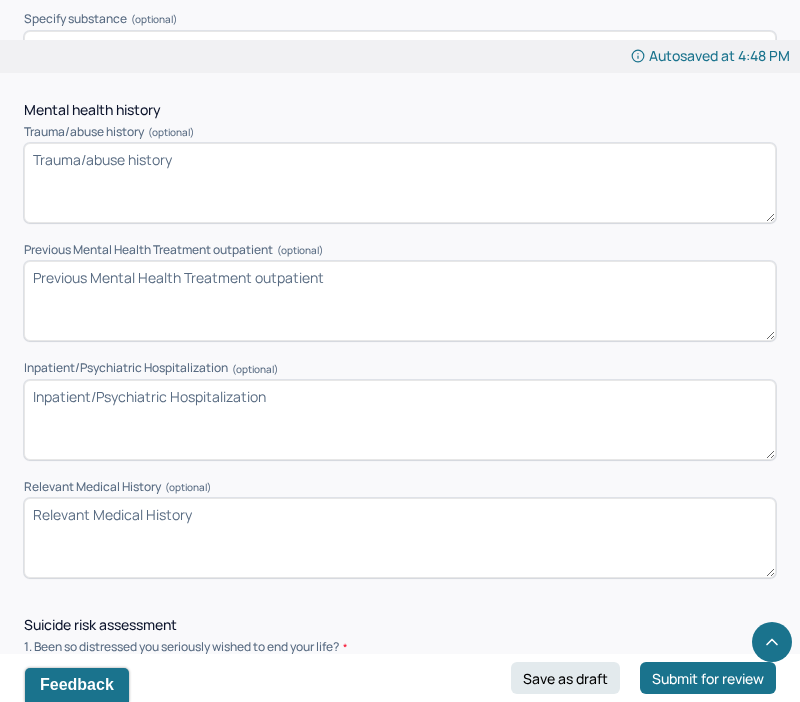 scroll, scrollTop: 4717, scrollLeft: 0, axis: vertical 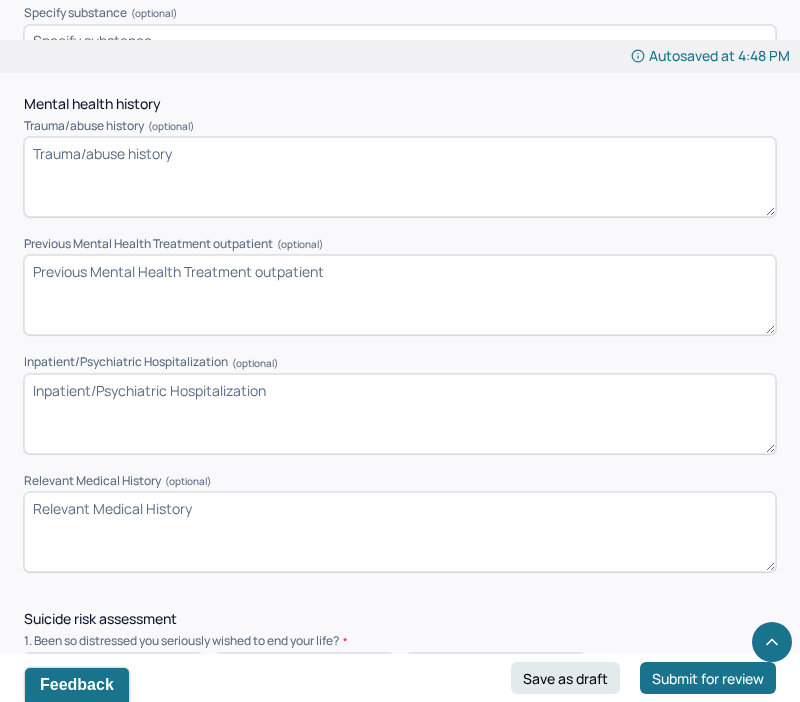 click on "Previous Mental Health Treatment outpatient (optional)" at bounding box center [400, 295] 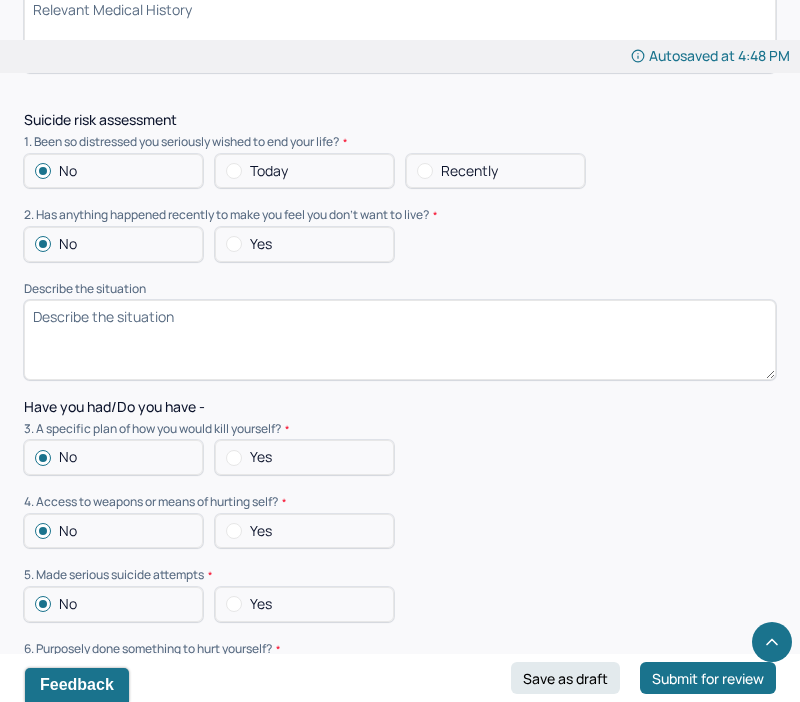 scroll, scrollTop: 5212, scrollLeft: 0, axis: vertical 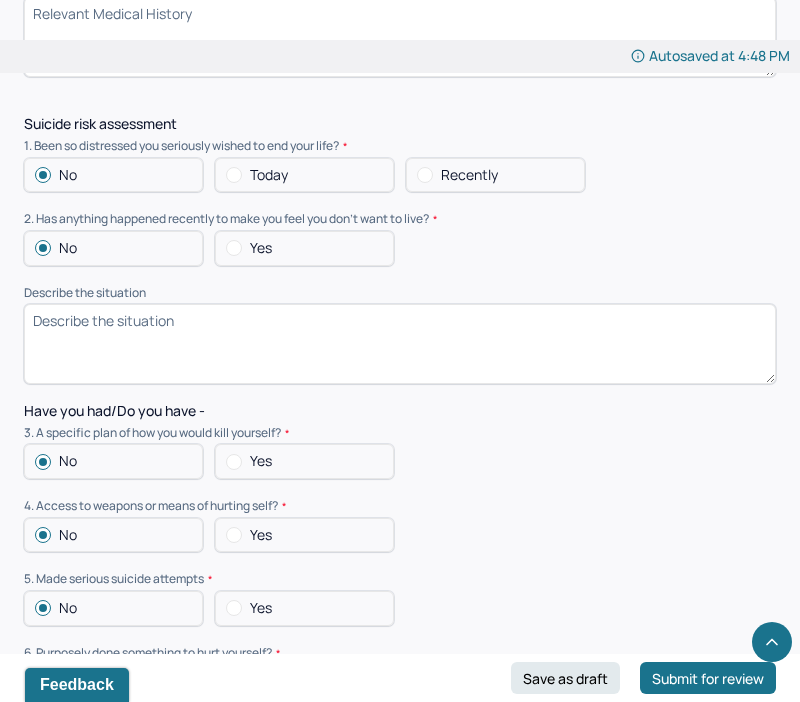 click on "Describe the situation" at bounding box center [400, 293] 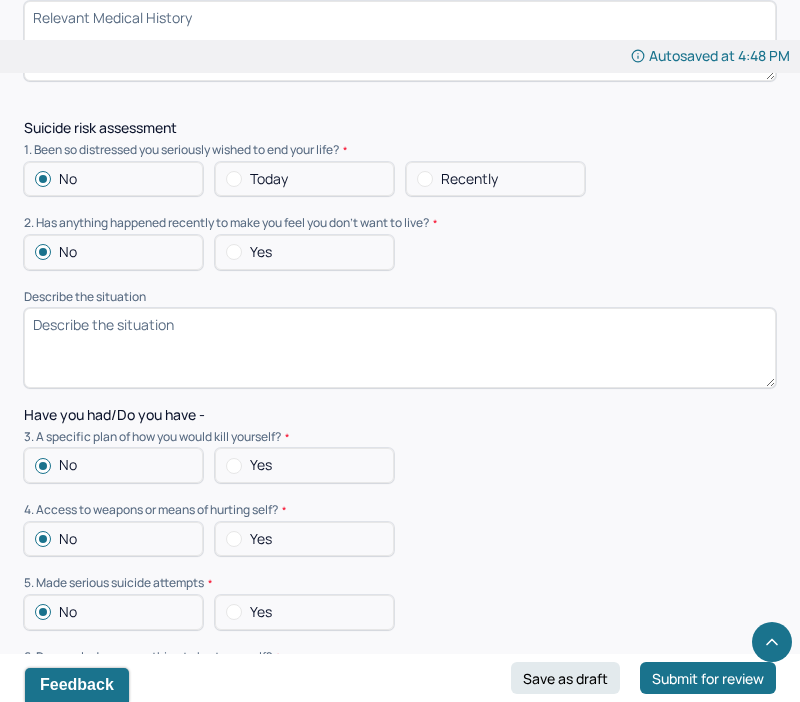 scroll, scrollTop: 5210, scrollLeft: 0, axis: vertical 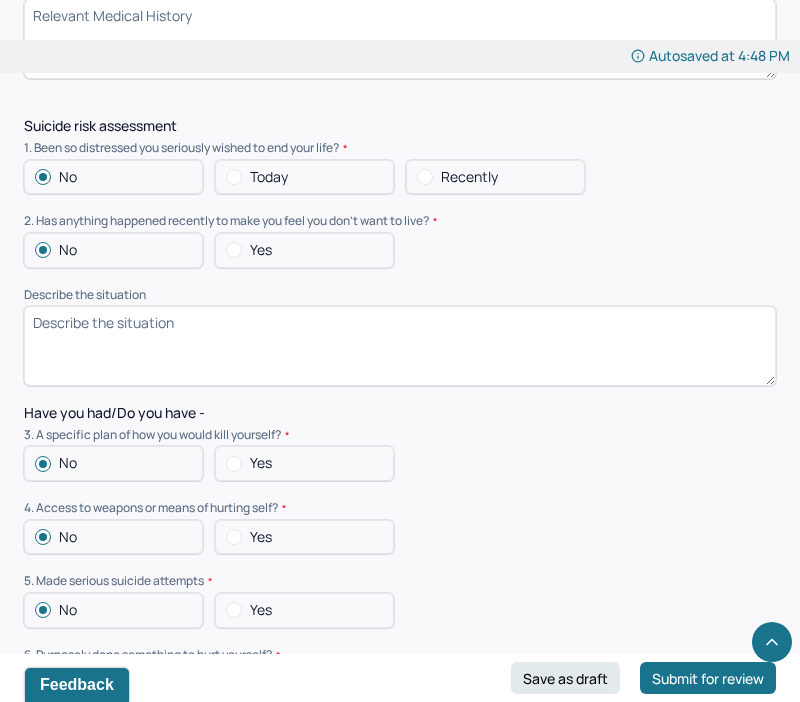 click on "No Yes" at bounding box center (400, 250) 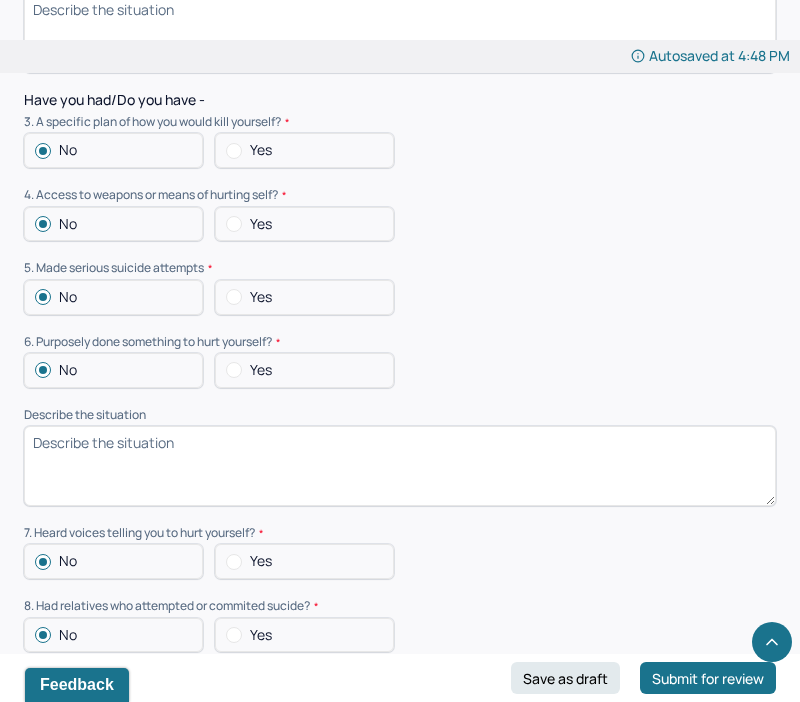 scroll, scrollTop: 5524, scrollLeft: 0, axis: vertical 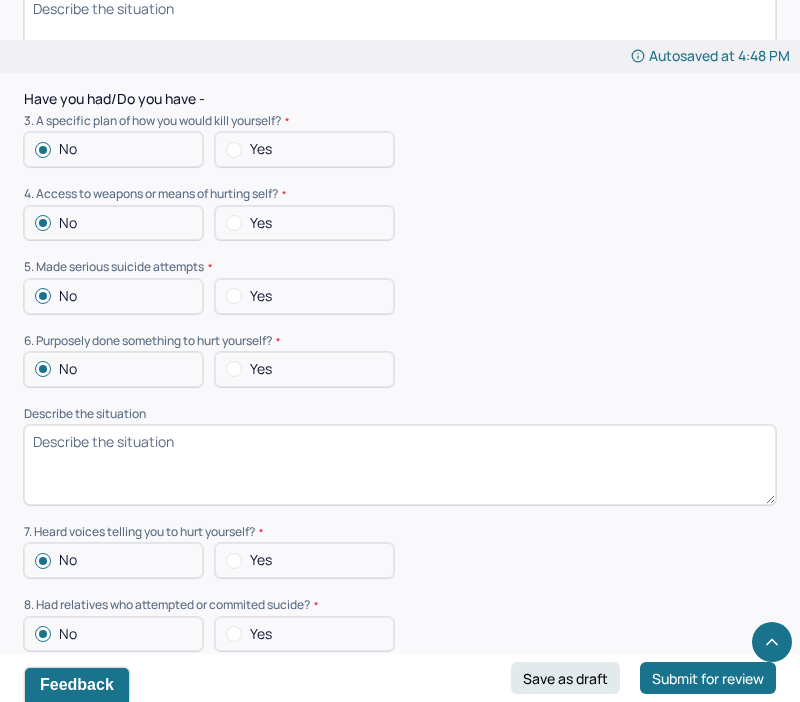 click on "No" at bounding box center (113, 296) 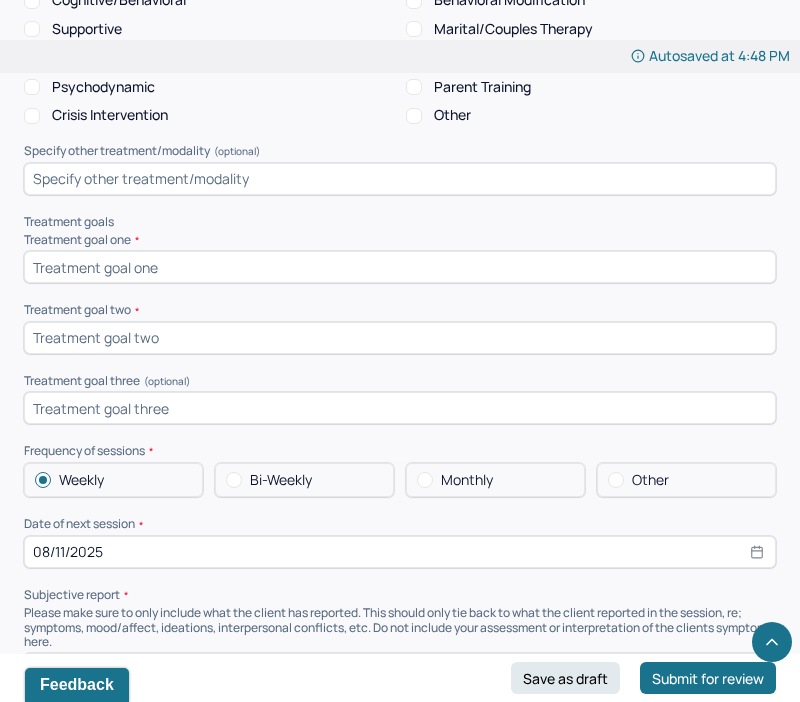 scroll, scrollTop: 7769, scrollLeft: 0, axis: vertical 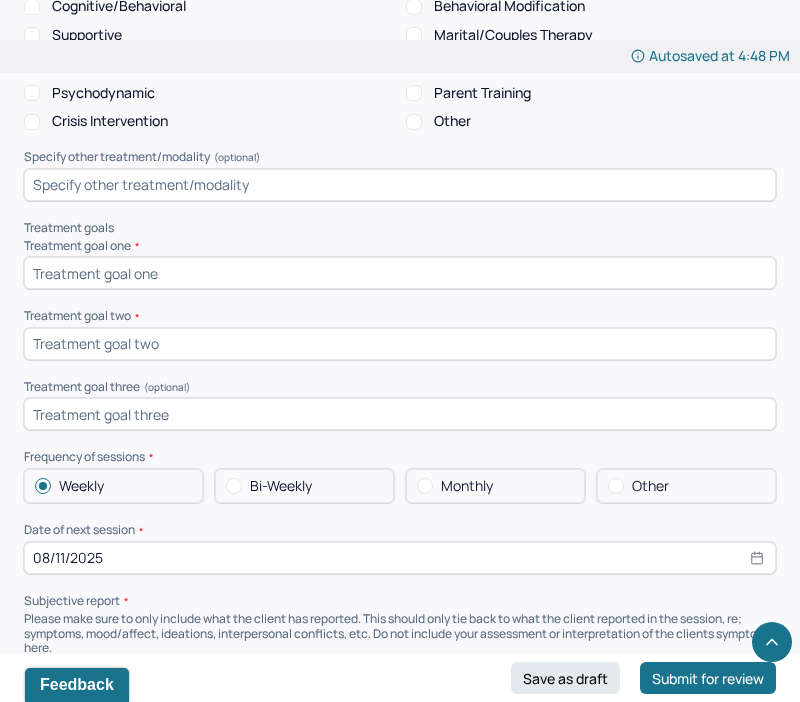 click at bounding box center (400, 273) 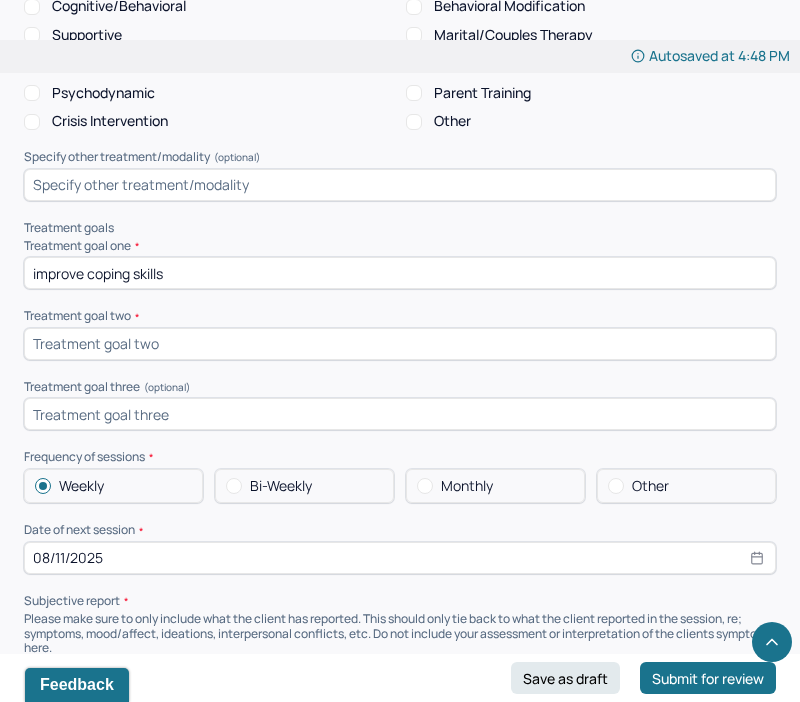 type on "improve coping skills" 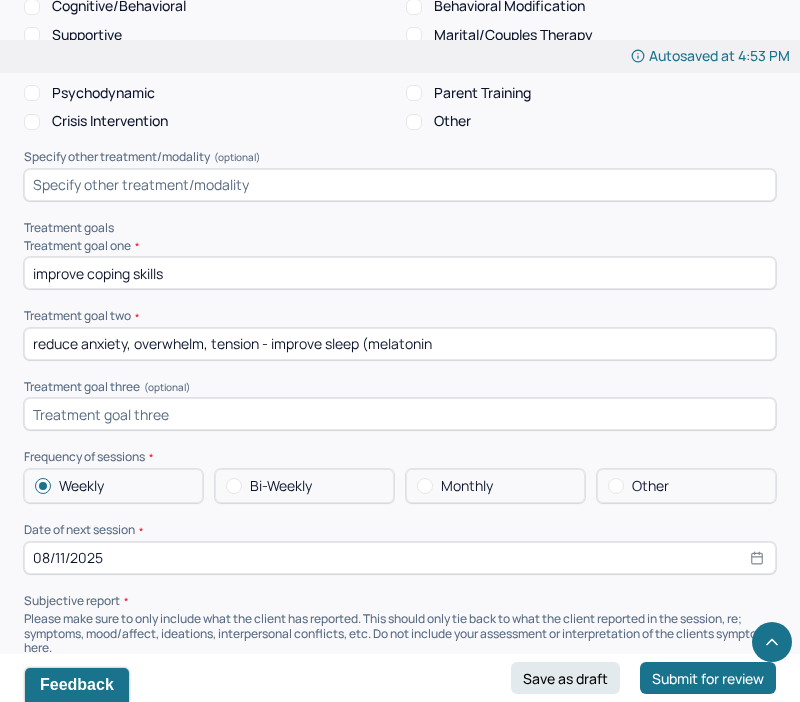 drag, startPoint x: 372, startPoint y: 316, endPoint x: 539, endPoint y: 332, distance: 167.76471 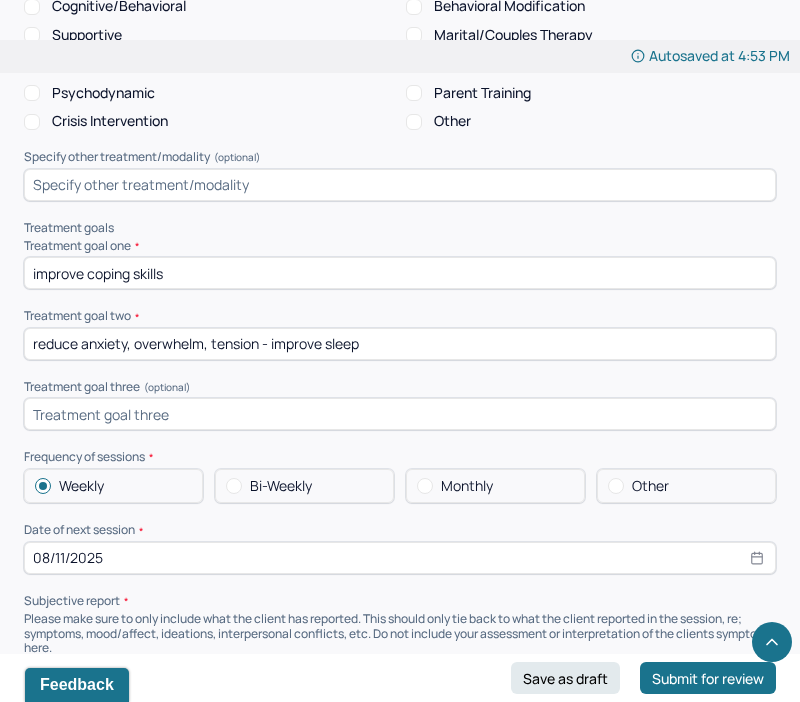 type on "reduce anxiety, overwhelm, tension - improve sleep" 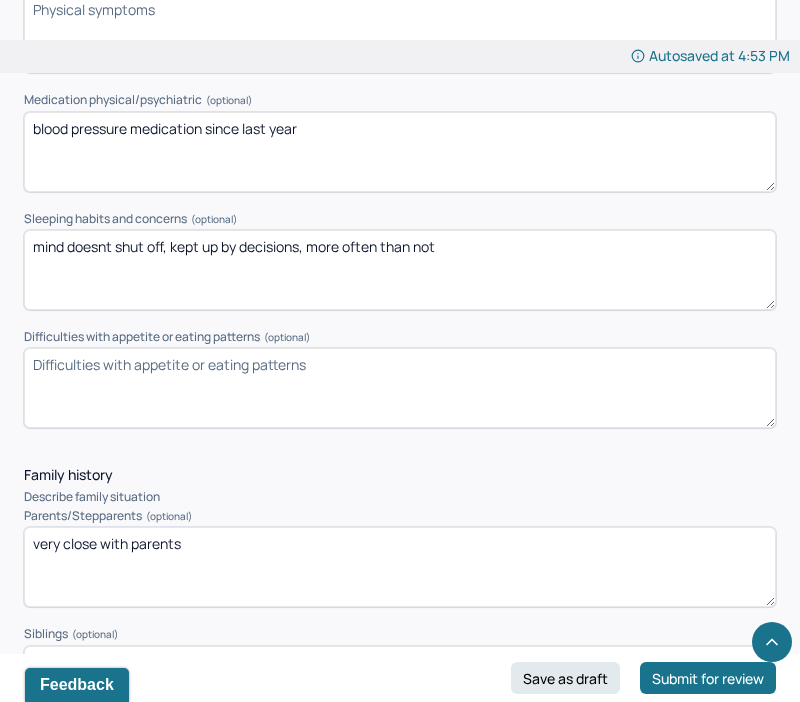 scroll, scrollTop: 2530, scrollLeft: 0, axis: vertical 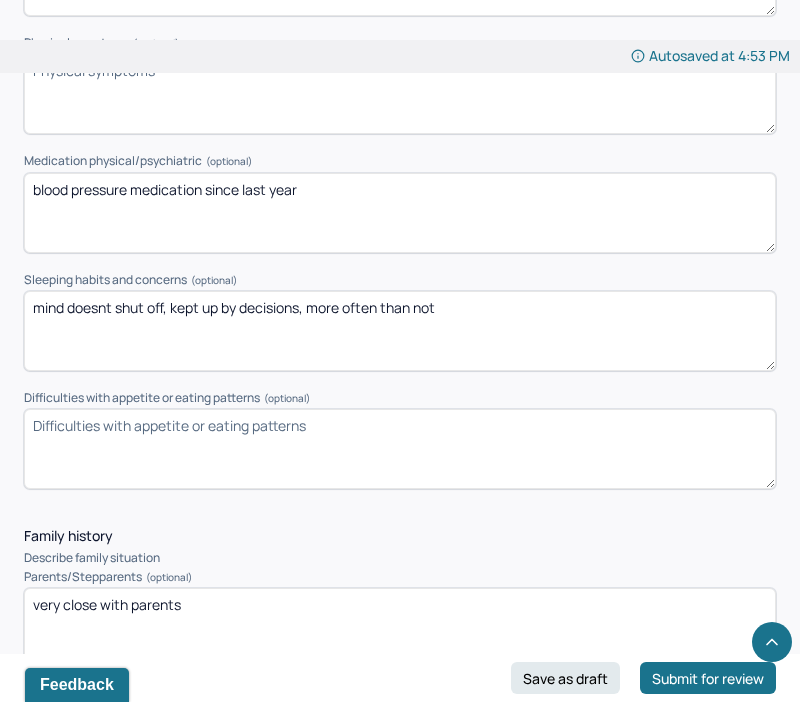 click on "mind doesnt shut off, kept up by decisions, more often than not" at bounding box center (400, 331) 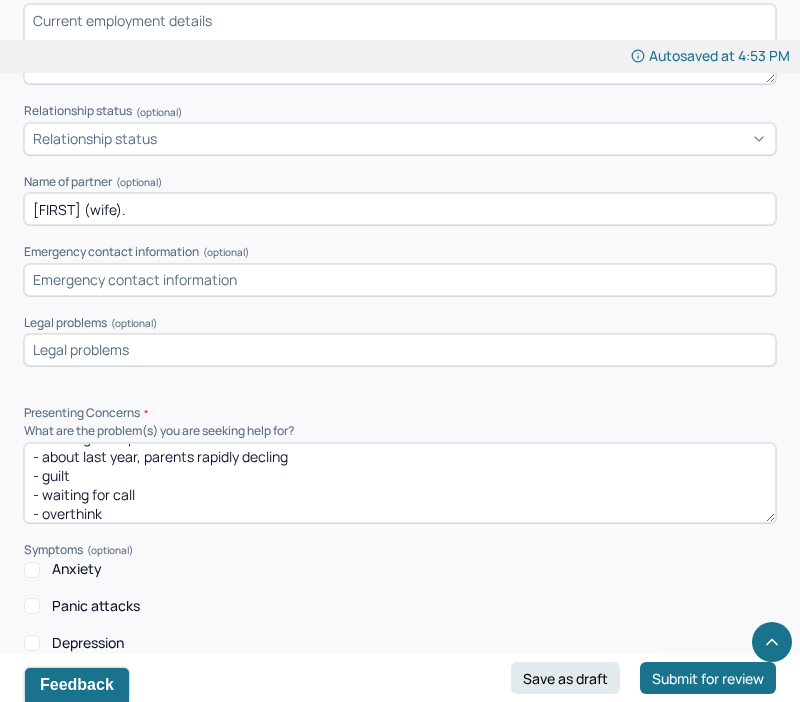scroll, scrollTop: 1620, scrollLeft: 0, axis: vertical 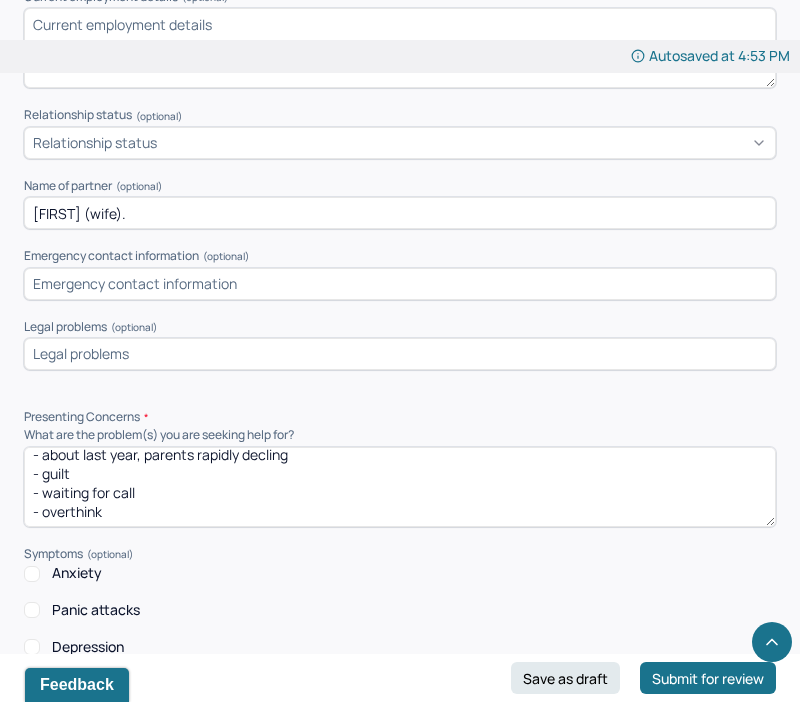 type on "mind doesnt shut off, kept up by decisions, more often than not, staying asleep" 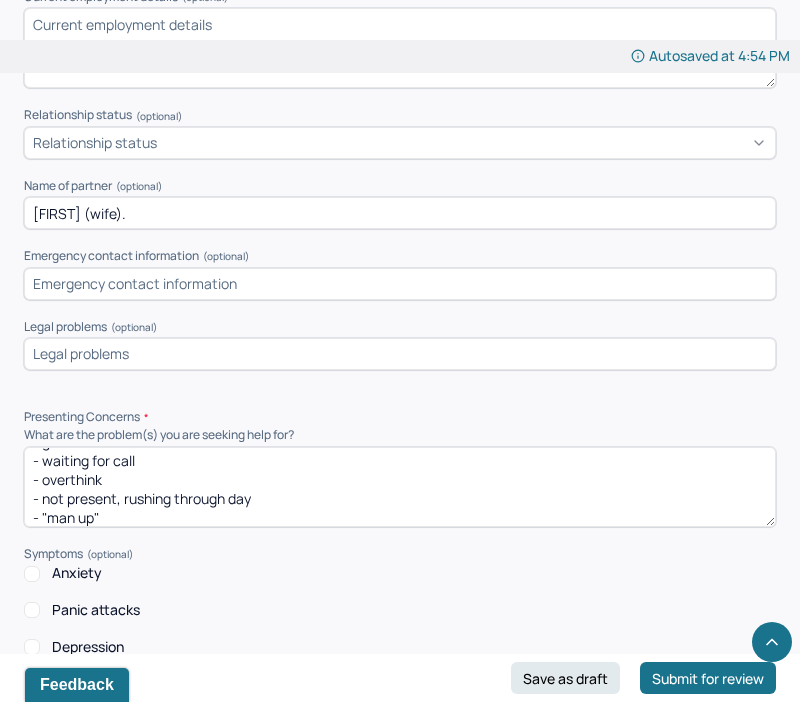 scroll, scrollTop: 98, scrollLeft: 0, axis: vertical 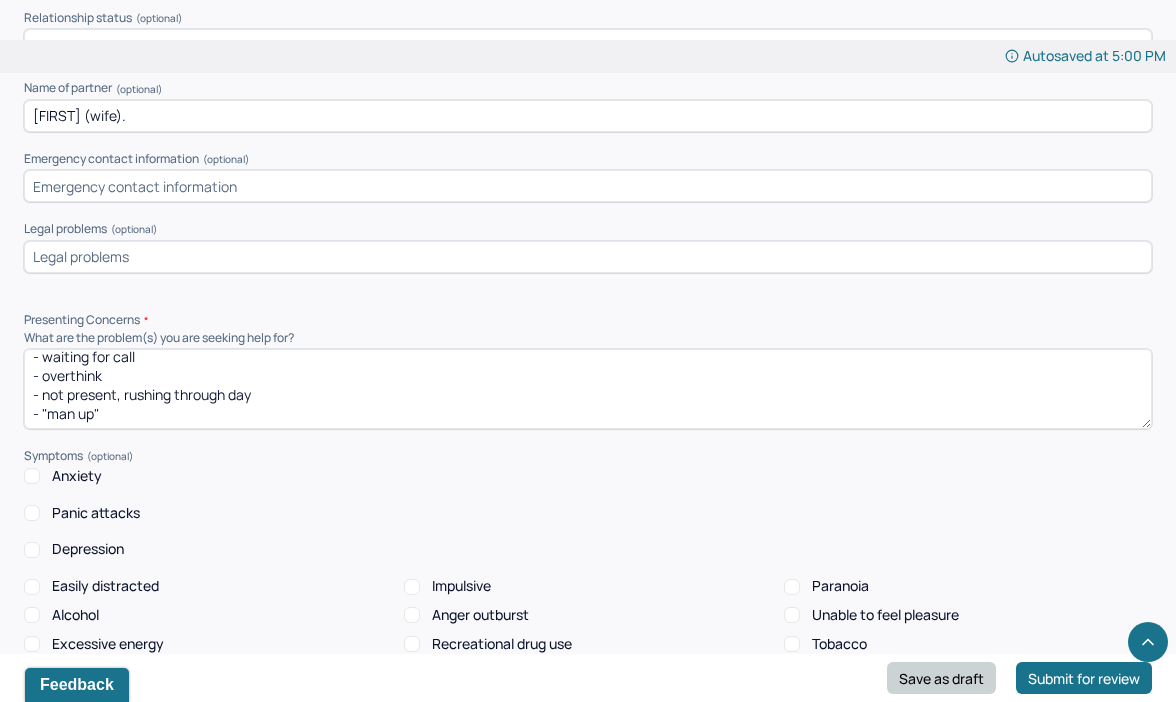 type on "- aging parents
- beating self up
- about last year, parents rapidly decling
- guilt
- waiting for call
- overthink
- not present, rushing through day
- "man up"" 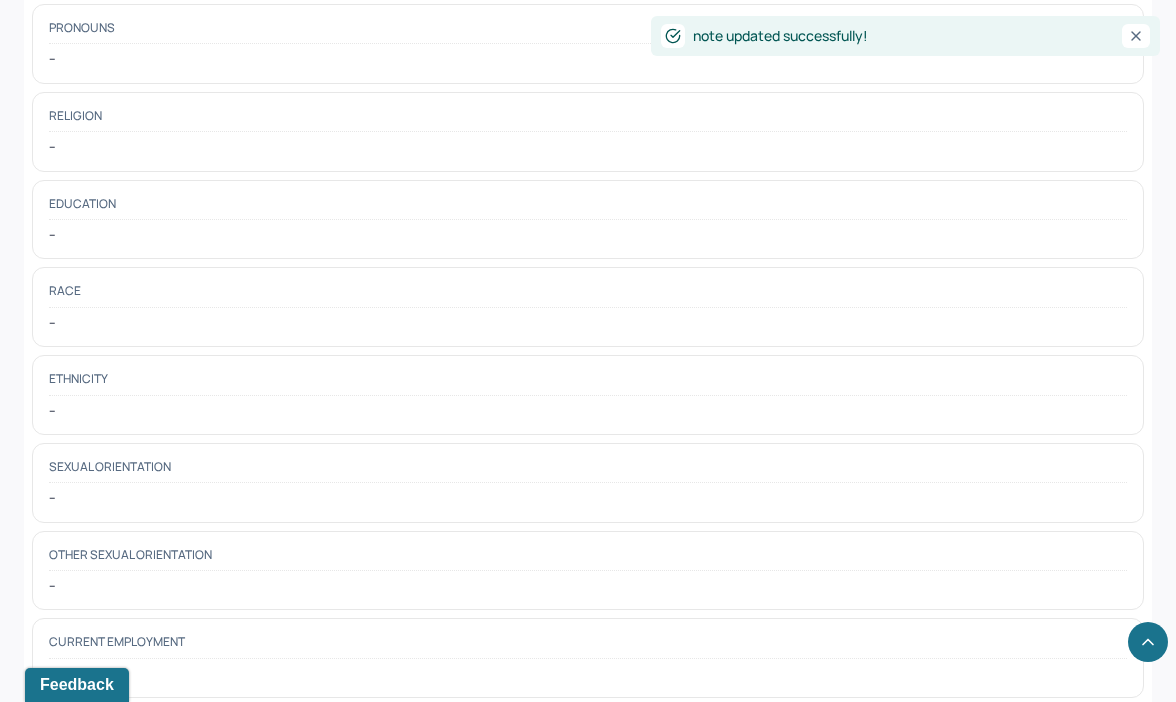 scroll, scrollTop: 0, scrollLeft: 0, axis: both 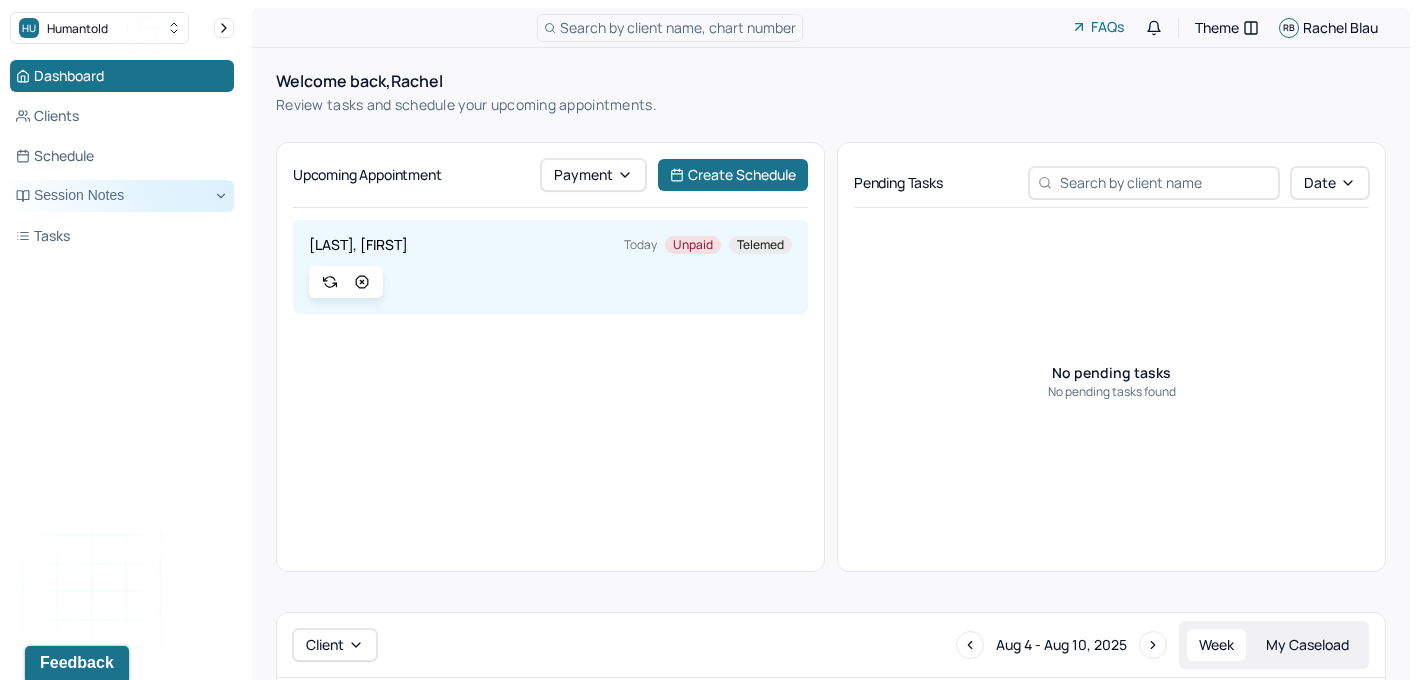 click on "Session Notes" at bounding box center [122, 196] 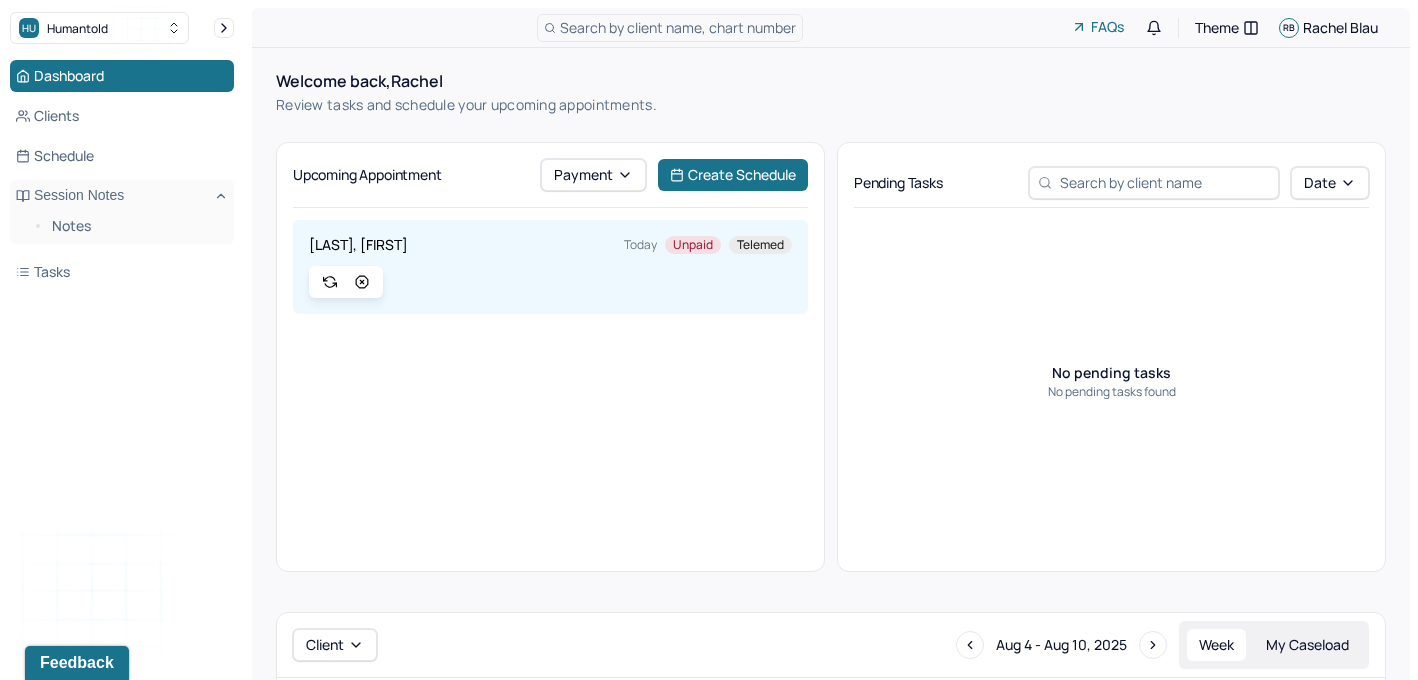 click on "Dashboard Clients Schedule Session Notes Notes Tasks" at bounding box center (122, 174) 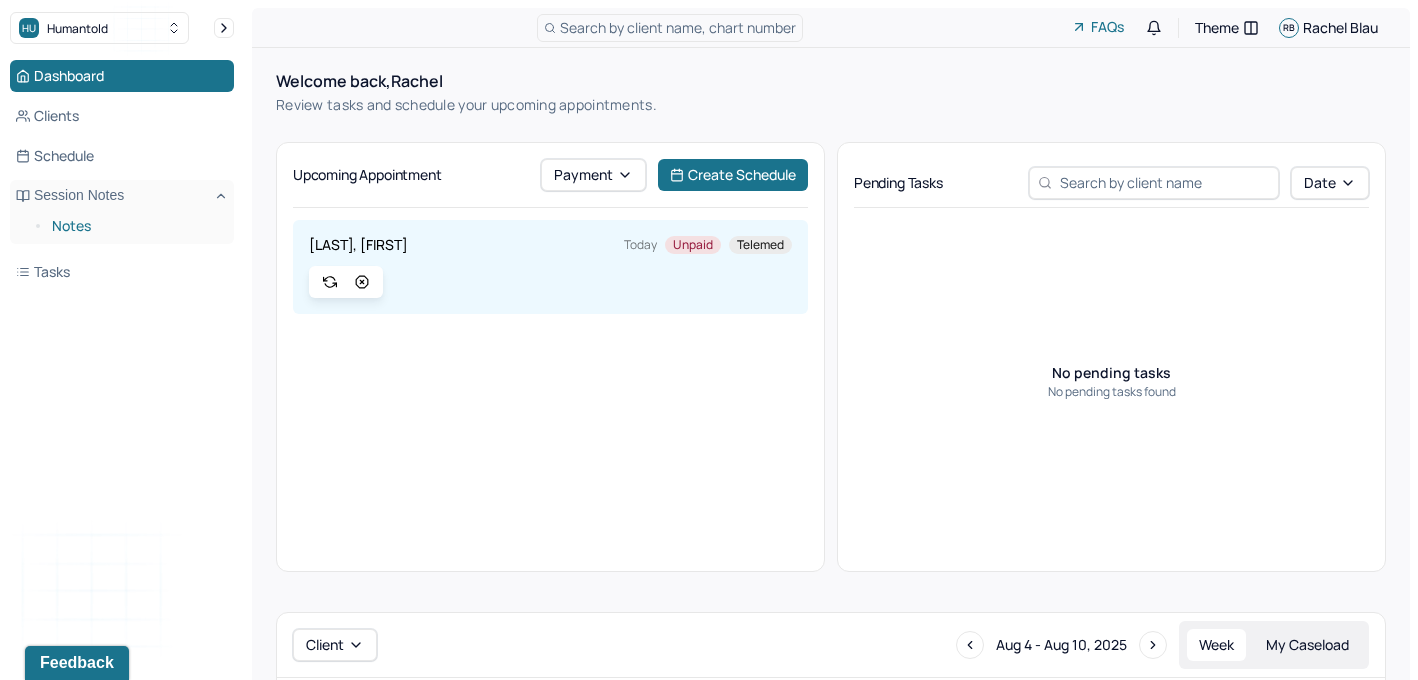 click on "Notes" at bounding box center (135, 226) 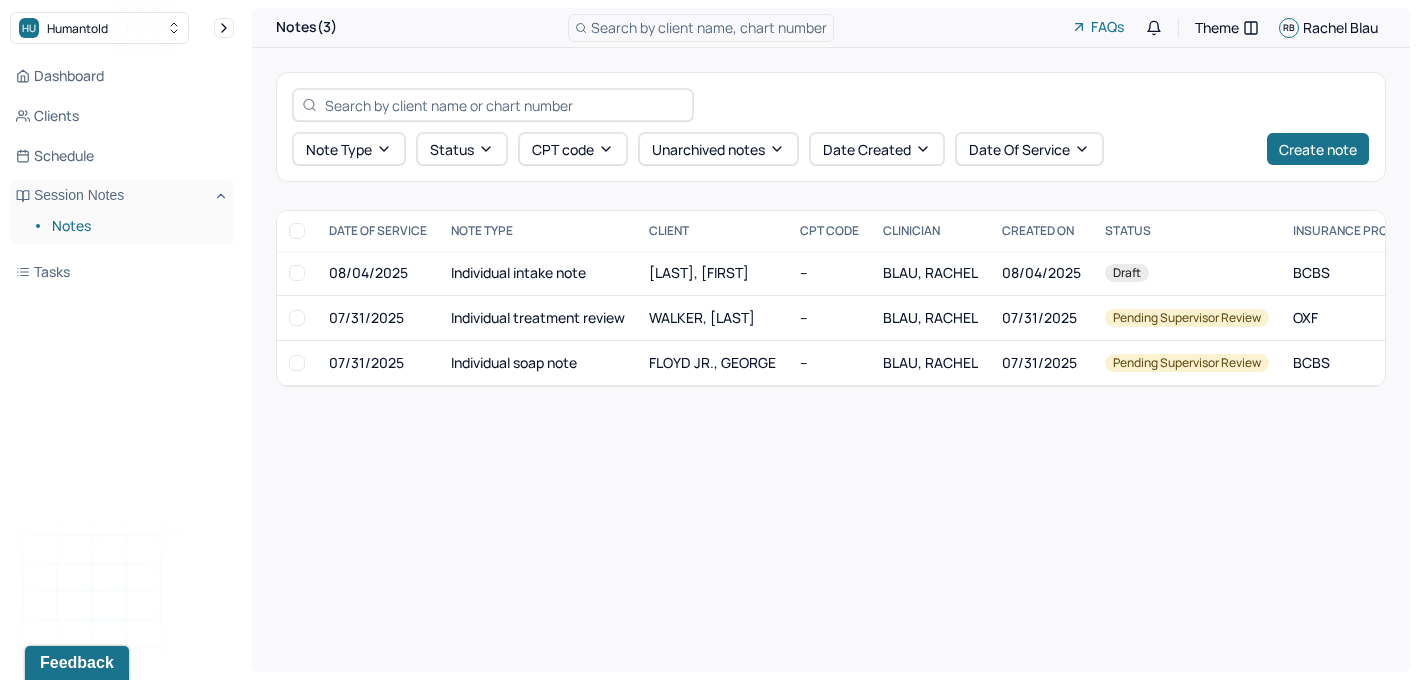 click on "Individual intake note" at bounding box center (538, 273) 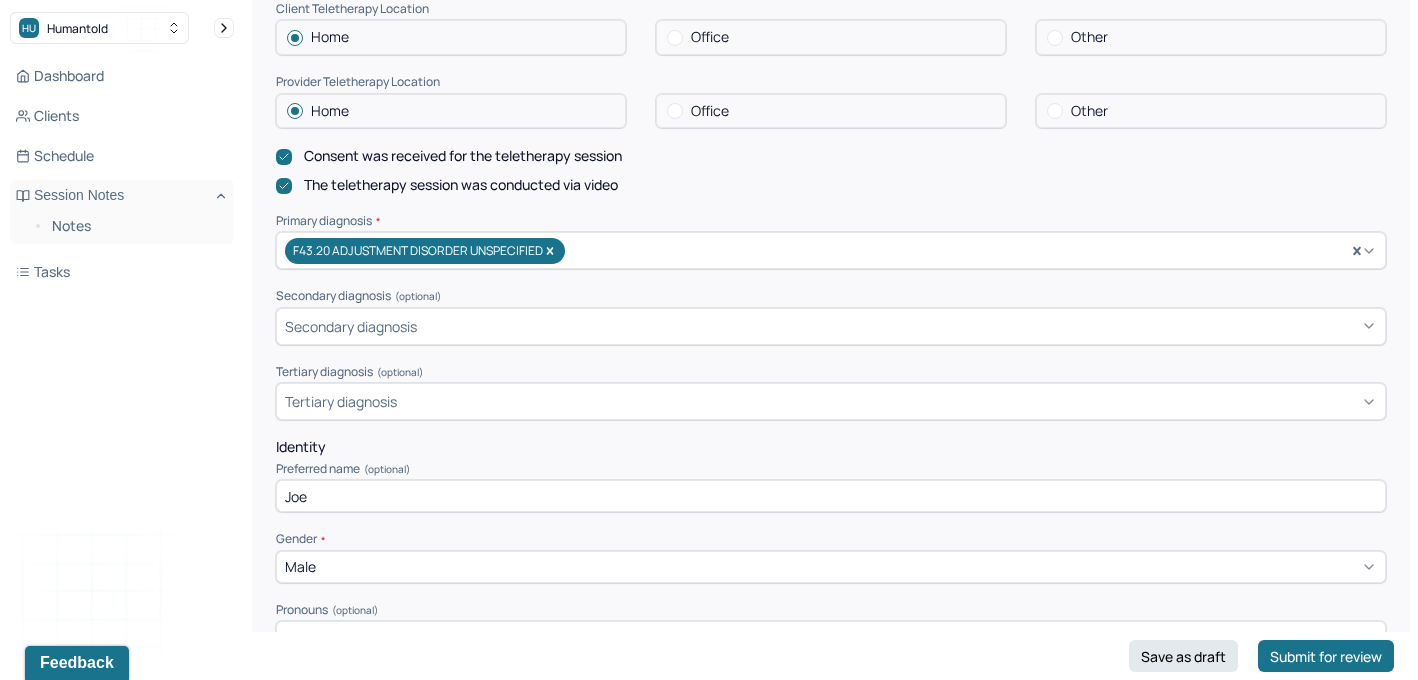 scroll, scrollTop: 561, scrollLeft: 0, axis: vertical 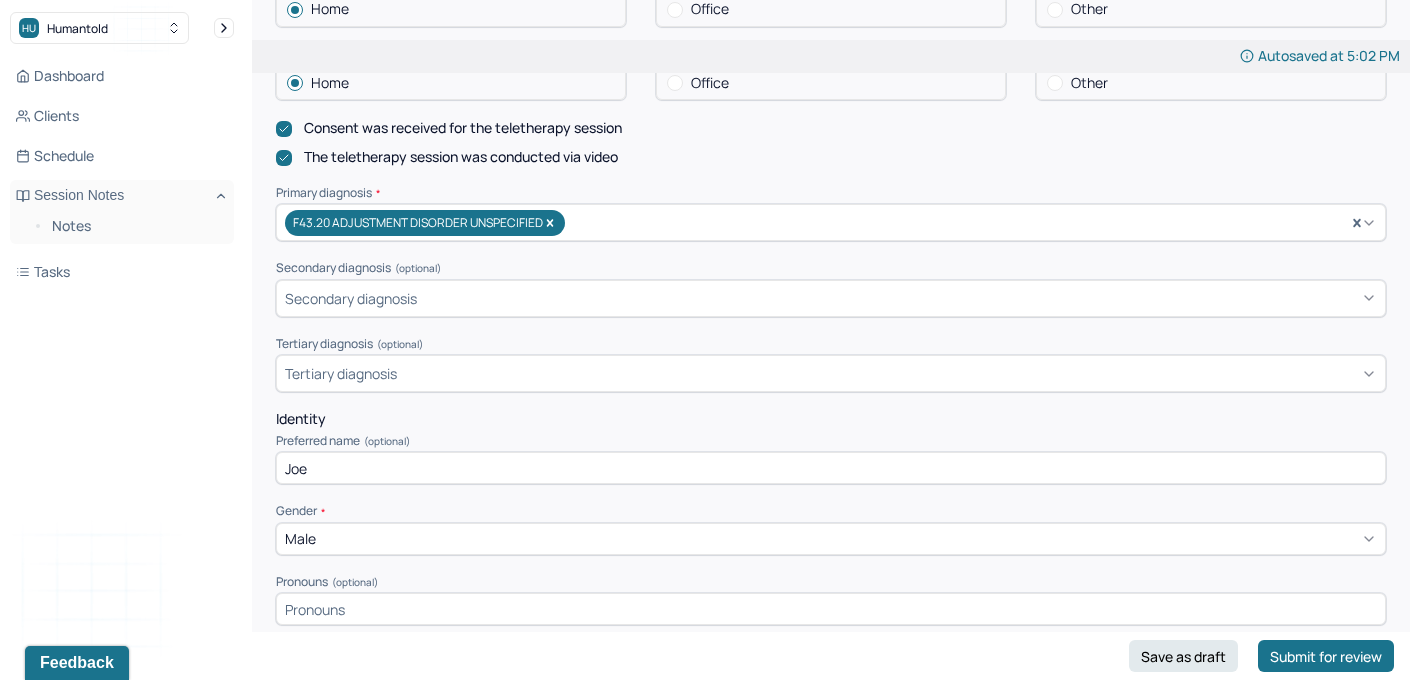 click 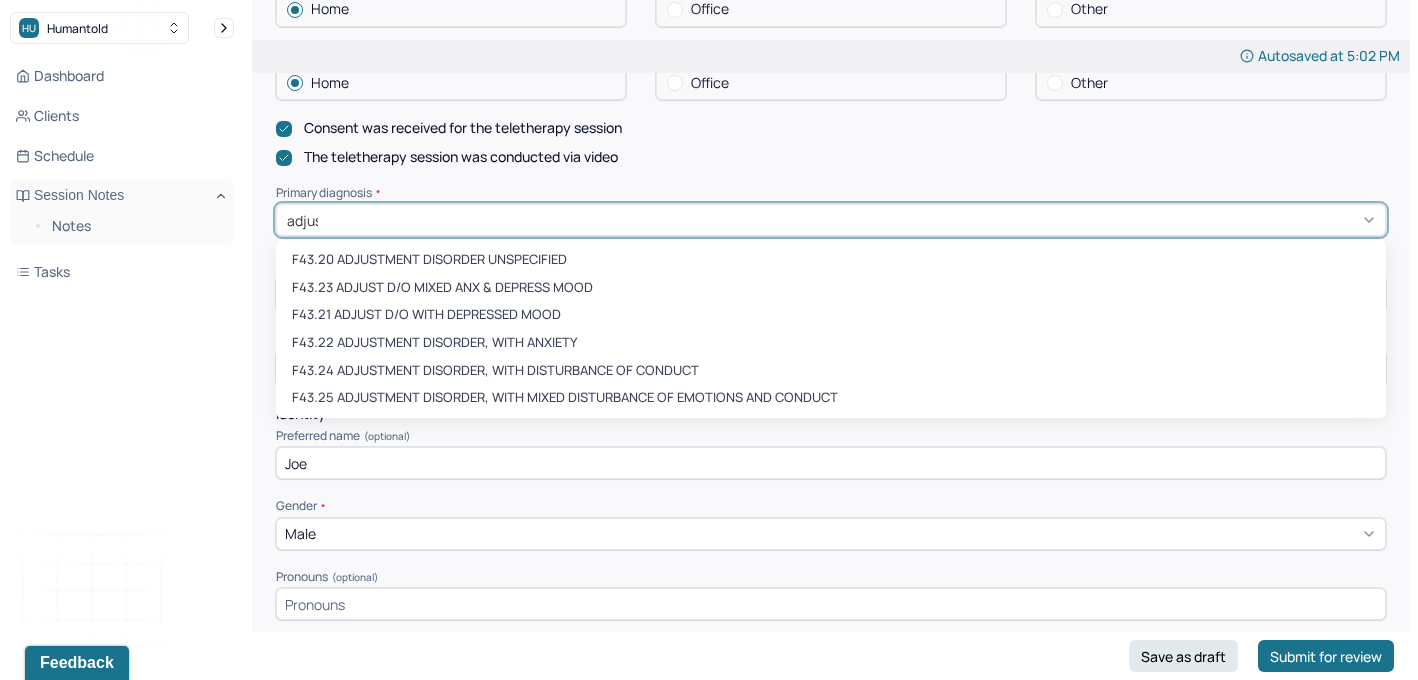 type on "adjust" 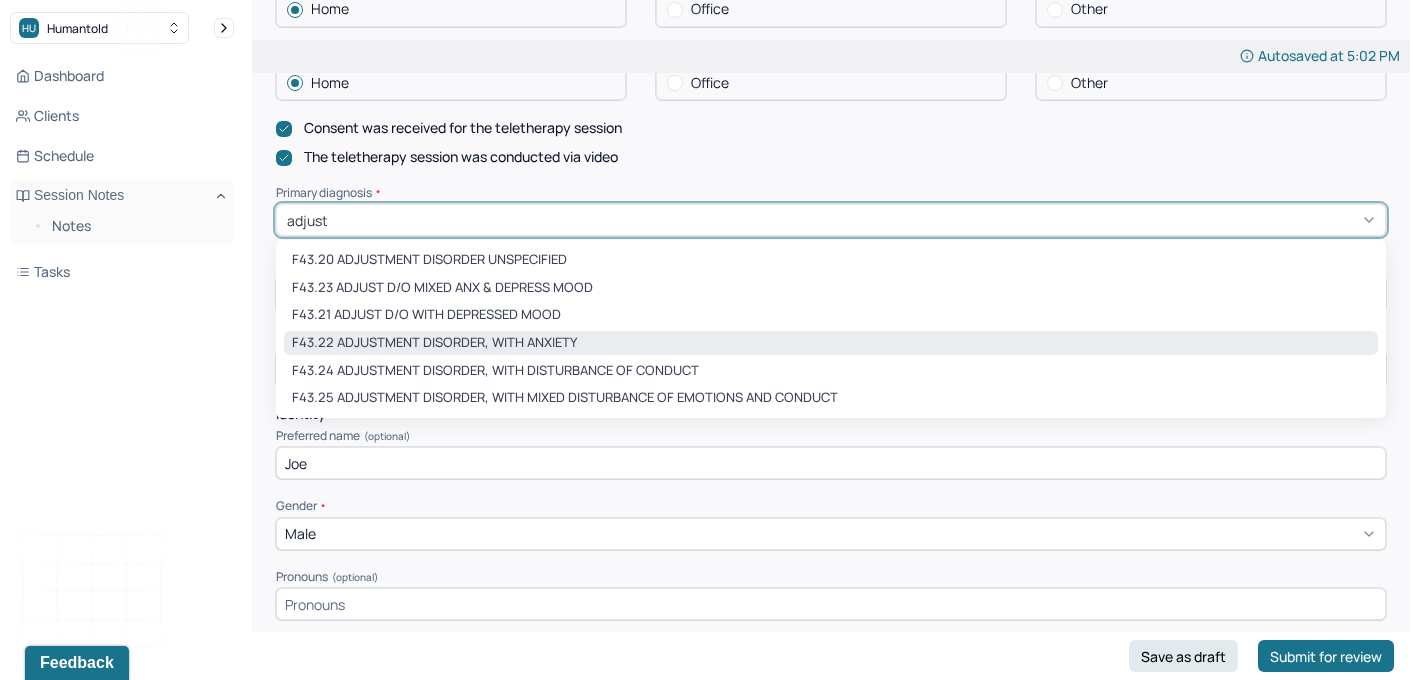 click on "F43.22 ADJUSTMENT DISORDER, WITH ANXIETY" at bounding box center (831, 343) 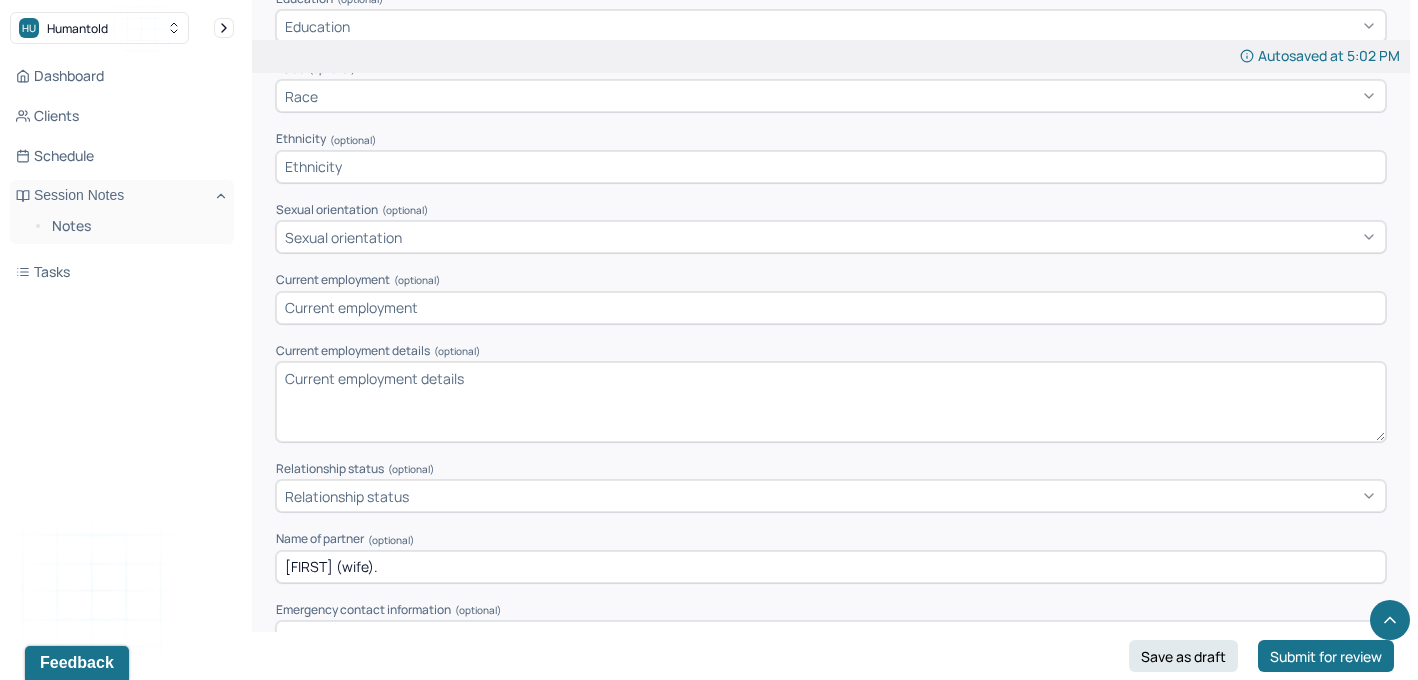 scroll, scrollTop: 1431, scrollLeft: 0, axis: vertical 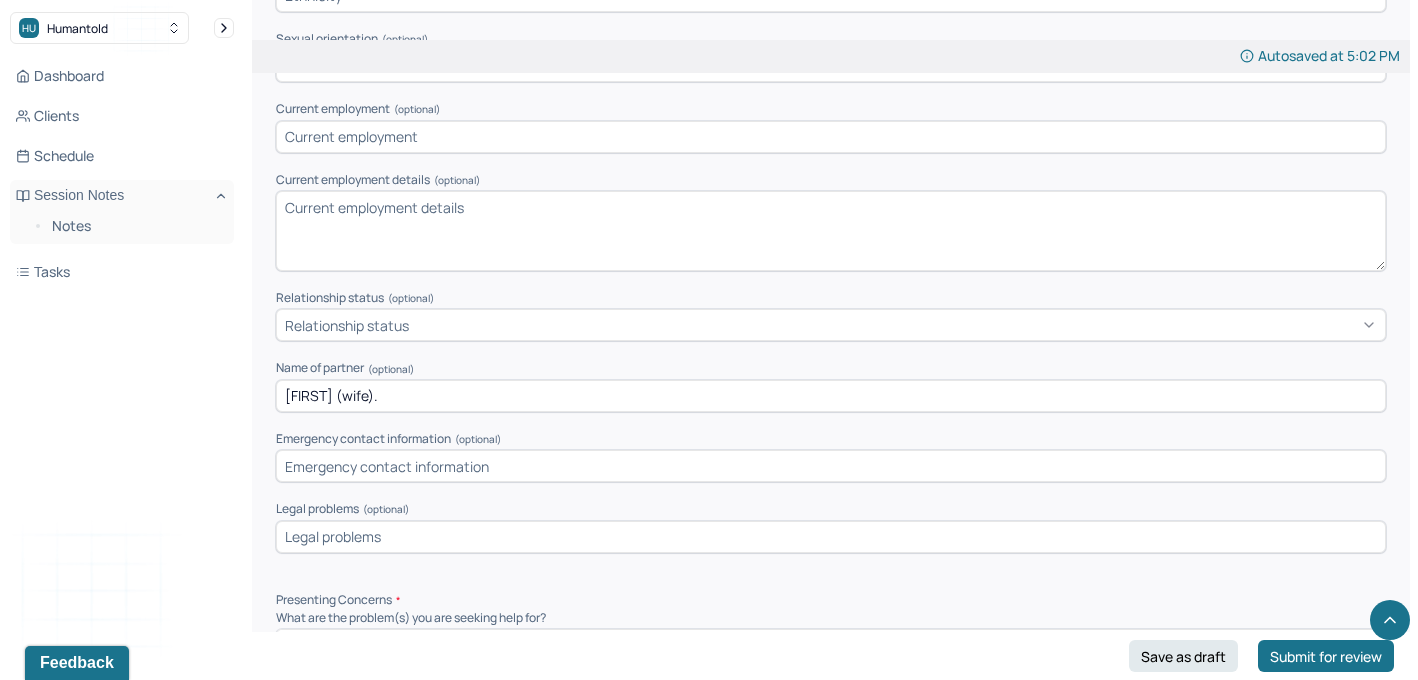 drag, startPoint x: 441, startPoint y: 399, endPoint x: 341, endPoint y: 392, distance: 100.2447 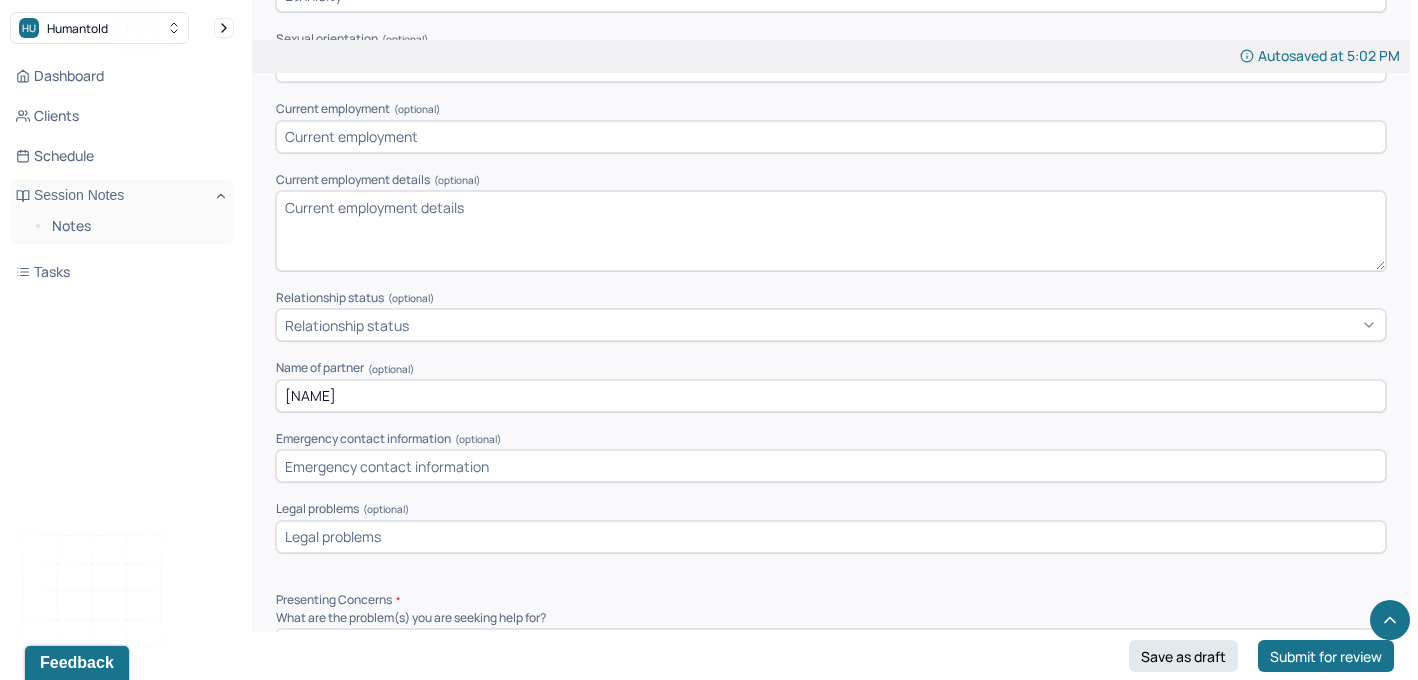 type on "[NAME]" 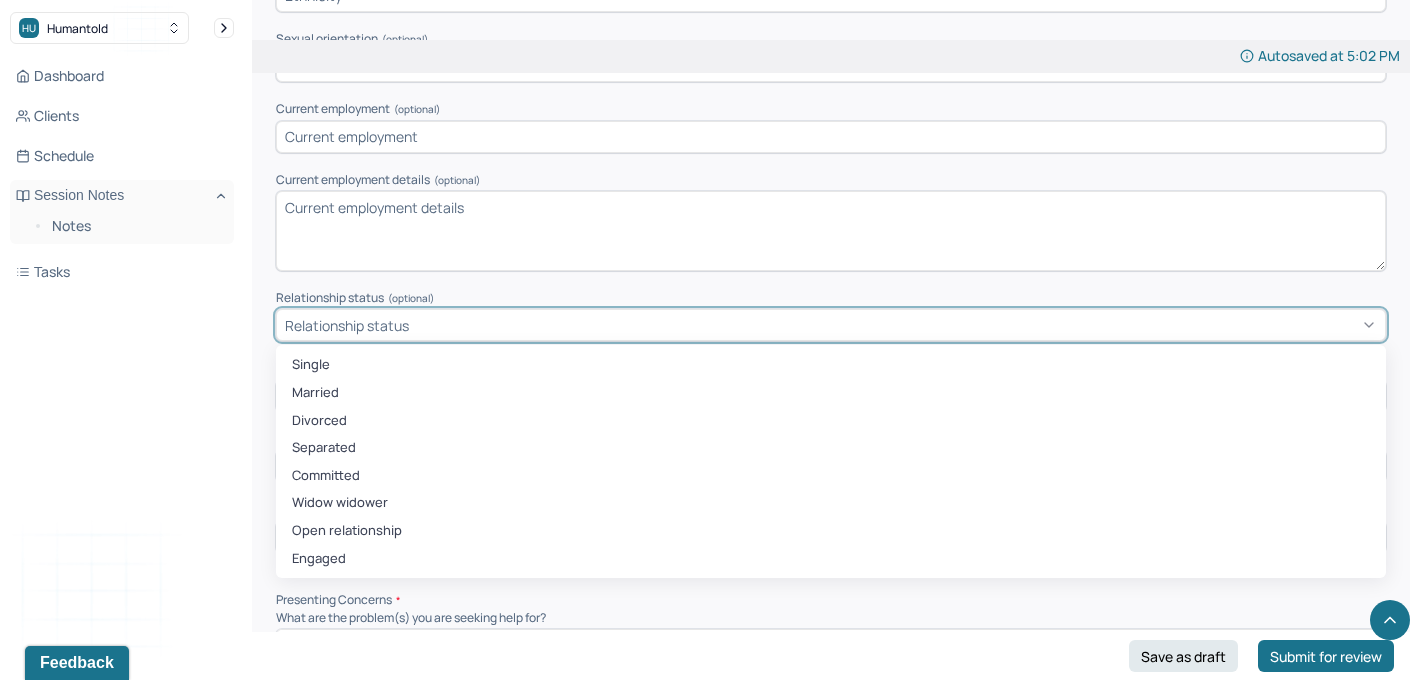 click on "Relationship status" at bounding box center (347, 325) 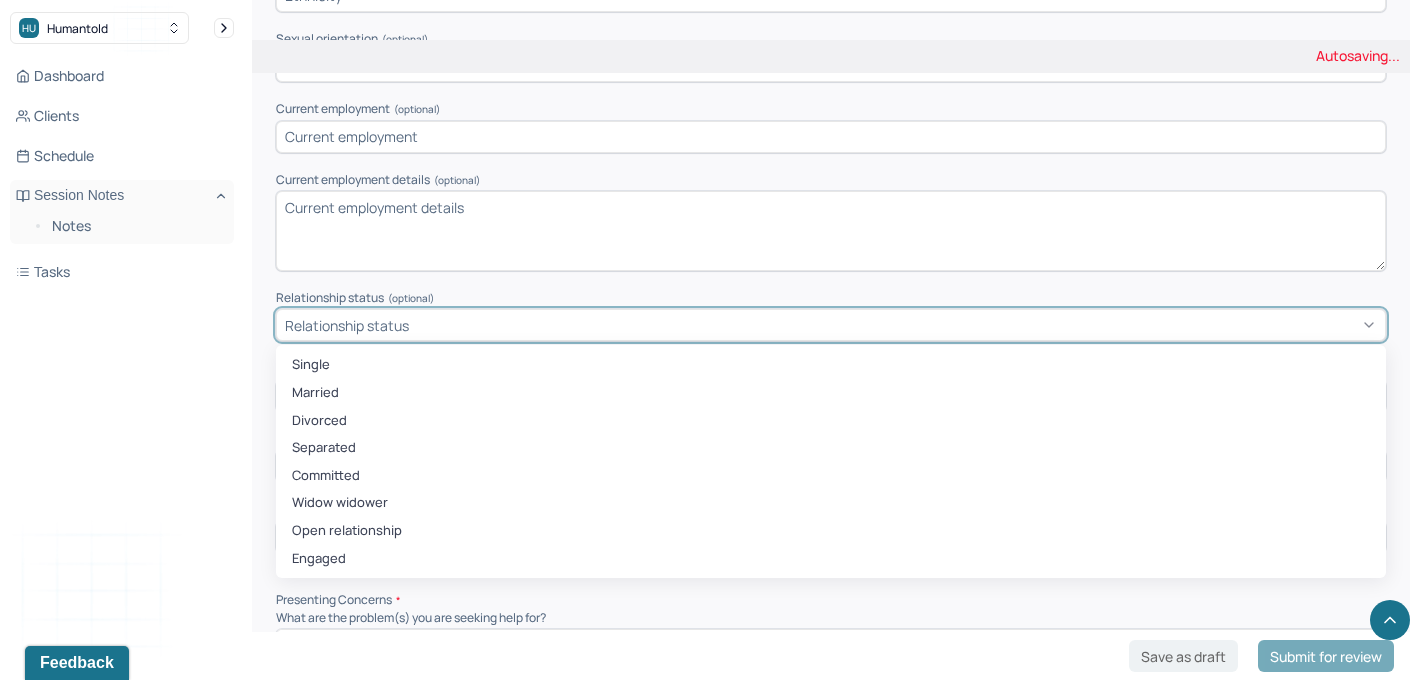 type 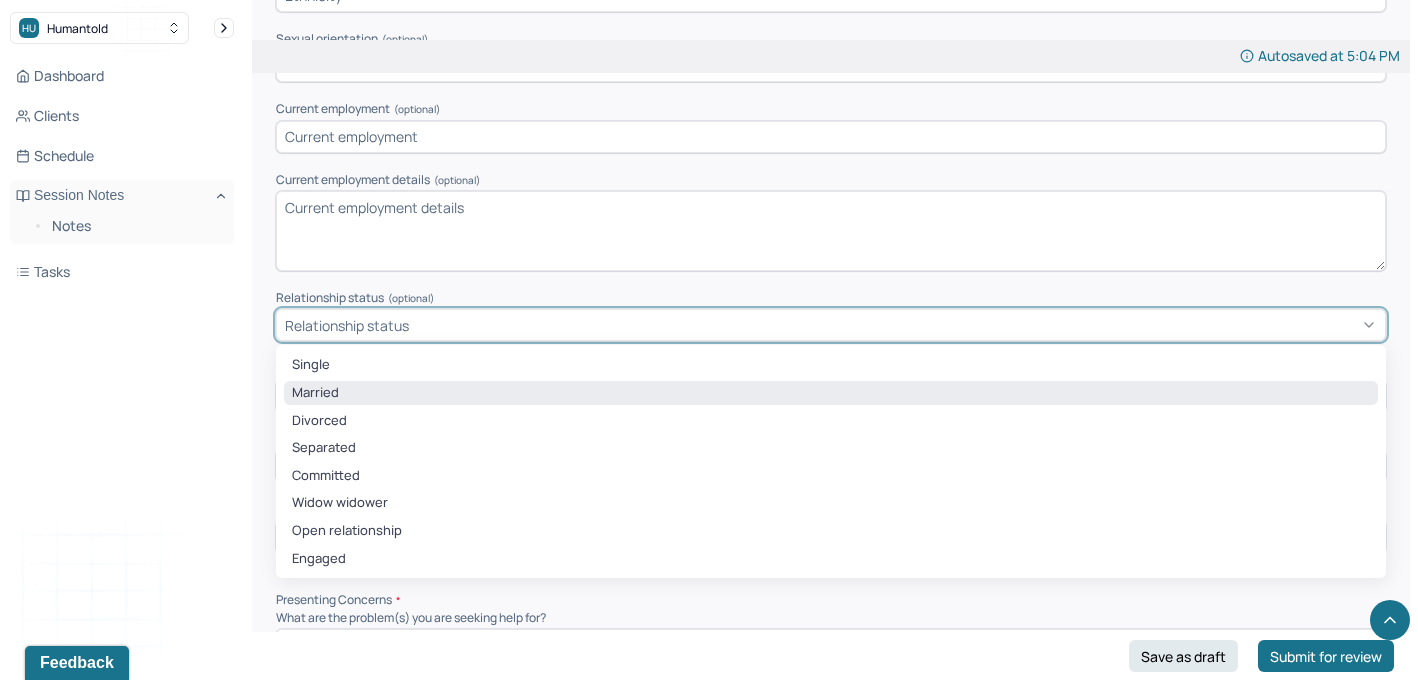 click on "Married" at bounding box center [831, 393] 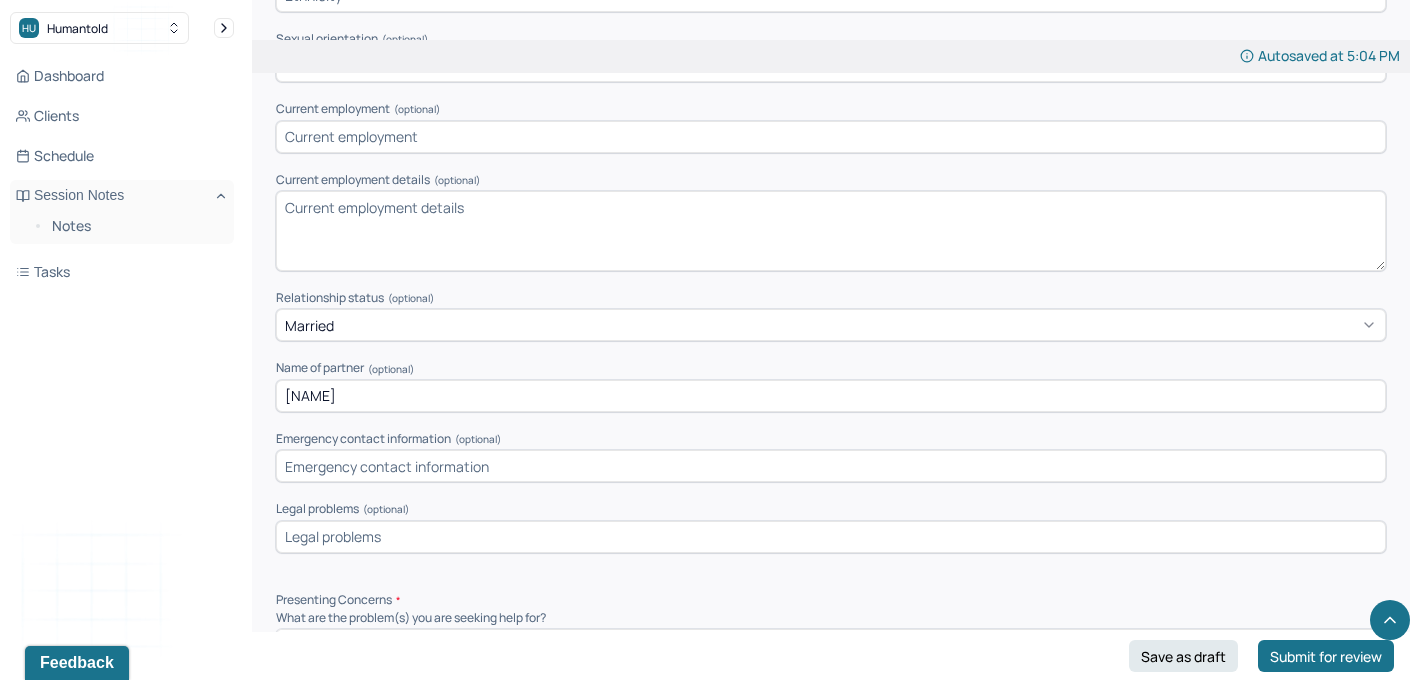 click on "Autosaved at [TIME] Appointment Details Client name [FIRST] [LAST] Date of service [DATE] Time [TIME] - [TIME] Duration [DURATION] Appointment type individual therapy Provider name [NAME] Modifier [NUMBER] Telemedicine Note type Individual intake note Load previous session note Instructions The fields marked with an asterisk ( * ) are required before you can submit your notes. Before you can submit your session notes, they must be signed. You have the option to save your notes as a draft before making a submission. Appointment location * Teletherapy Client Teletherapy Location Home Office Other Provider Teletherapy Location Home Office Other Consent was received for the teletherapy session The teletherapy session was conducted via video Primary diagnosis * F43.22 ADJUSTMENT DISORDER, WITH ANXIETY Secondary diagnosis (optional) Secondary diagnosis Tertiary diagnosis (optional) Tertiary diagnosis Identity Preferred name (optional) [NAME] Gender * Male Pronouns (optional) Religion (optional) Religion Education Race *" at bounding box center [831, 3069] 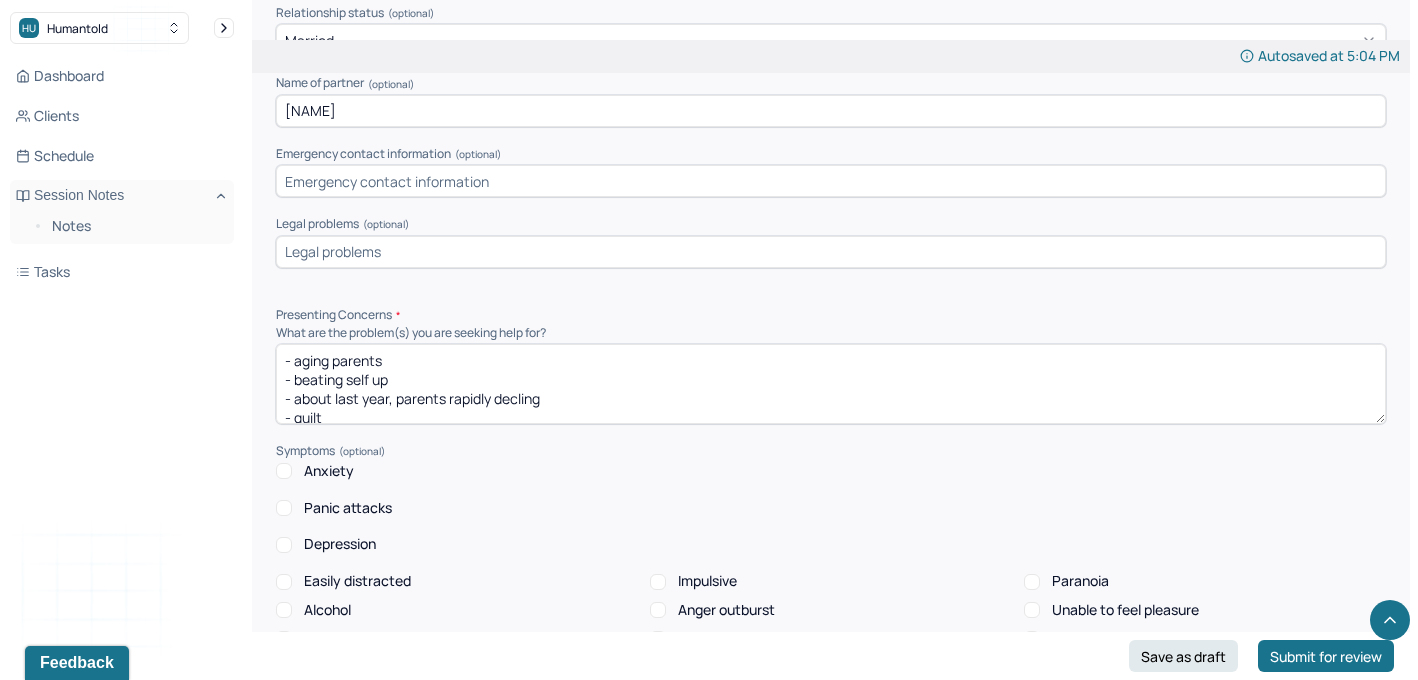 scroll, scrollTop: 1717, scrollLeft: 0, axis: vertical 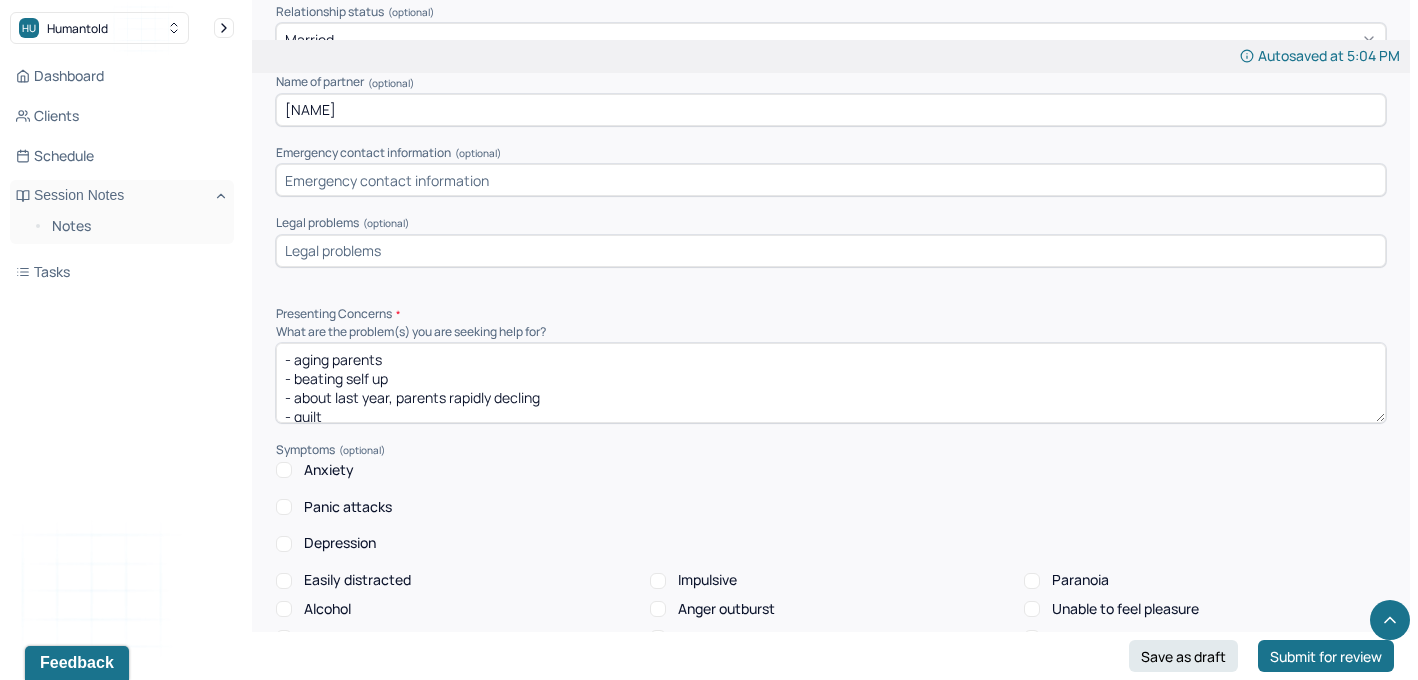 click on "- aging parents
- beating self up
- about last year, parents rapidly decling
- guilt
- waiting for call
- overthink
- not present, rushing through day
- "man up"" at bounding box center [831, 383] 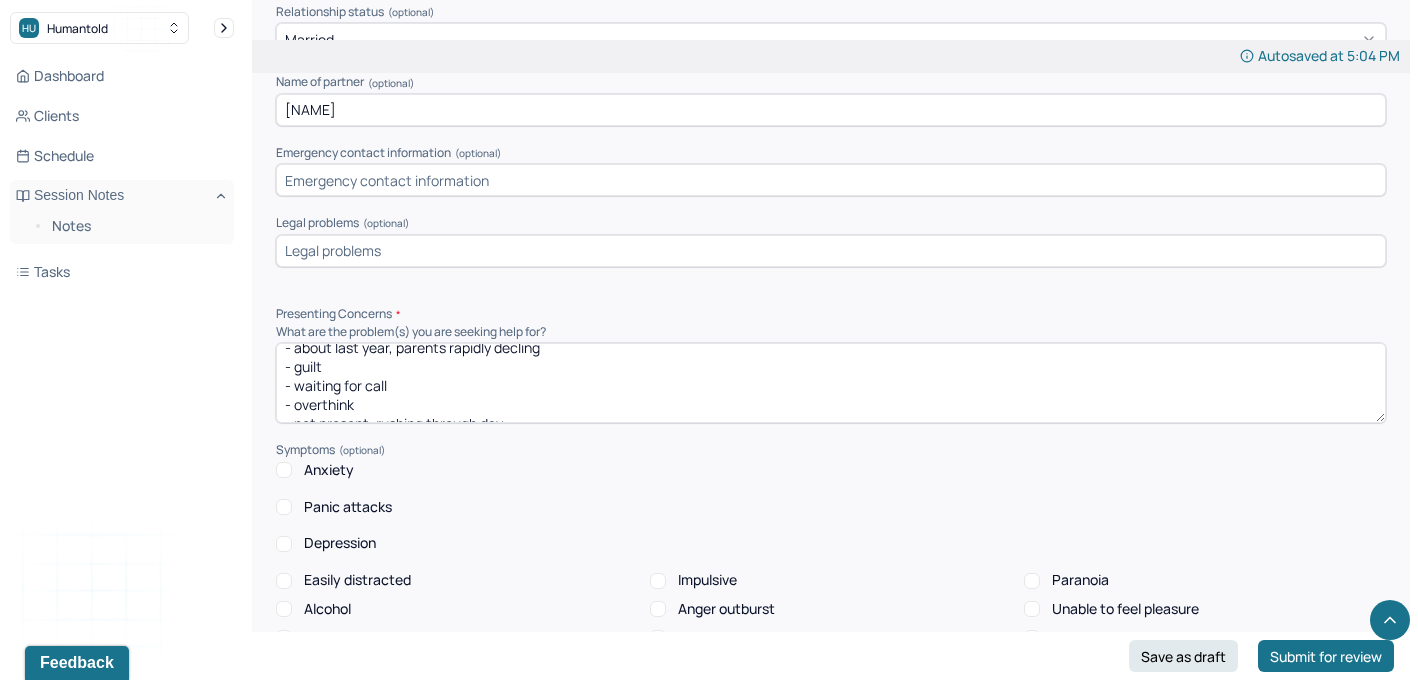 scroll, scrollTop: 85, scrollLeft: 0, axis: vertical 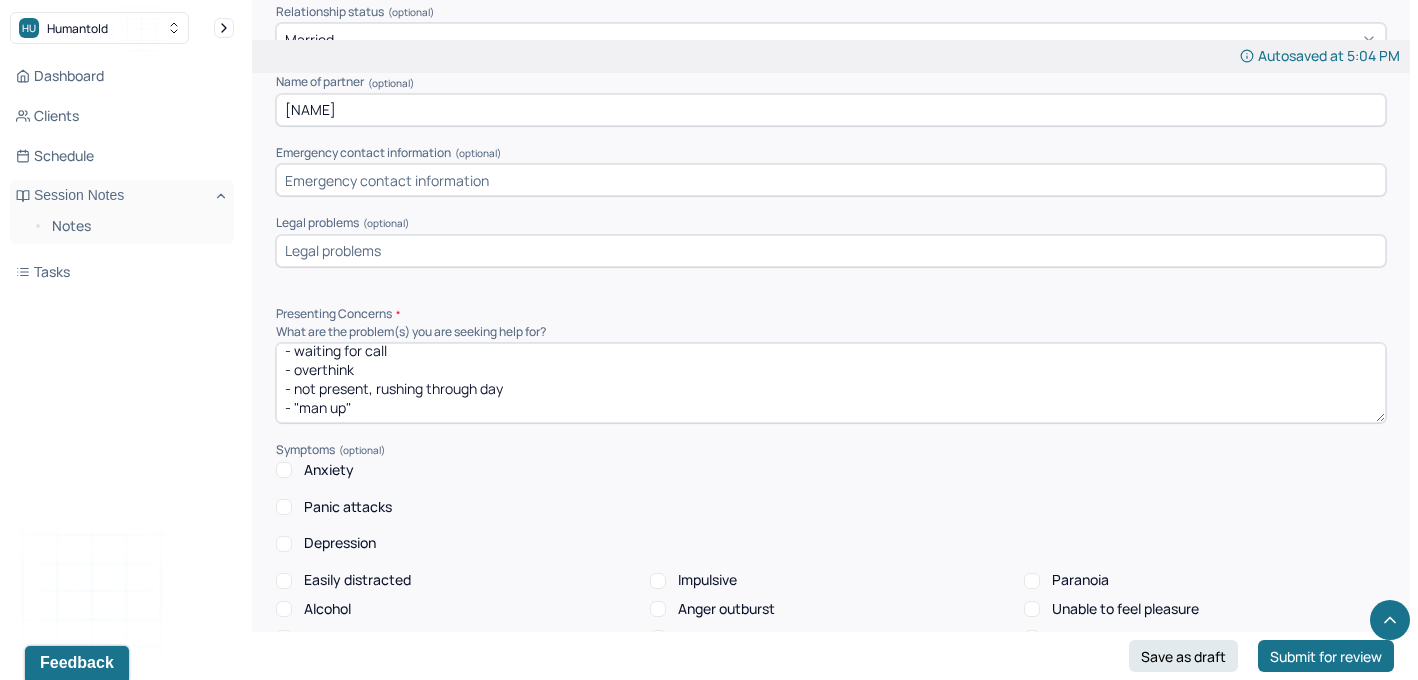 click on "- aging parents
- beating self up
- about last year, parents rapidly decling
- guilt
- waiting for call
- overthink
- not present, rushing through day
- "man up"" at bounding box center (831, 383) 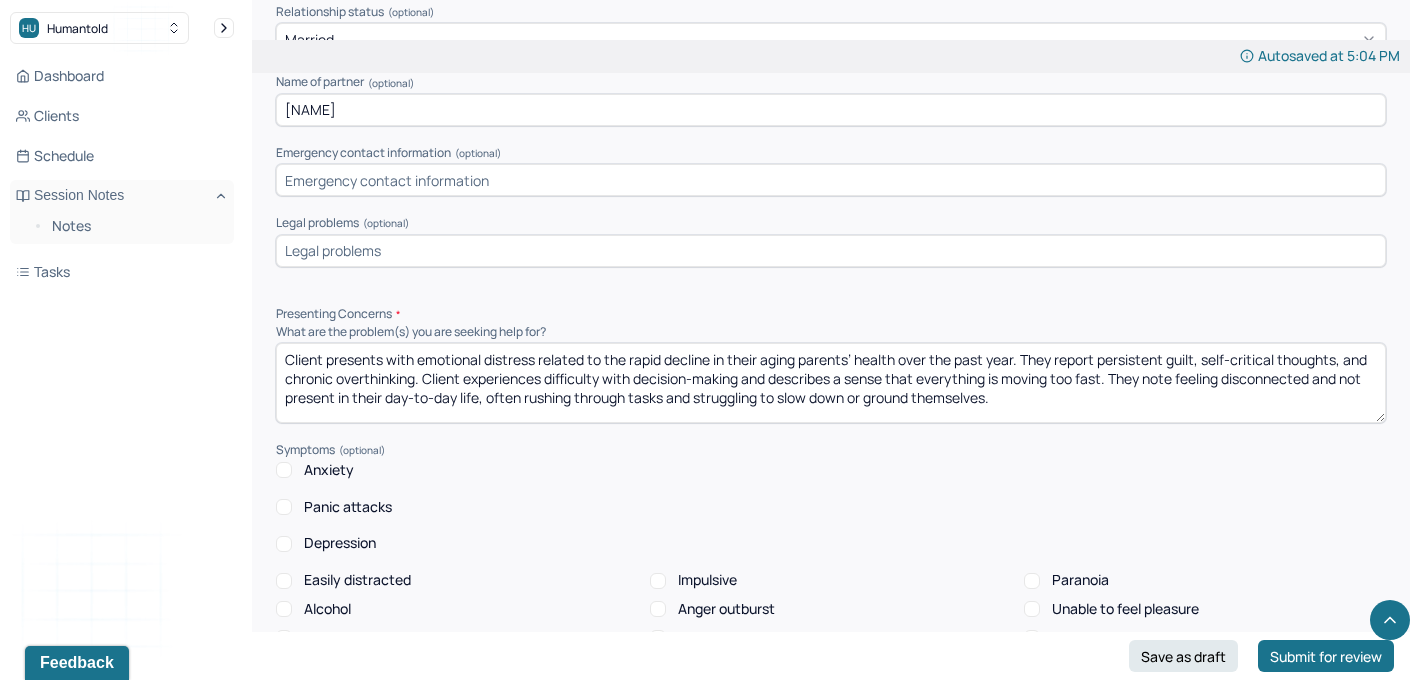 scroll, scrollTop: 0, scrollLeft: 0, axis: both 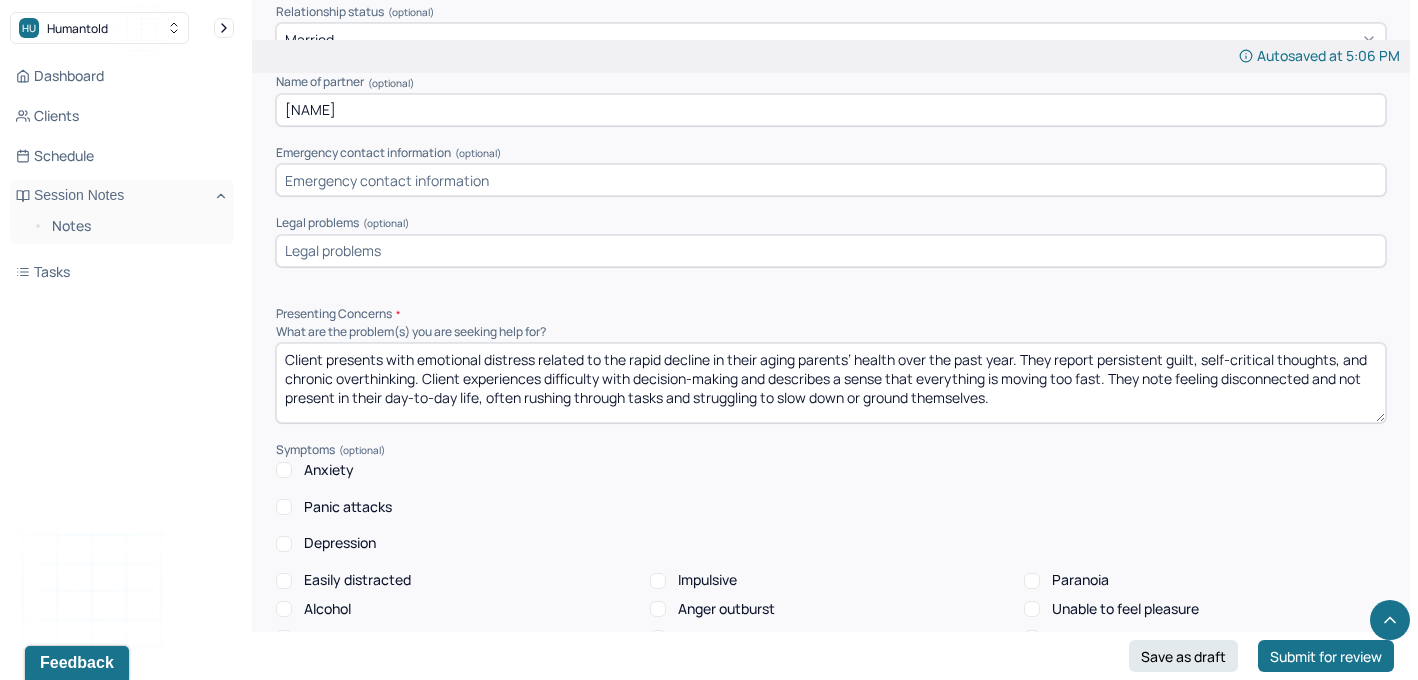 type on "Client presents with emotional distress related to the rapid decline in their aging parents’ health over the past year. They report persistent guilt, self-critical thoughts, and chronic overthinking. Client experiences difficulty with decision-making and describes a sense that everything is moving too fast. They note feeling disconnected and not present in their day-to-day life, often rushing through tasks and struggling to slow down or ground themselves." 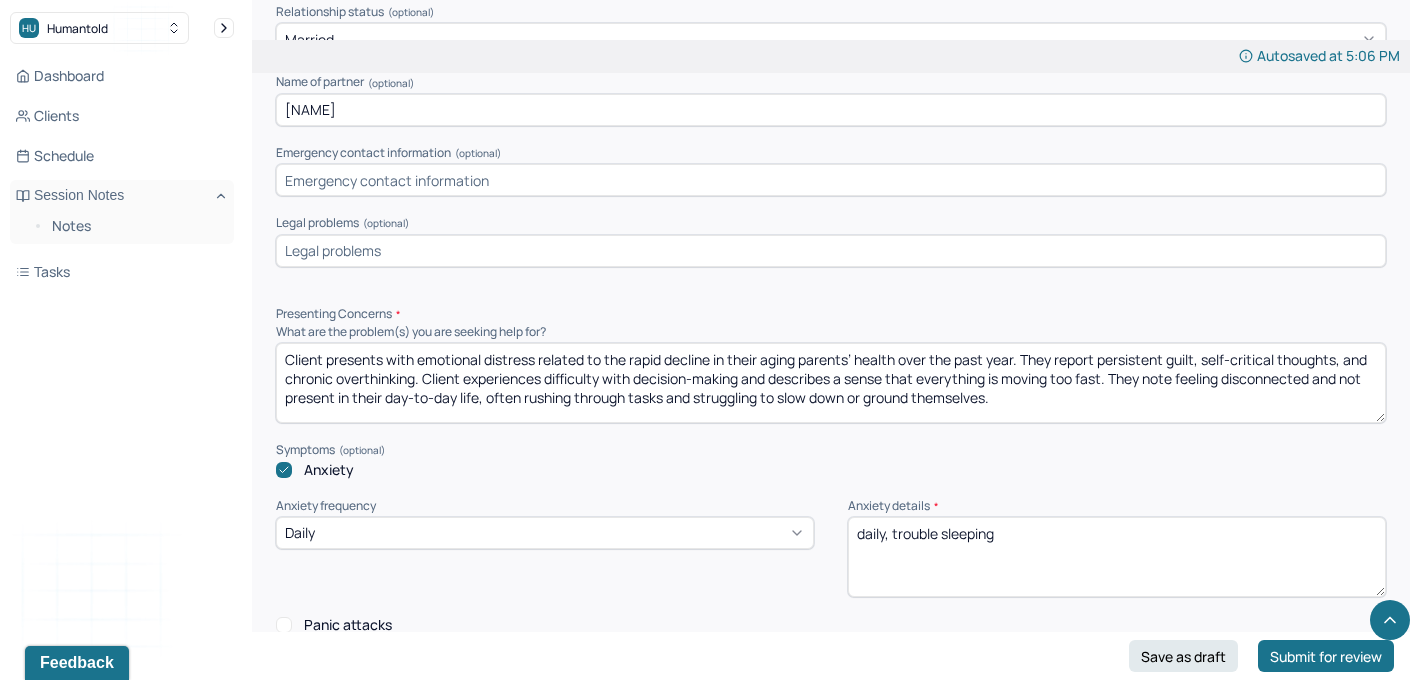 scroll, scrollTop: 1802, scrollLeft: 0, axis: vertical 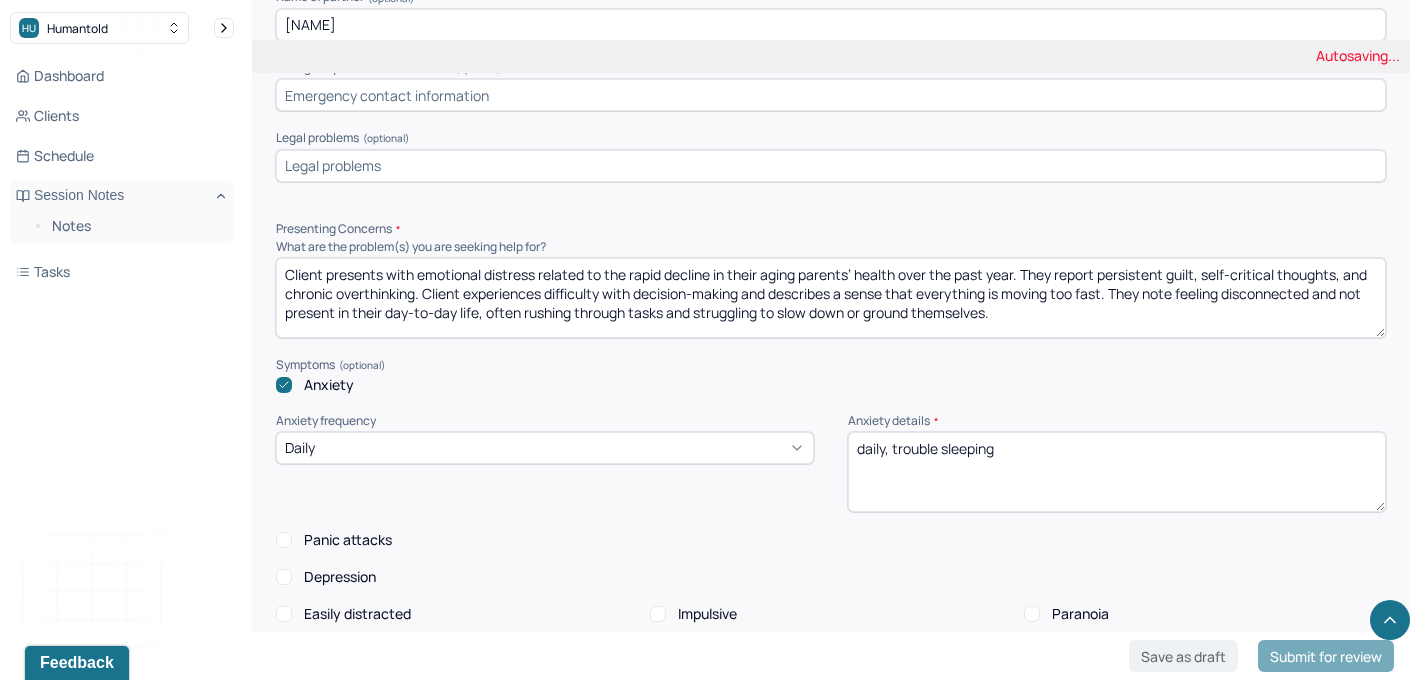 drag, startPoint x: 1069, startPoint y: 455, endPoint x: 790, endPoint y: 430, distance: 280.11783 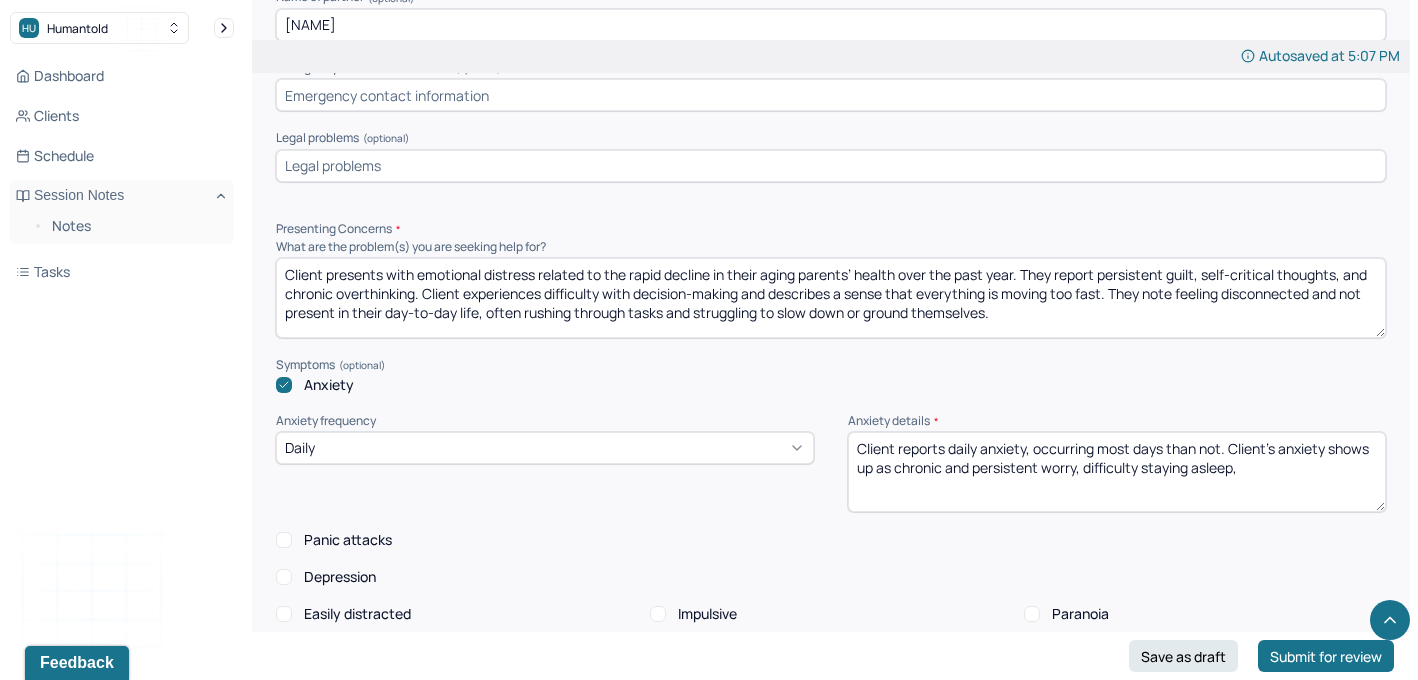 drag, startPoint x: 1074, startPoint y: 460, endPoint x: 893, endPoint y: 455, distance: 181.06905 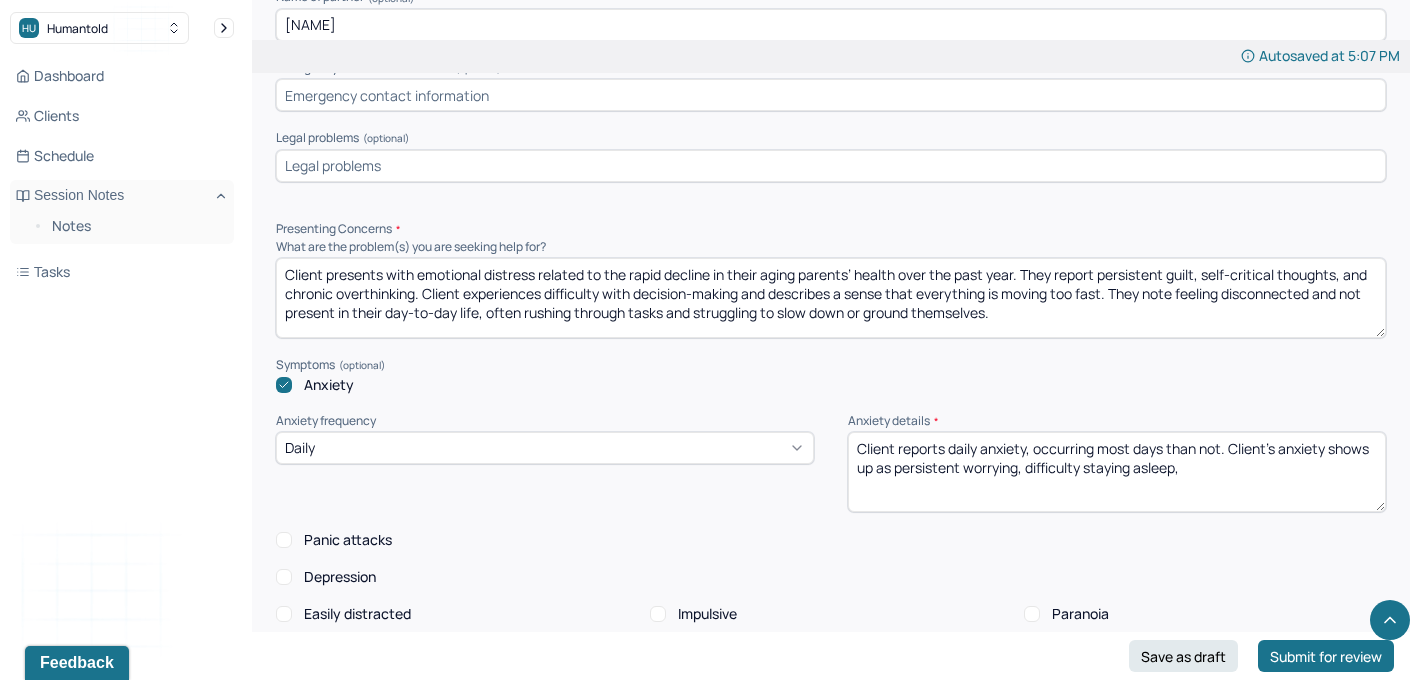 click on "Client reports daily anxiety, occurring most days than not. Client's anxiety shows up as persistent worrying, difficulty staying asleep," at bounding box center (1117, 472) 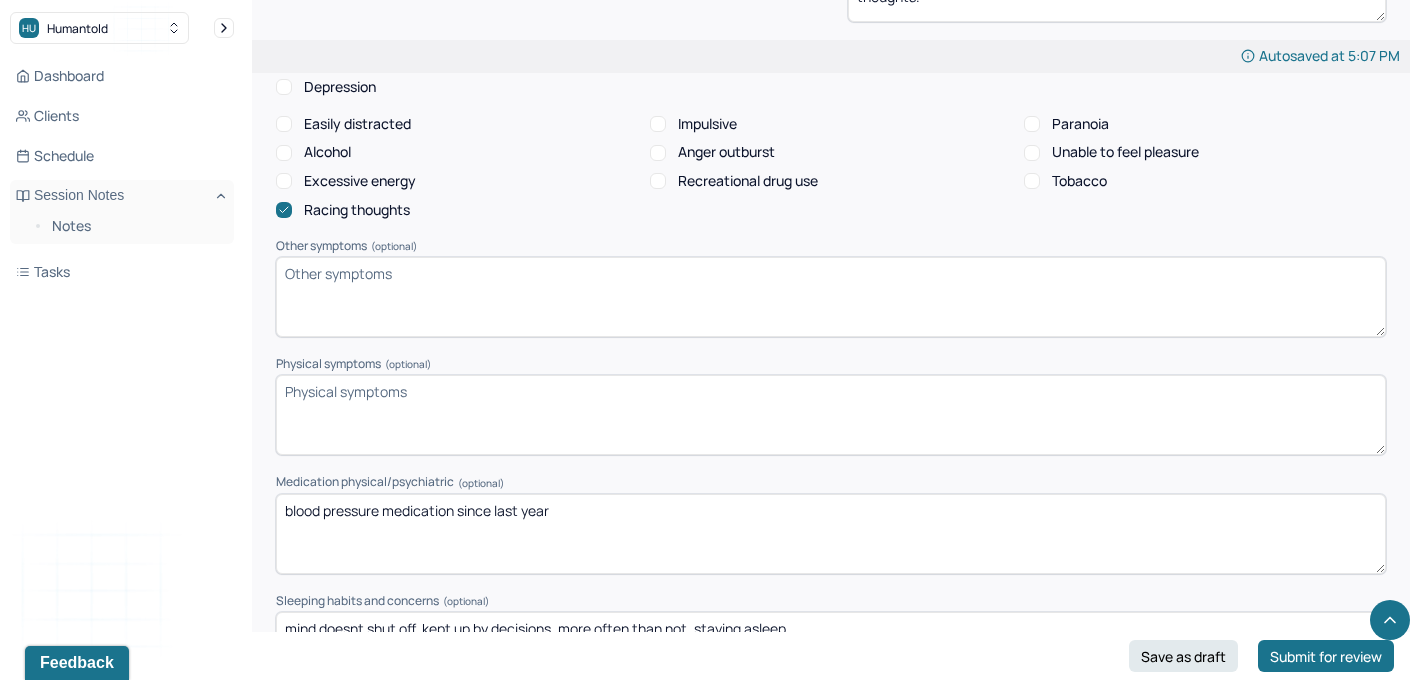 scroll, scrollTop: 2300, scrollLeft: 0, axis: vertical 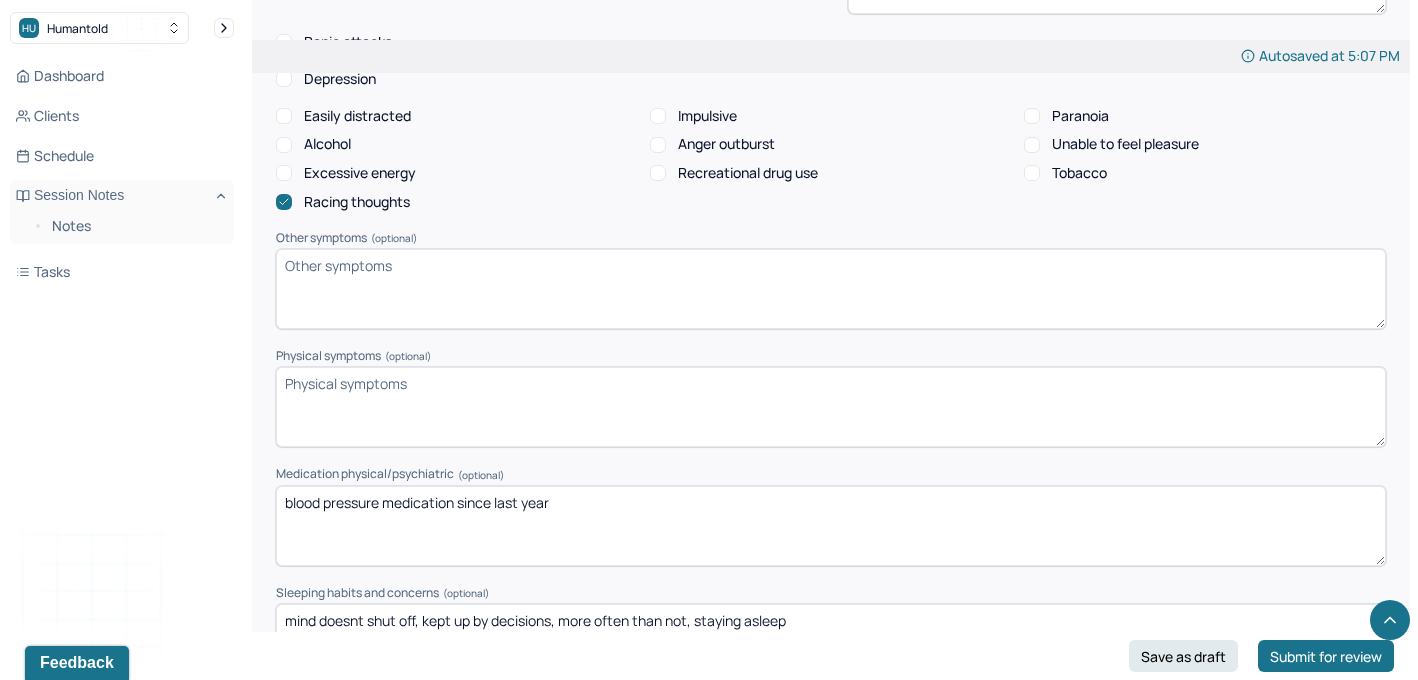type on "Client reports daily anxiety, occurring most days than not. Client's anxiety shows up as persistent worrying, difficulty staying asleep, overthinking, and self-critical thoughts." 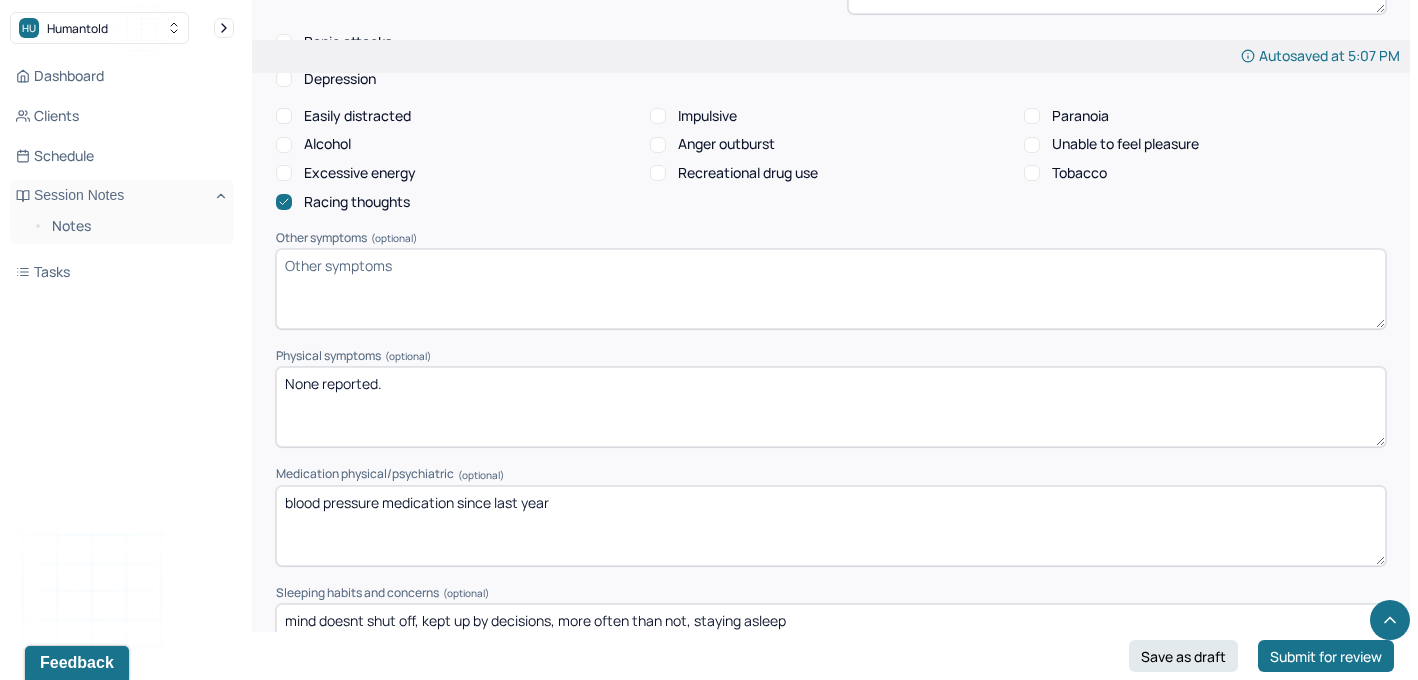 type on "None reported." 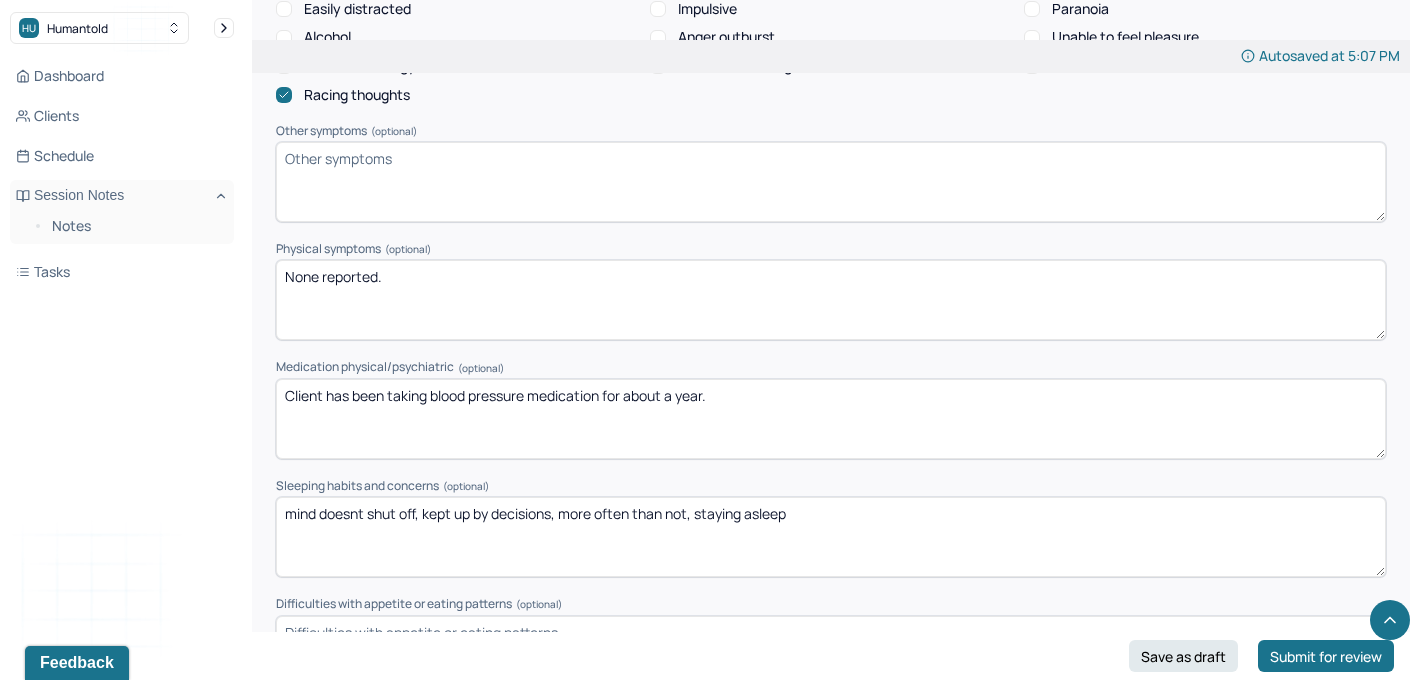 scroll, scrollTop: 2444, scrollLeft: 0, axis: vertical 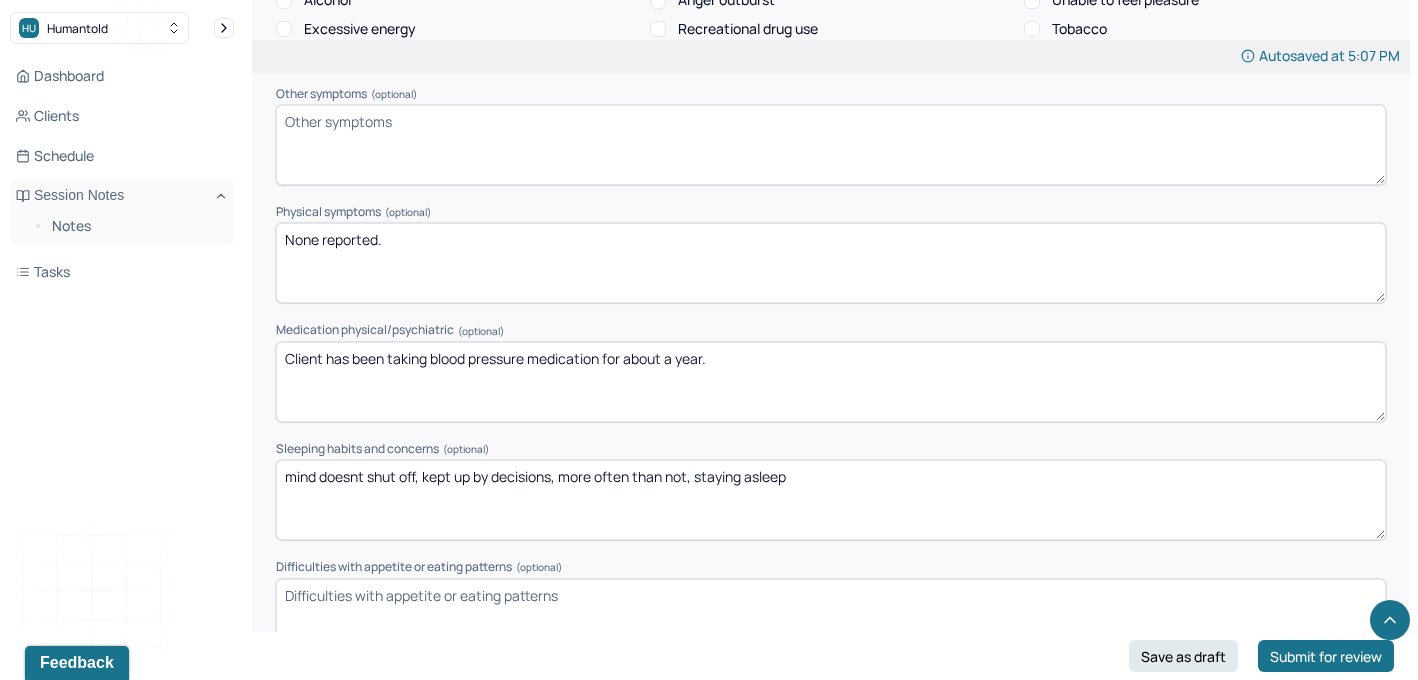 type on "Client has been taking blood pressure medication for about a year." 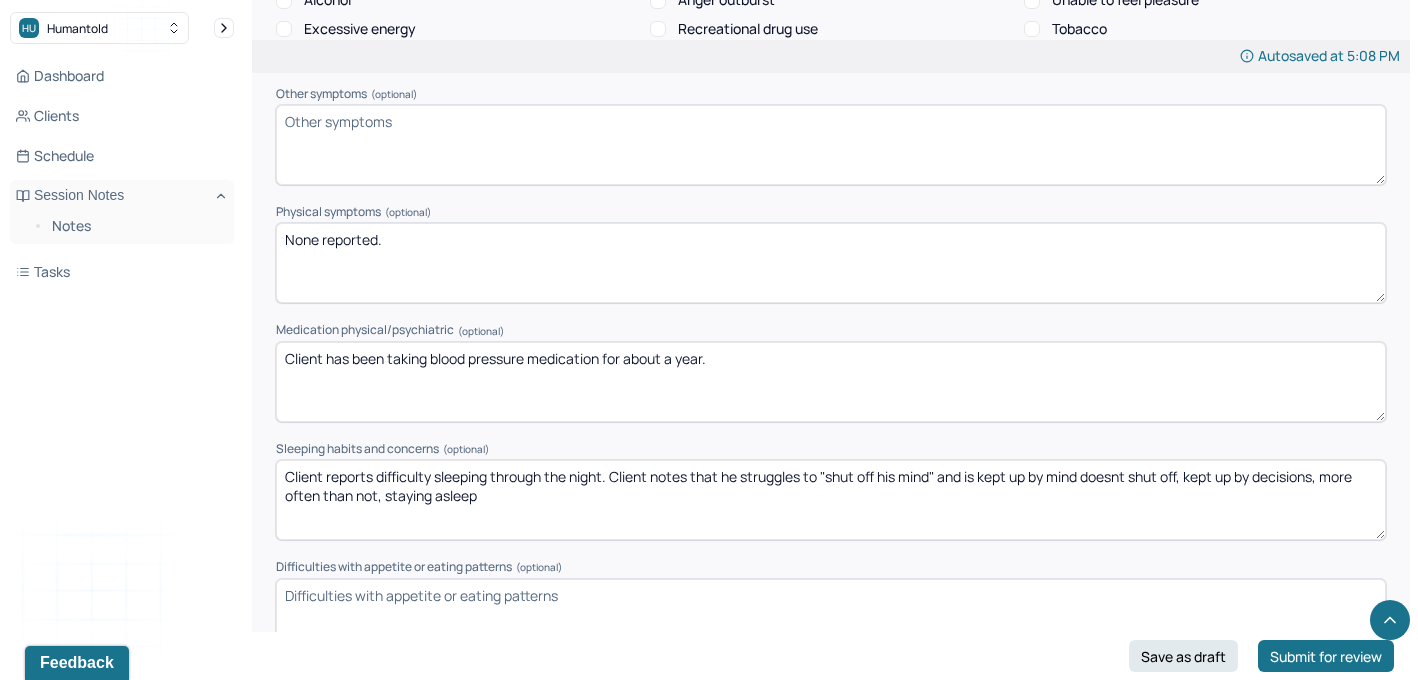 drag, startPoint x: 708, startPoint y: 488, endPoint x: 942, endPoint y: 467, distance: 234.94041 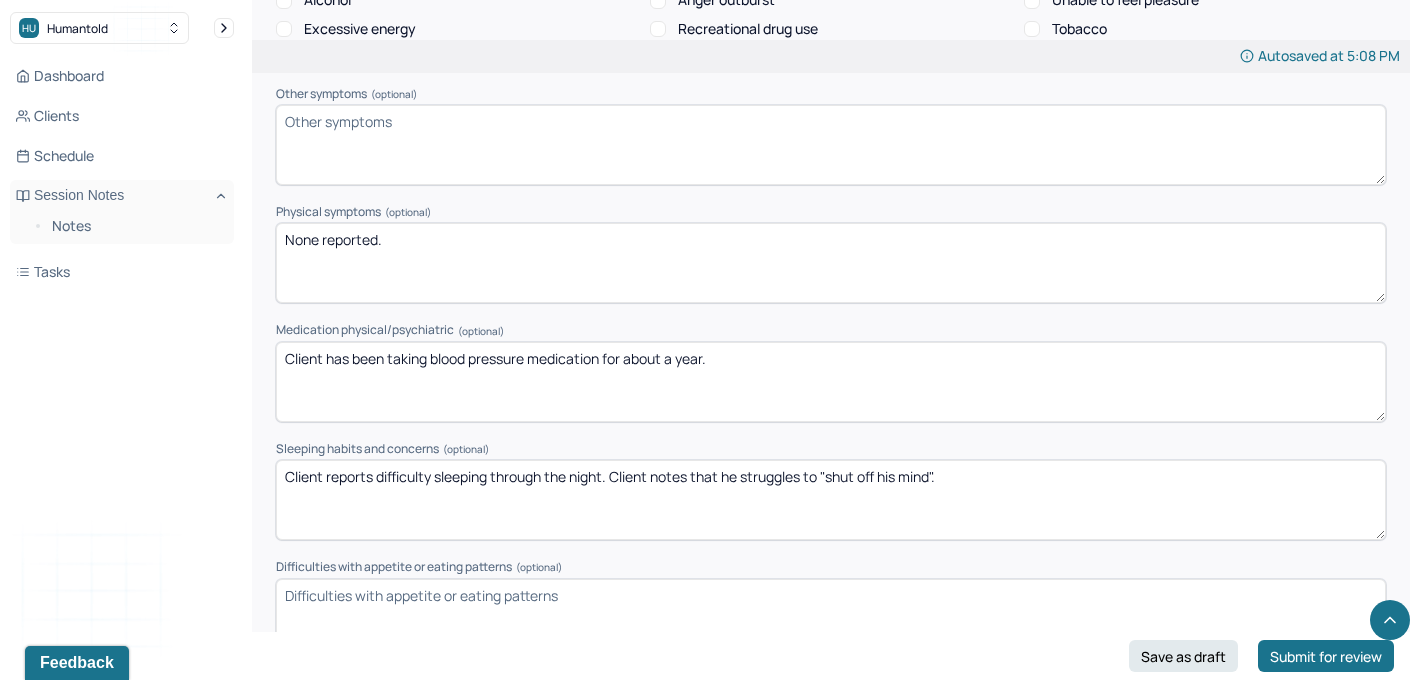 type on "Client reports difficulty sleeping through the night. Client notes that he struggles to "shut off his mind"." 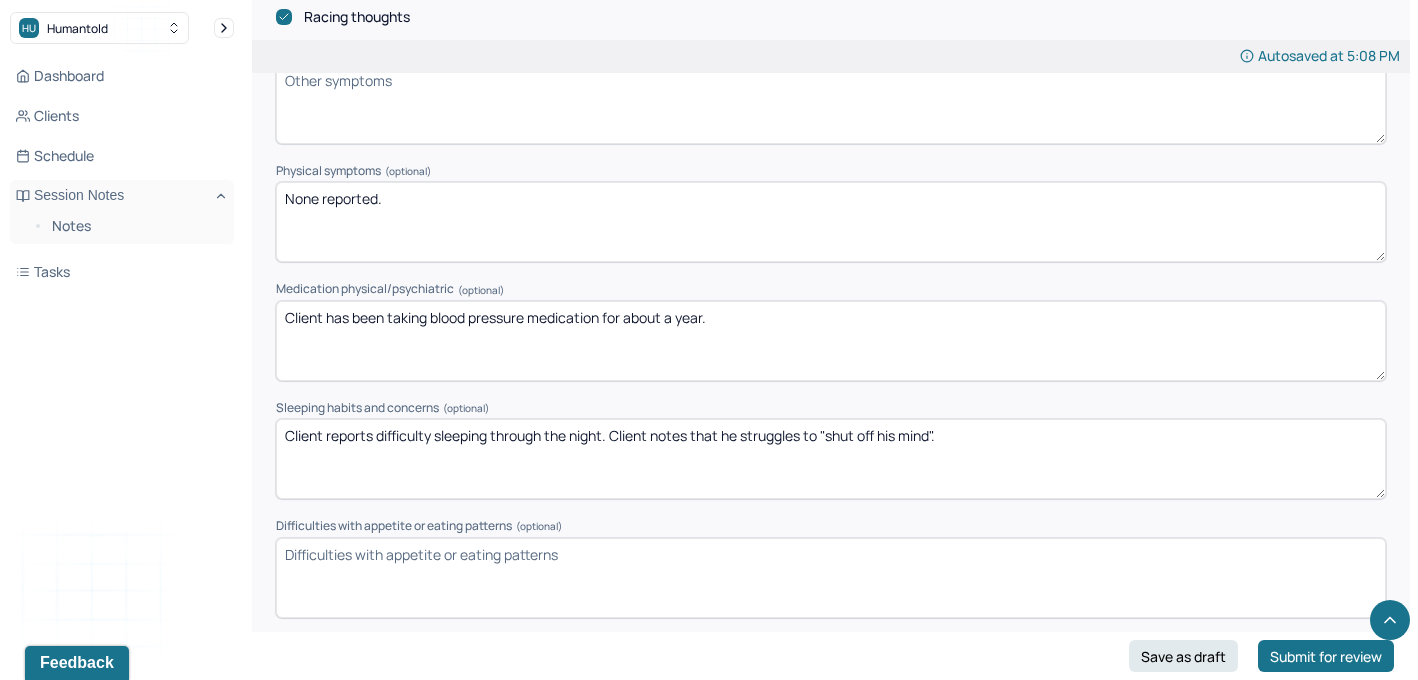 click on "Difficulties with appetite or eating patterns (optional)" at bounding box center (831, 578) 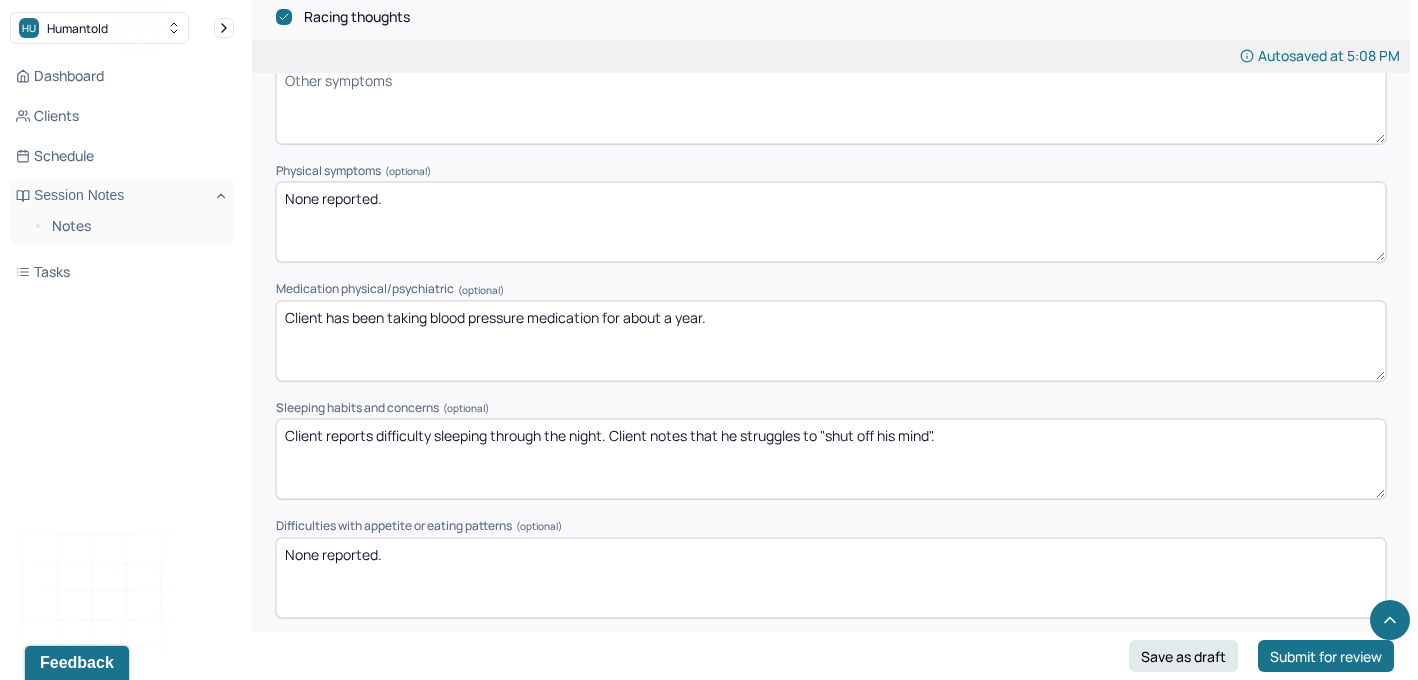 type on "None reported." 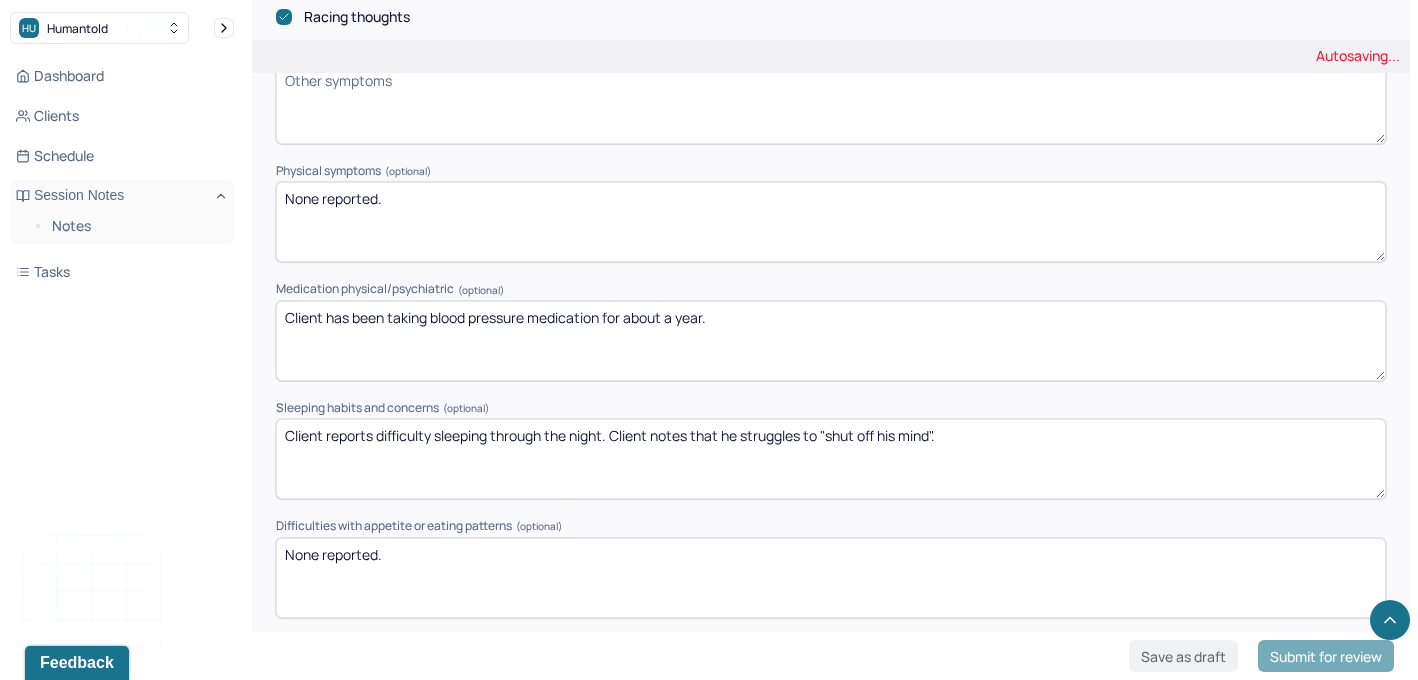 scroll, scrollTop: 2614, scrollLeft: 0, axis: vertical 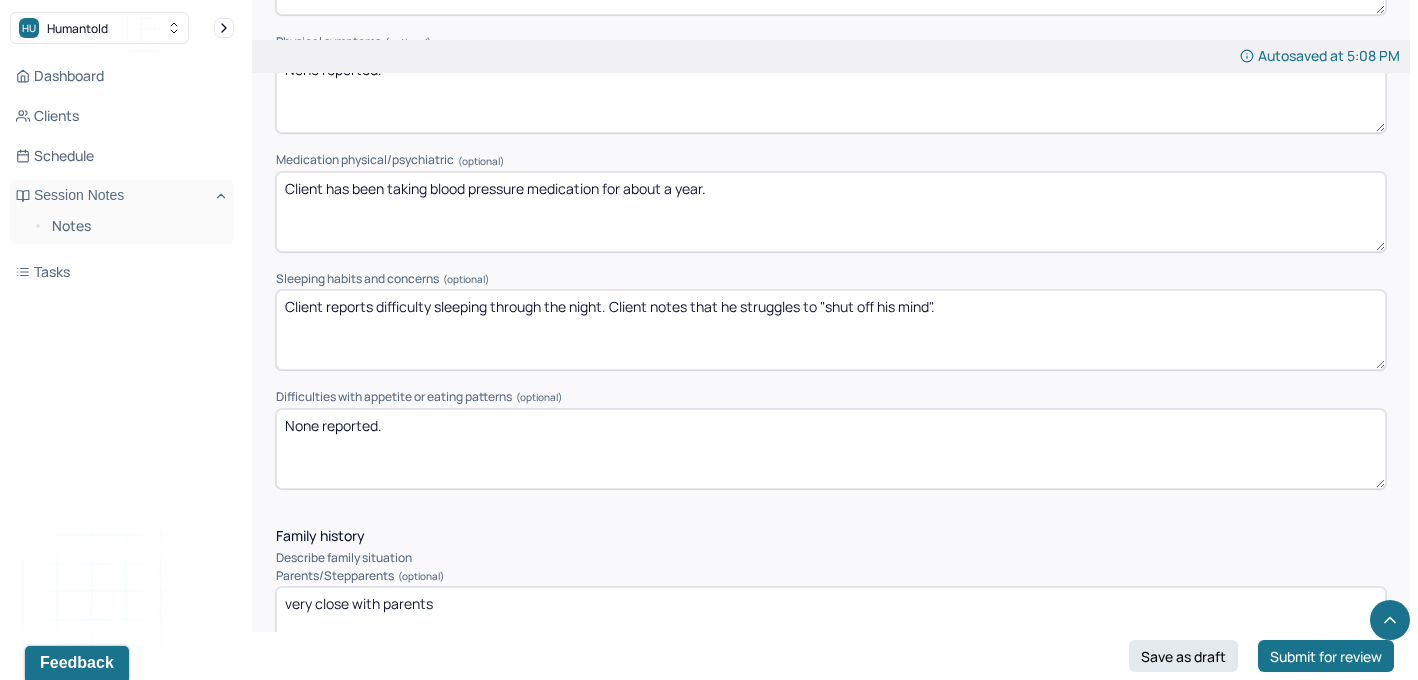drag, startPoint x: 604, startPoint y: 301, endPoint x: 692, endPoint y: 293, distance: 88.362885 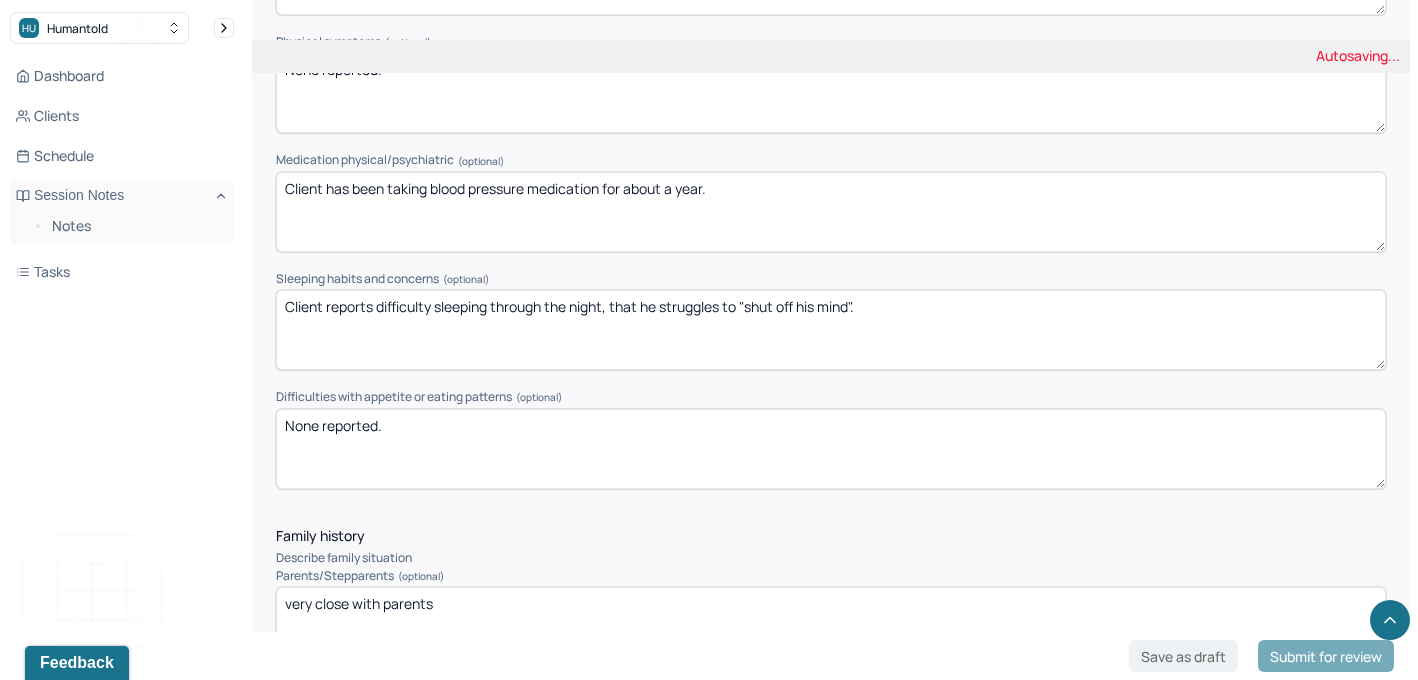 click on "Presenting Concerns What are the problem(s) you are seeking help for? Client presents with emotional distress related to the rapid decline in their aging parents’ health over the past year. They report persistent guilt, self-critical thoughts, and chronic overthinking. Client experiences difficulty with decision-making and describes a sense that everything is moving too fast. They note feeling disconnected and not present in their day-to-day life, often rushing through tasks and struggling to slow down or ground themselves. Symptoms Anxiety Anxiety frequency Daily Anxiety details * Client reports daily anxiety, occurring most days than not. Client's anxiety shows up as persistent worrying, difficulty staying asleep, overthinking, and self-critical thoughts. Panic attacks Depression Easily distracted Impulsive Paranoia Alcohol Anger outburst Unable to feel pleasure Excessive energy Recreational drug use Tobacco Racing thoughts Other symptoms (optional) Physical symptoms (optional) None reported. (optional)" at bounding box center [831, -51] 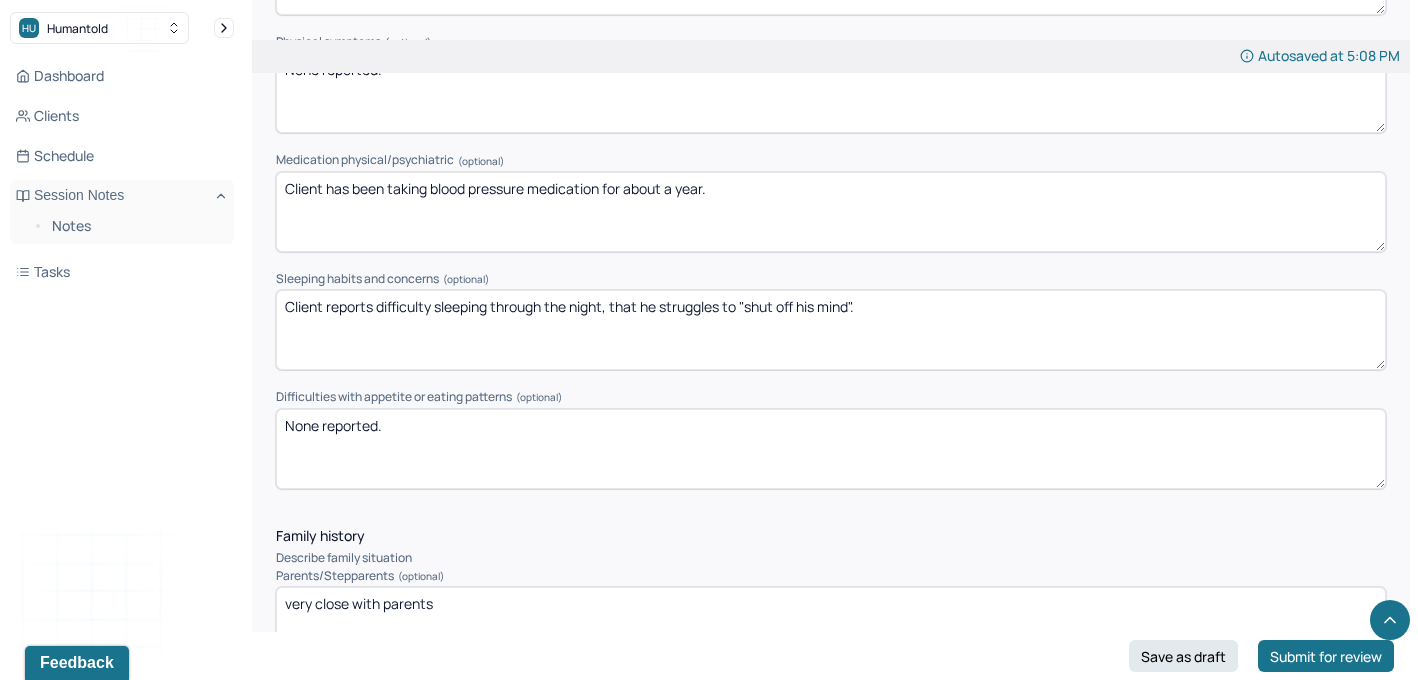 click on "Client reports difficulty sleeping through the night, that he struggles to "shut off his mind"." at bounding box center (831, 330) 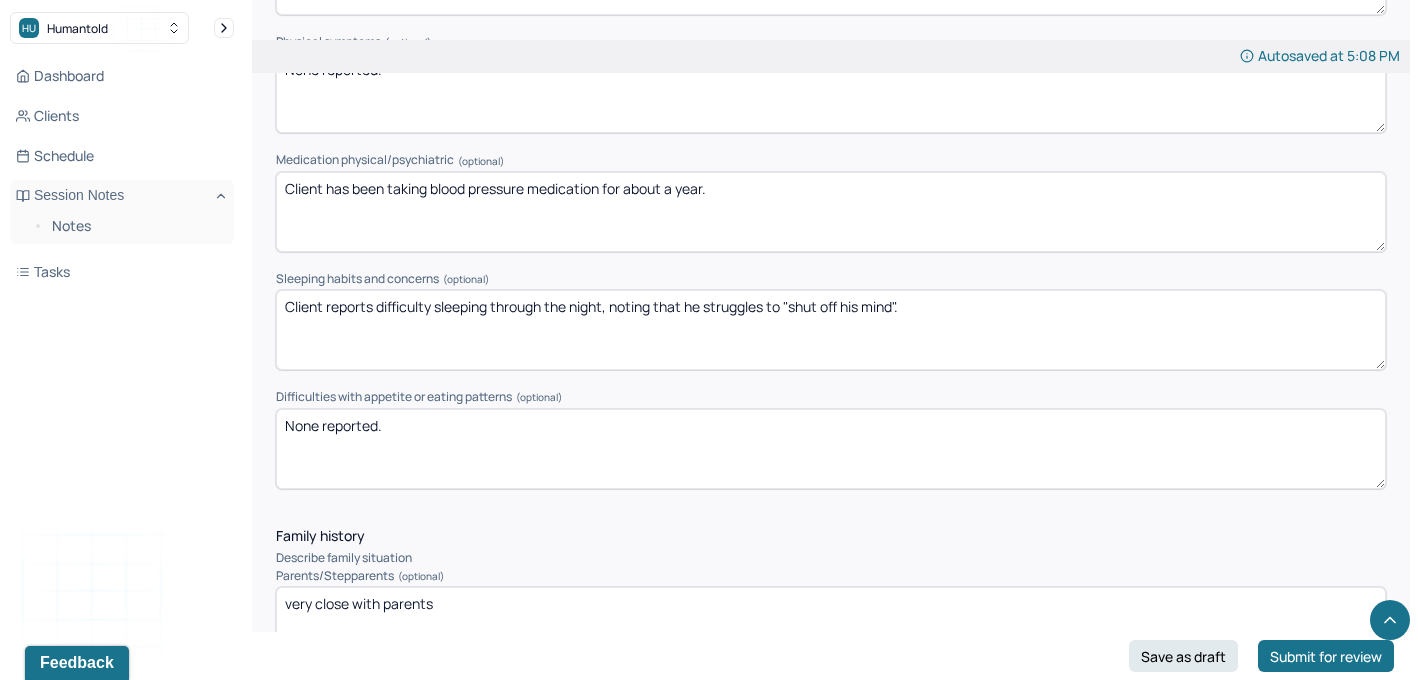 click on "Client reports difficulty sleeping through the night, noting that he struggles to "shut off his mind"." at bounding box center [831, 330] 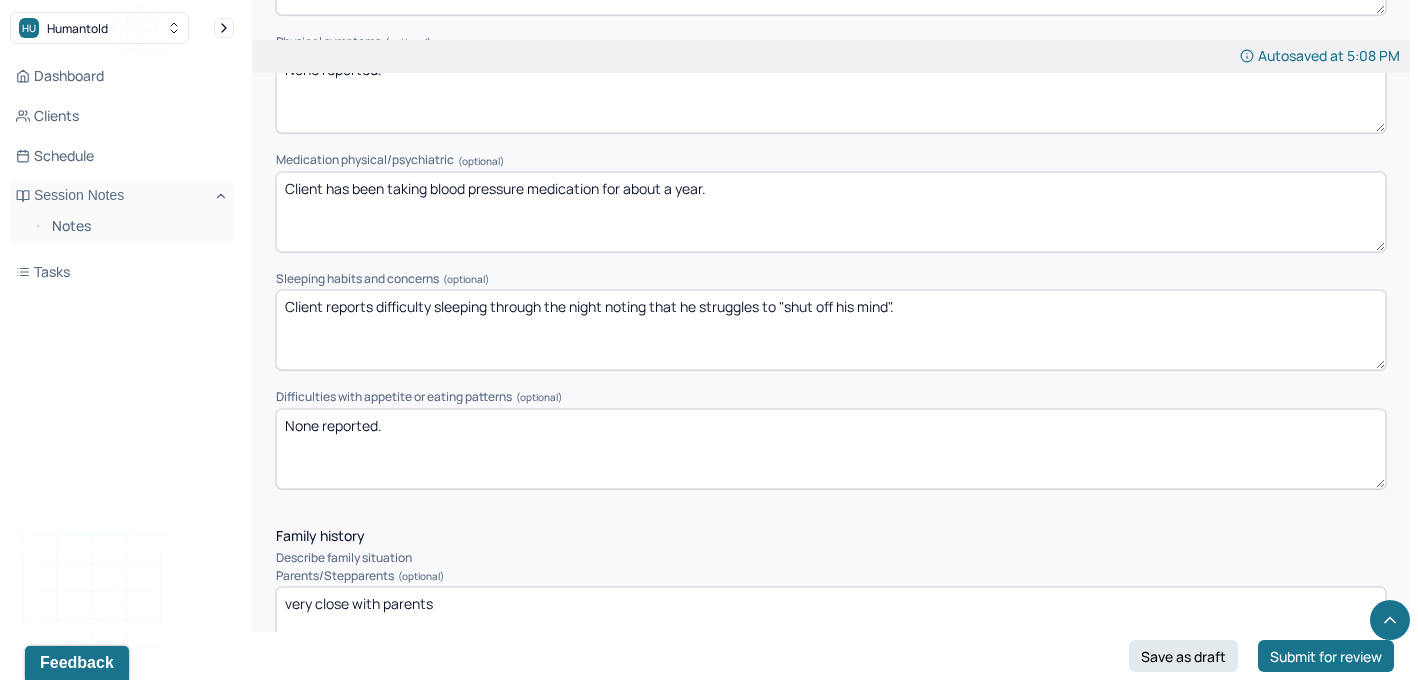 type on "Client reports difficulty sleeping through the night noting that he struggles to "shut off his mind"." 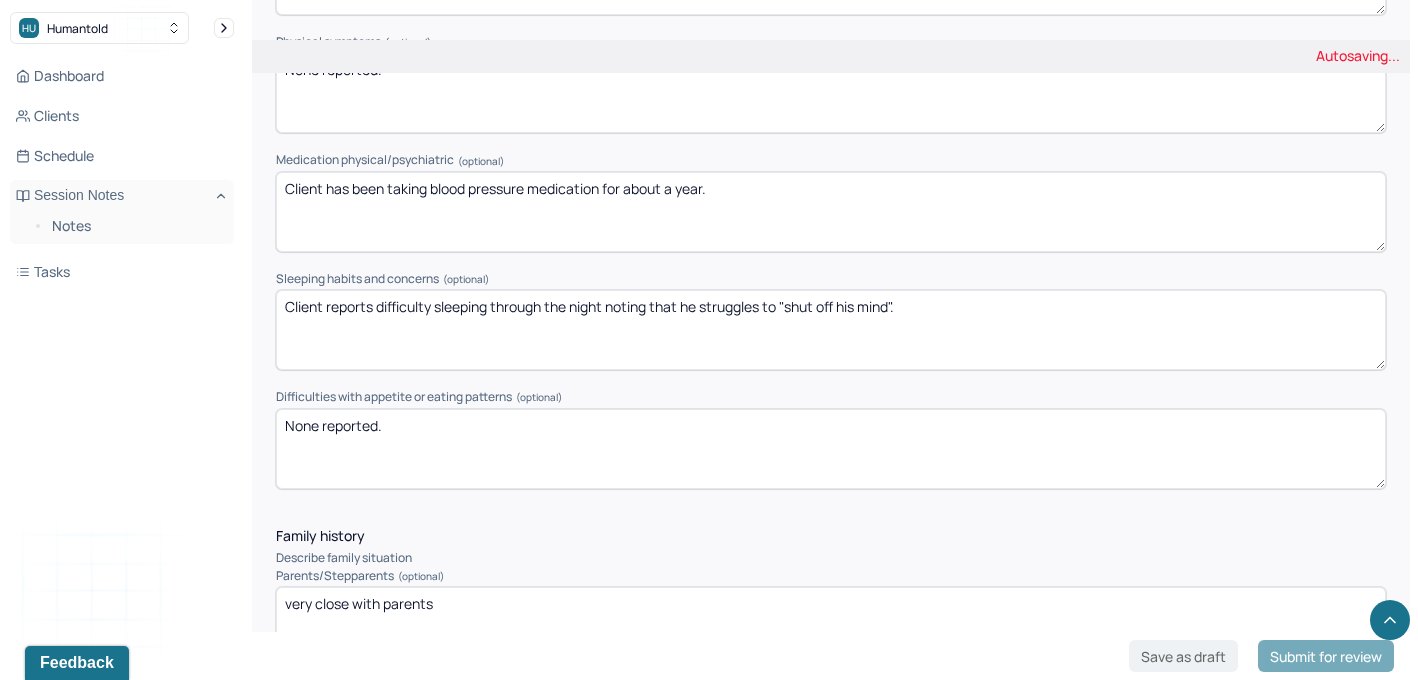 click on "Preferred name (optional) [FIRST] [LAST] Gender * Male Pronouns (optional) Religion (optional) Religion Education (optional) Education Race (optional) Race Ethnicity (optional) Sexual orientation (optional) Sexual orientation Current employment (optional) Current employment details (optional) Relationship status (optional) Married Name of partner (optional) [FIRST]" at bounding box center [831, 2053] 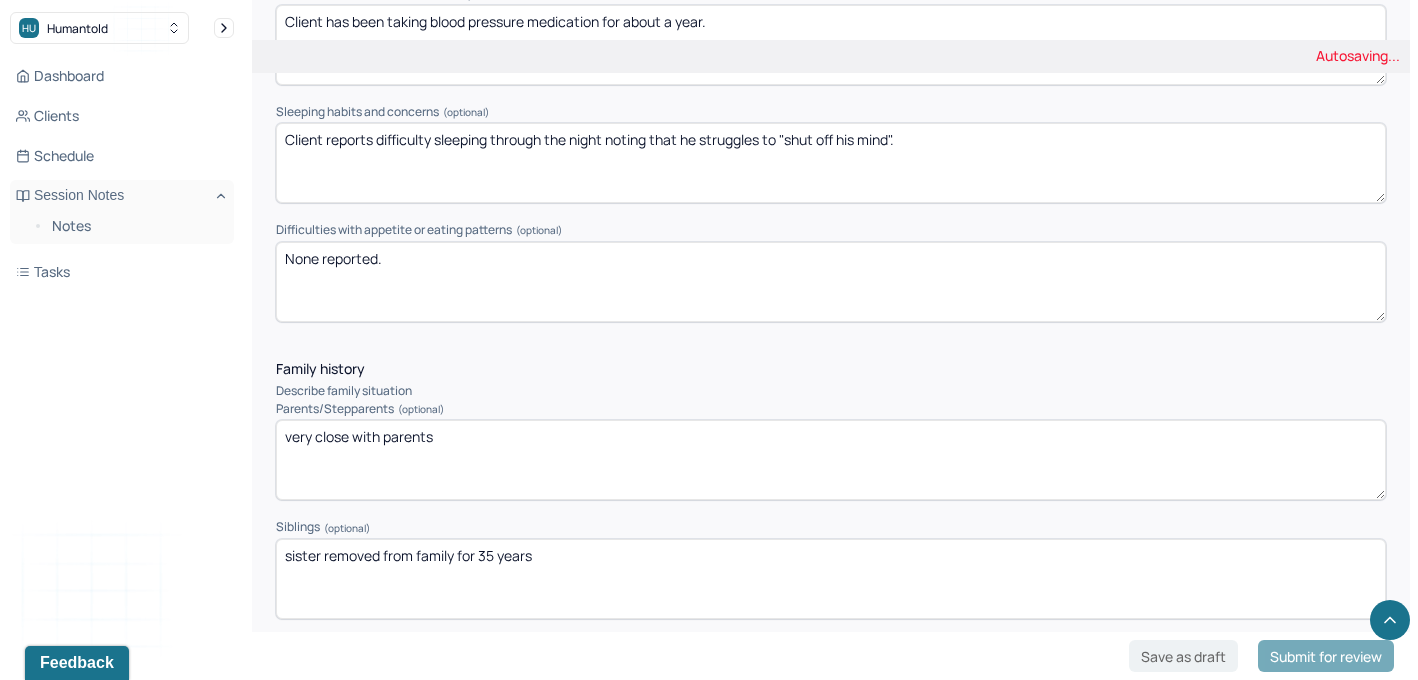 scroll, scrollTop: 2788, scrollLeft: 0, axis: vertical 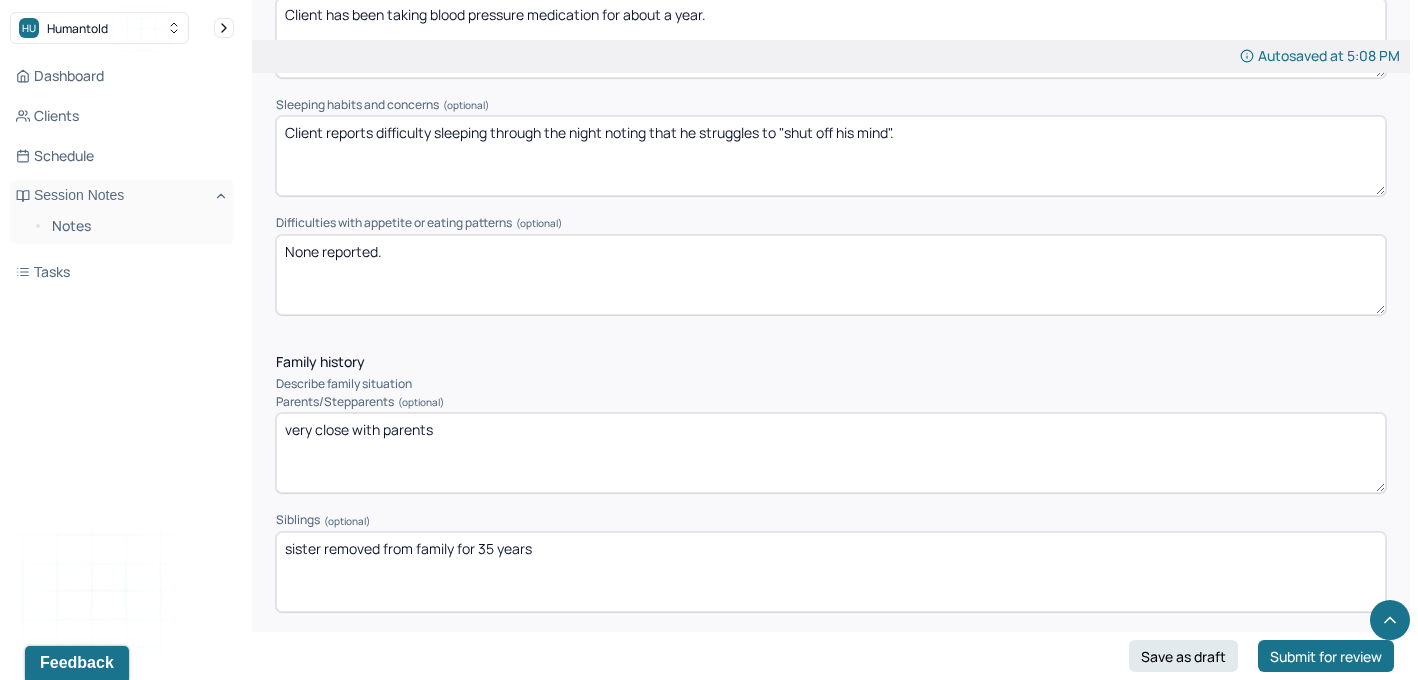 drag, startPoint x: 461, startPoint y: 421, endPoint x: 364, endPoint y: 397, distance: 99.92497 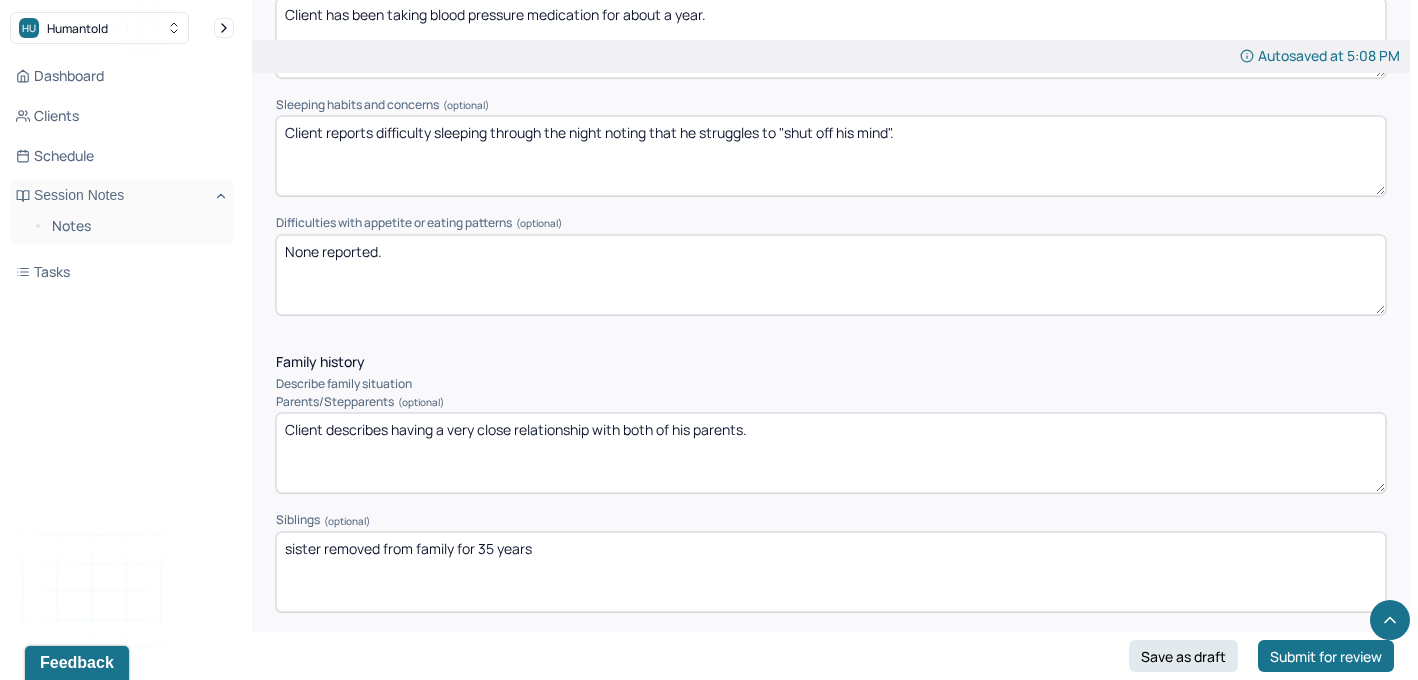 scroll, scrollTop: 2839, scrollLeft: 0, axis: vertical 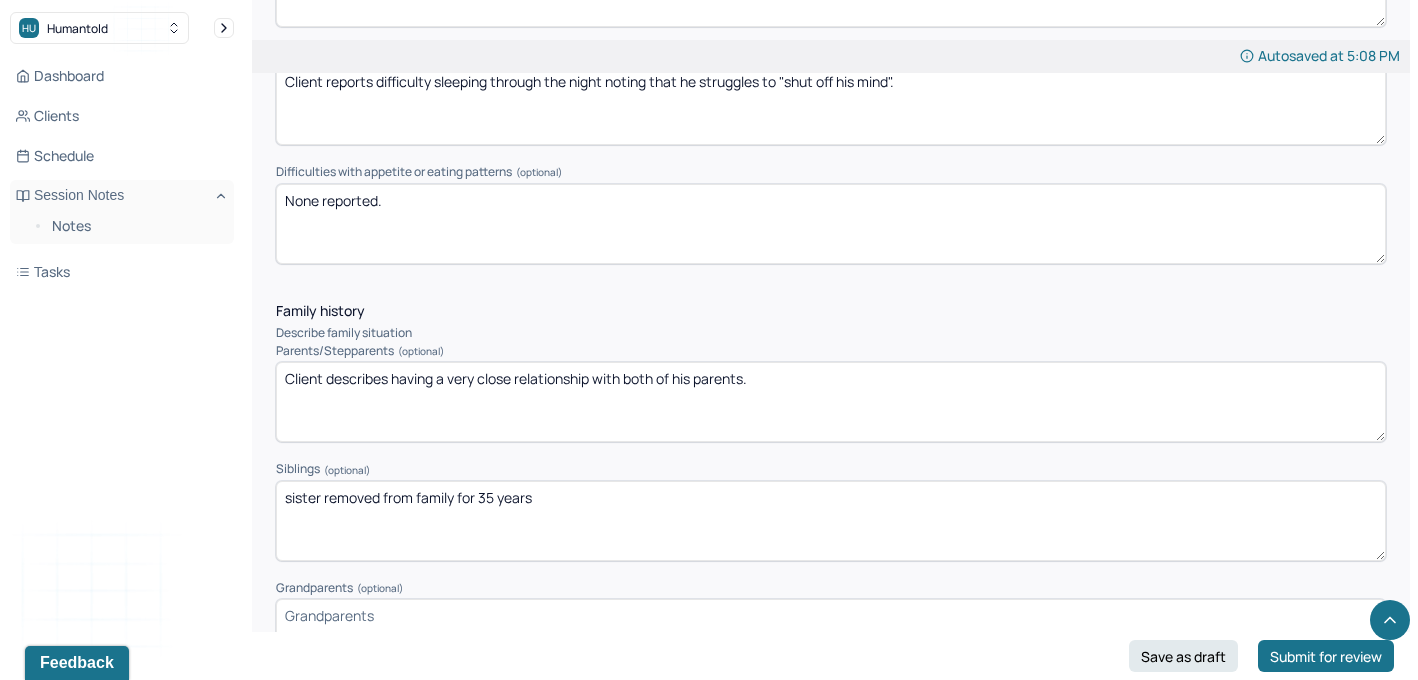 type on "Client describes having a very close relationship with both of his parents." 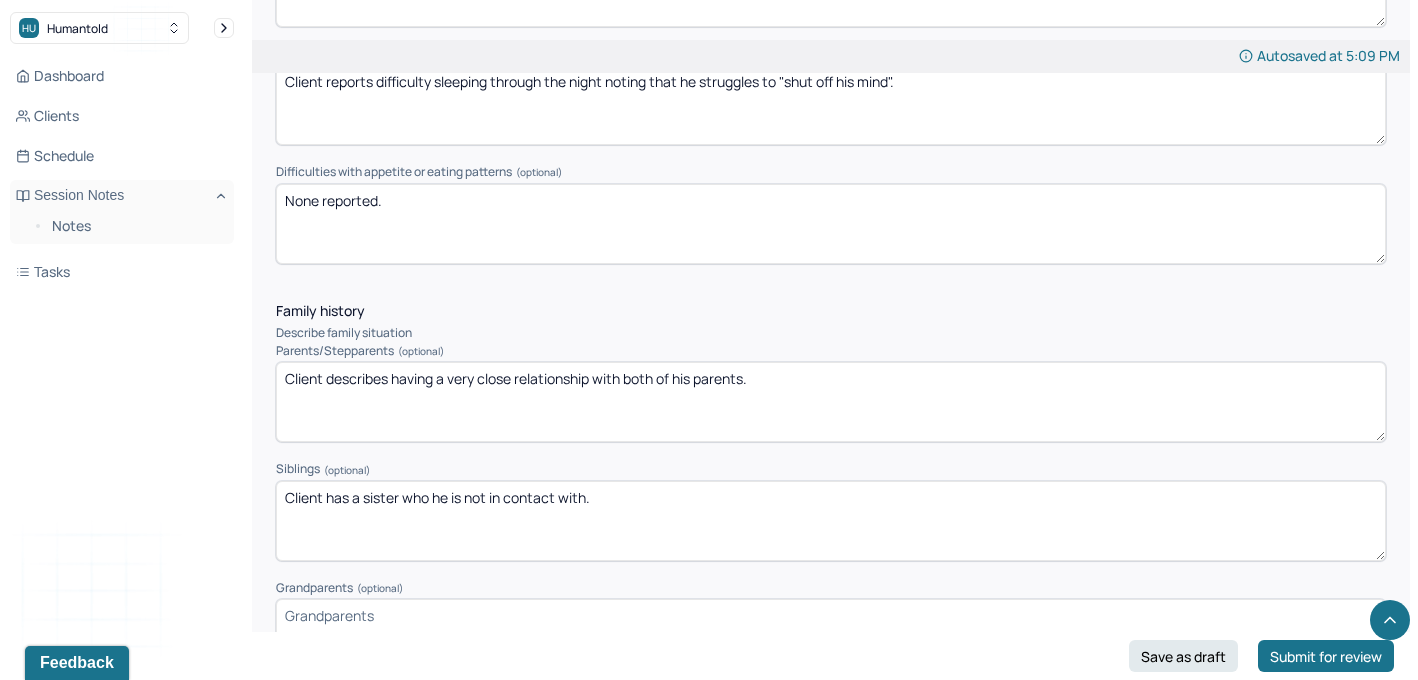 type on "Client has a sister who he is not in contact with." 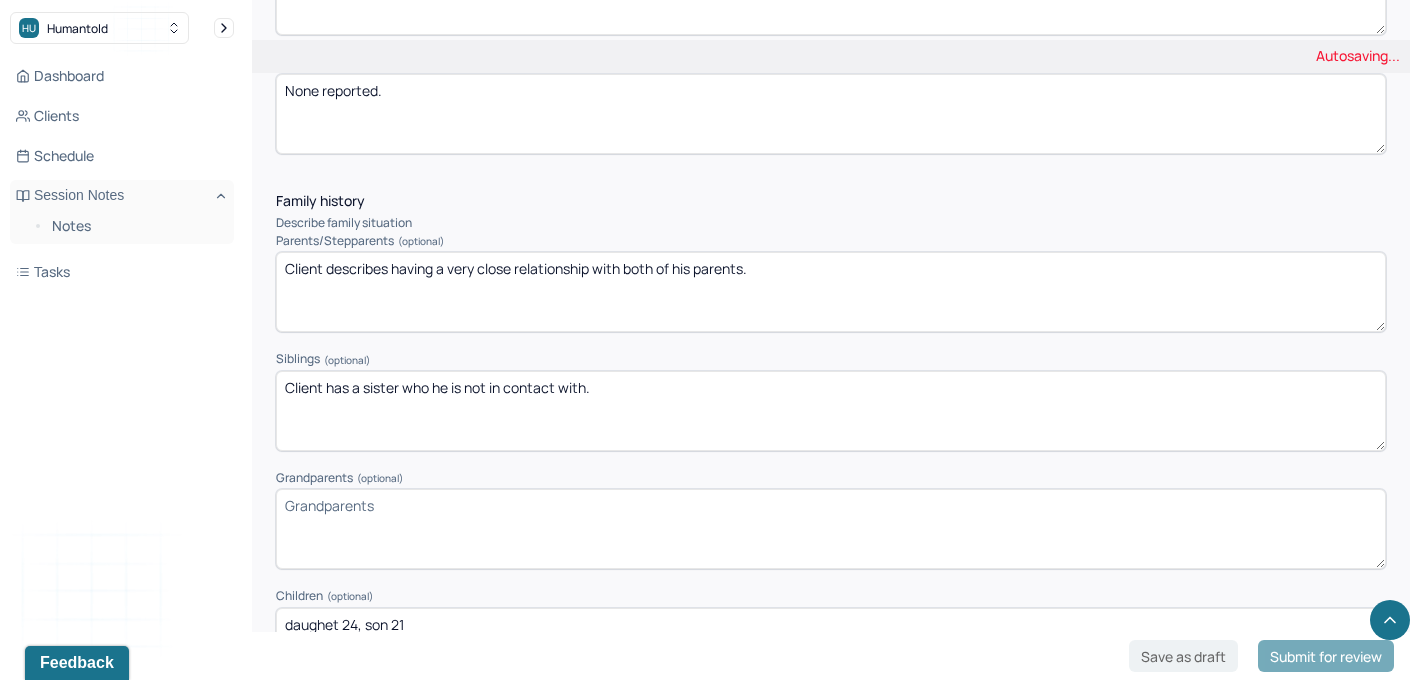 scroll, scrollTop: 2976, scrollLeft: 0, axis: vertical 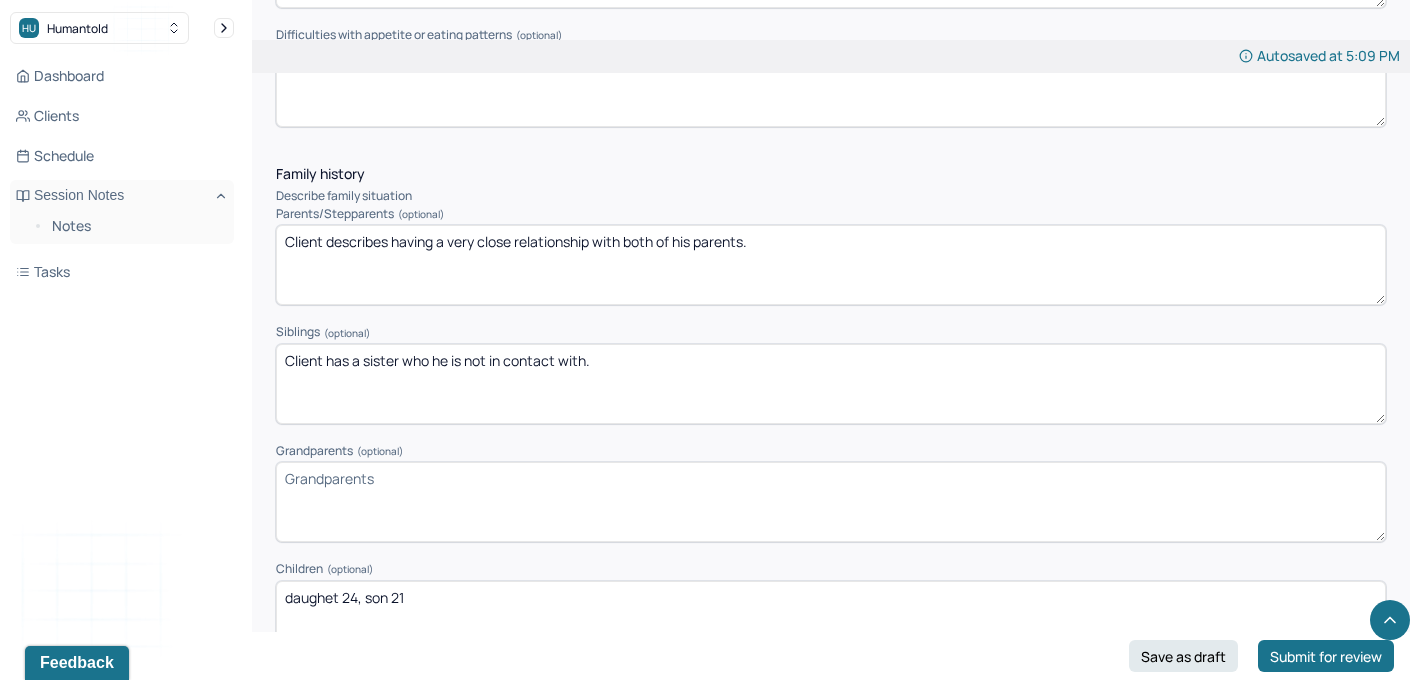 click on "Grandparents (optional)" at bounding box center (831, 502) 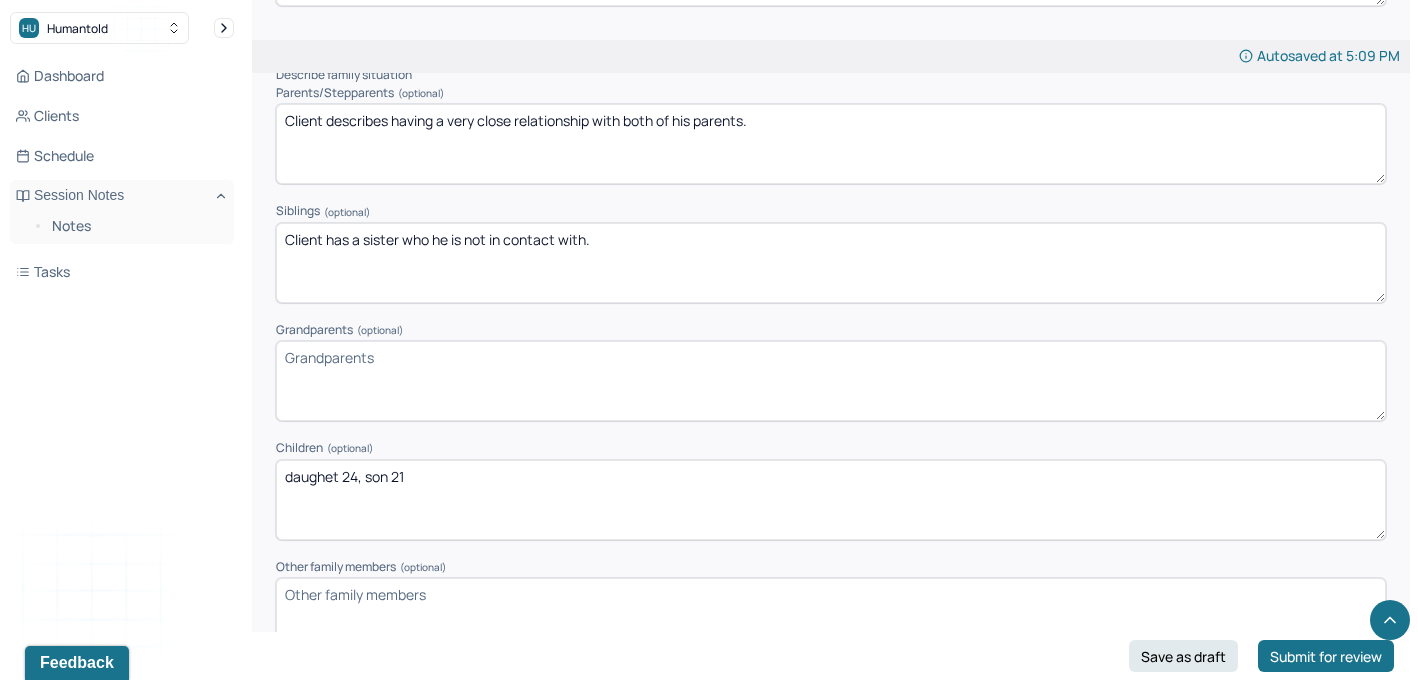 scroll, scrollTop: 3098, scrollLeft: 0, axis: vertical 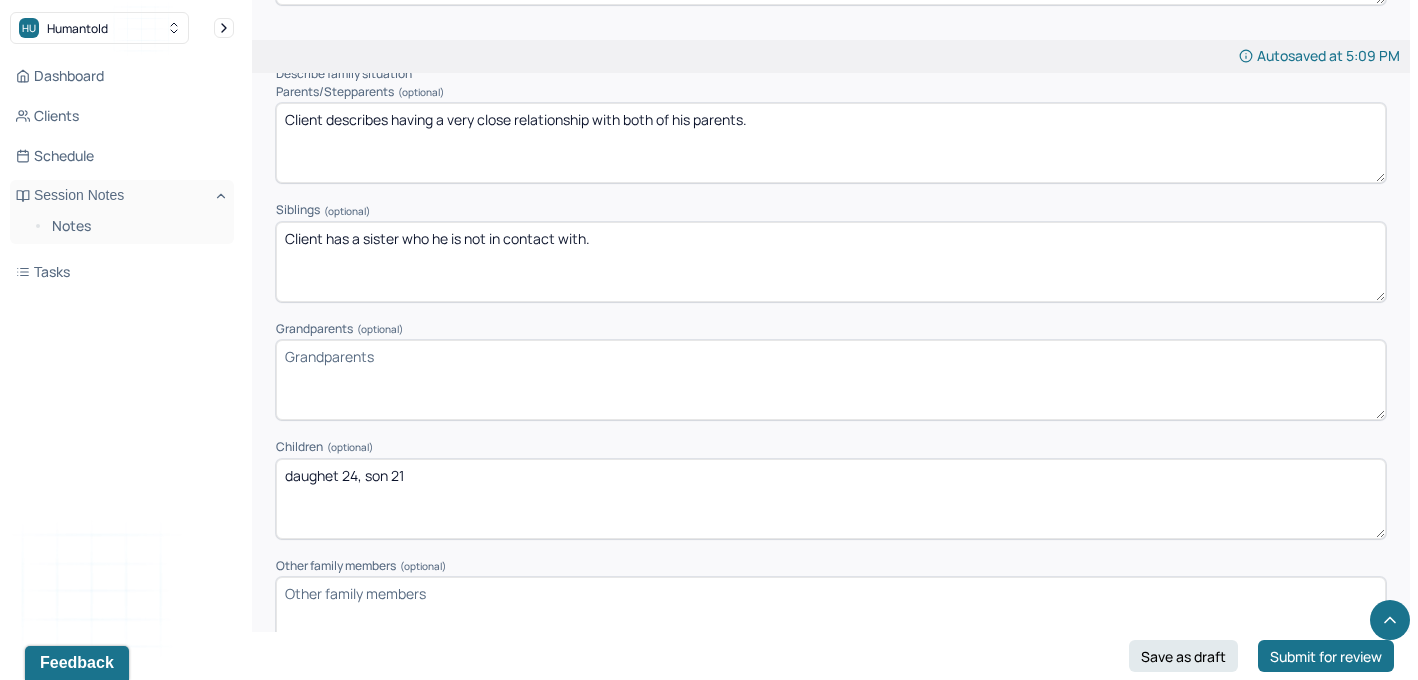 drag, startPoint x: 419, startPoint y: 485, endPoint x: 269, endPoint y: 433, distance: 158.75768 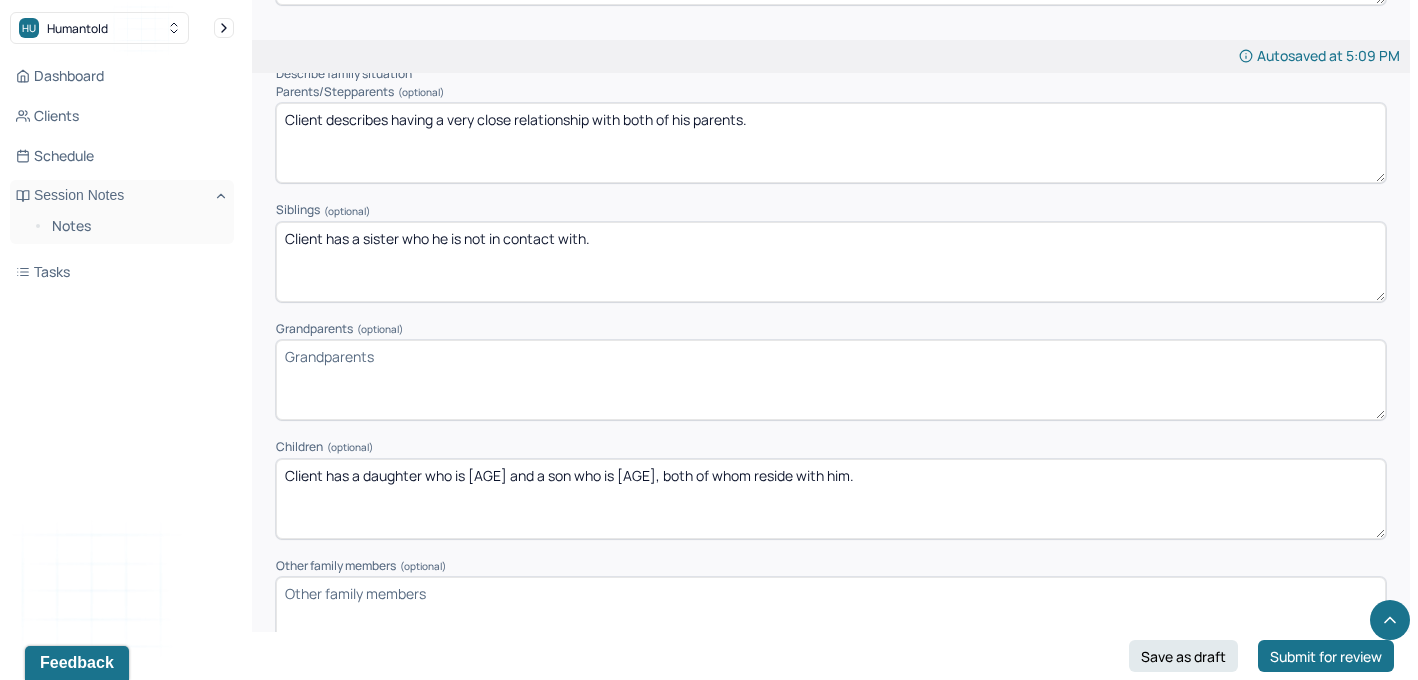 type on "Client has a daughter who is [AGE] and a son who is [AGE], both of whom reside with him." 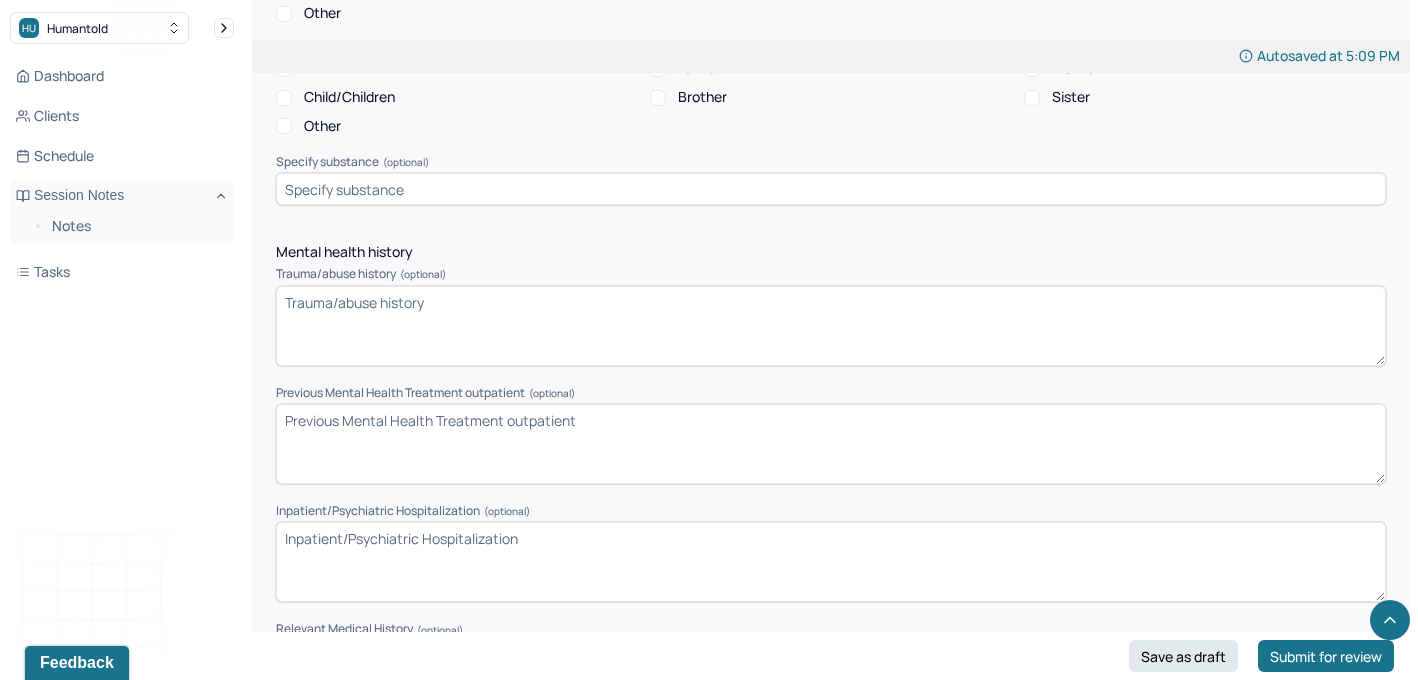 scroll, scrollTop: 4453, scrollLeft: 0, axis: vertical 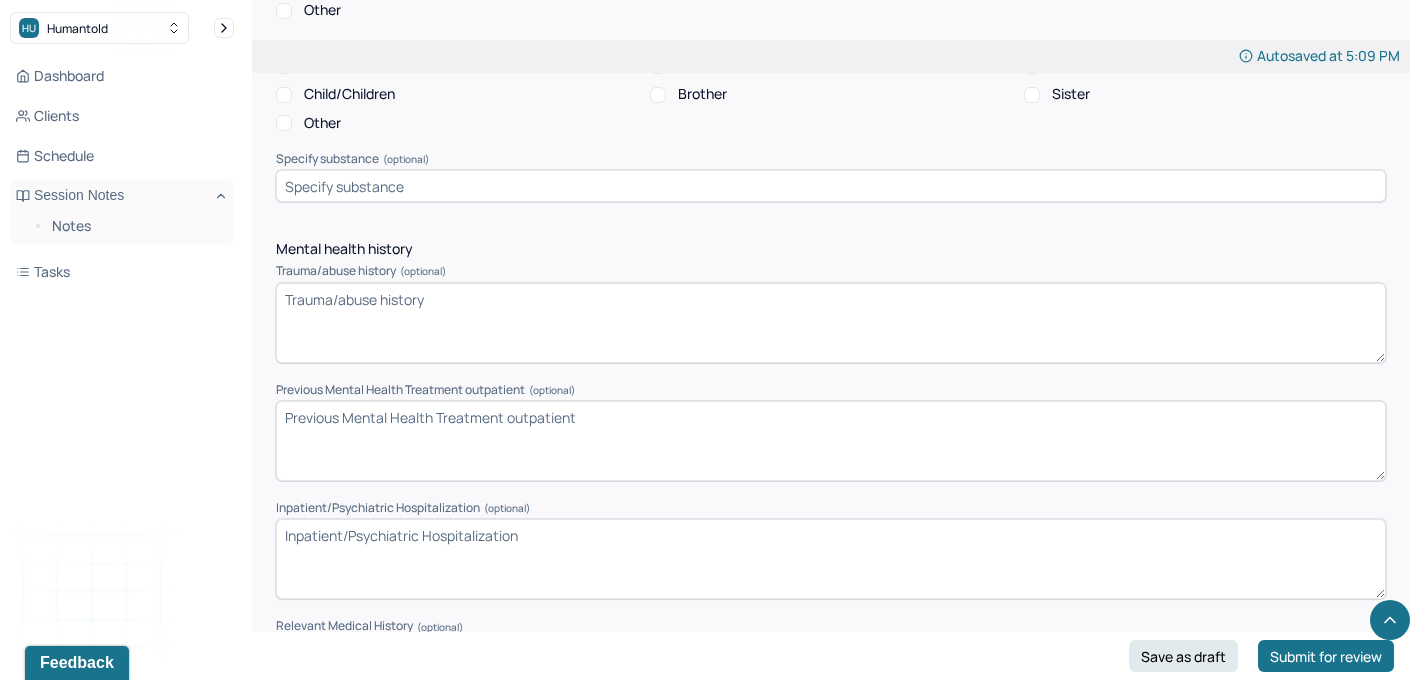 click on "Trauma/abuse history (optional)" at bounding box center [831, 323] 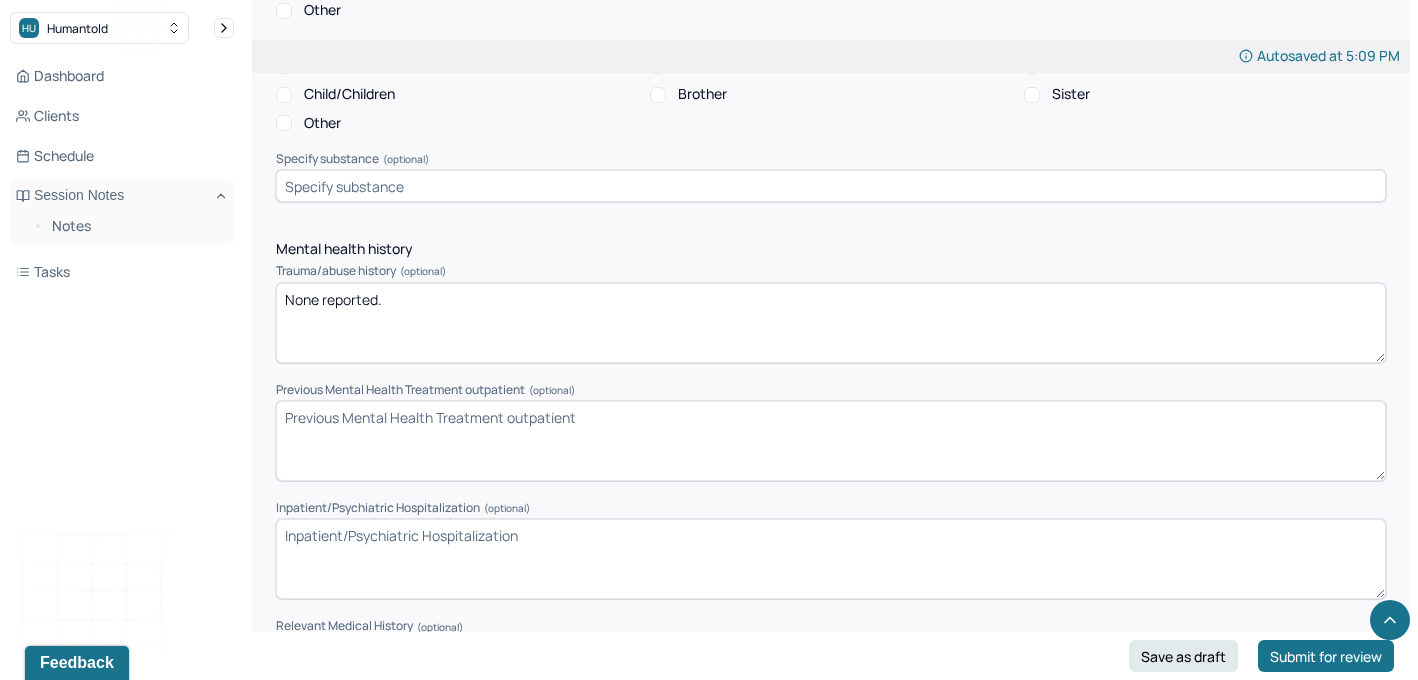 type on "None reported." 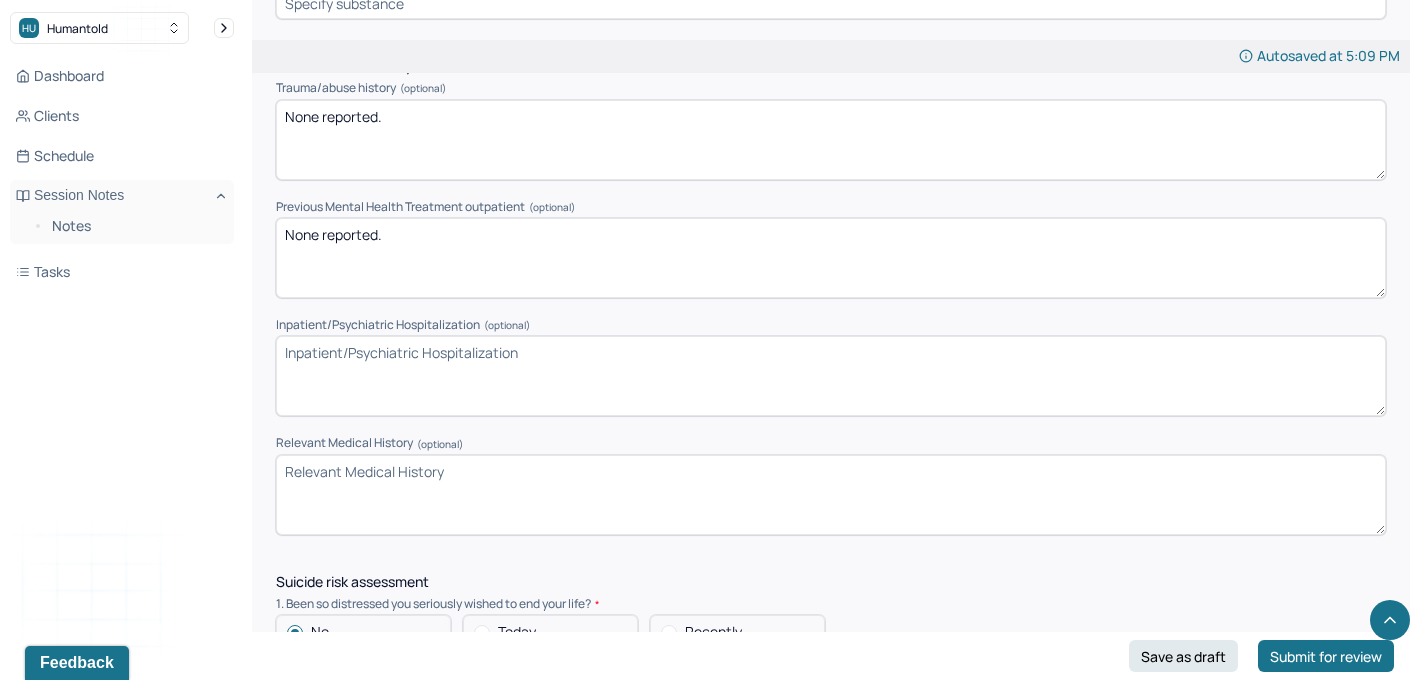 scroll, scrollTop: 4637, scrollLeft: 0, axis: vertical 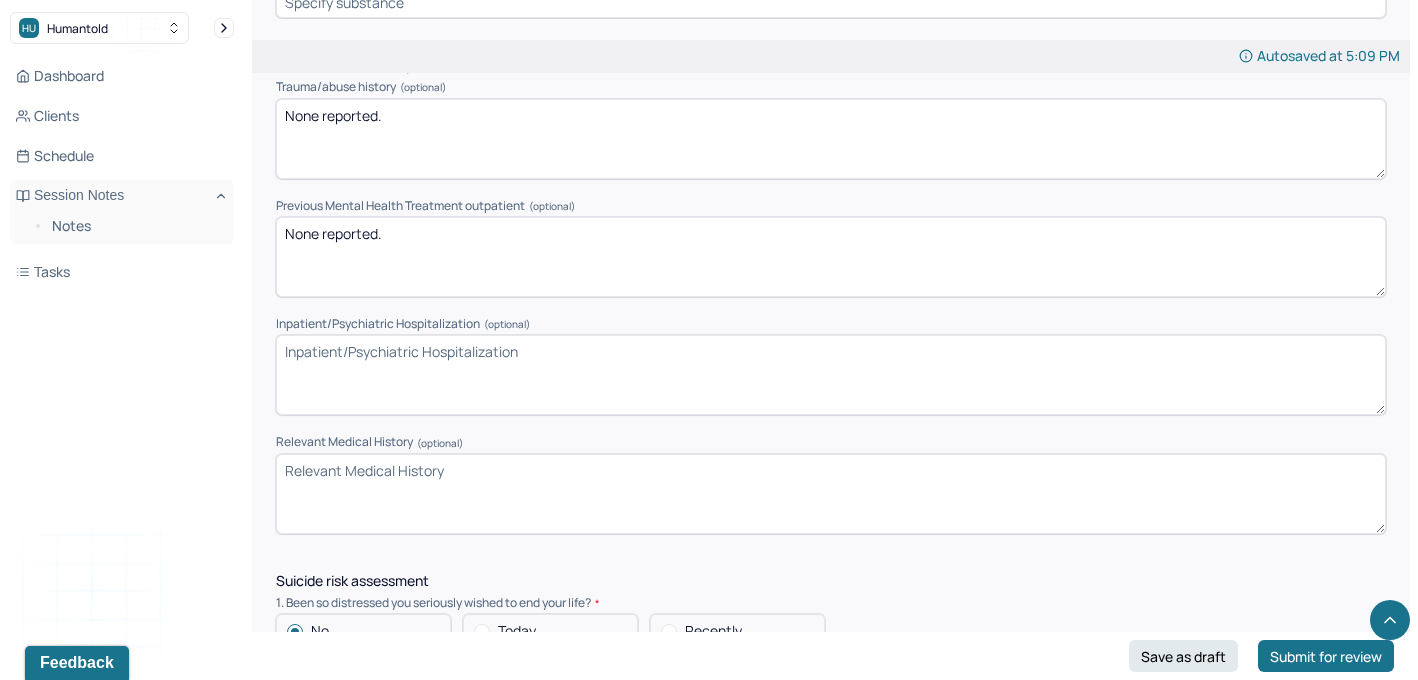 type on "None reported." 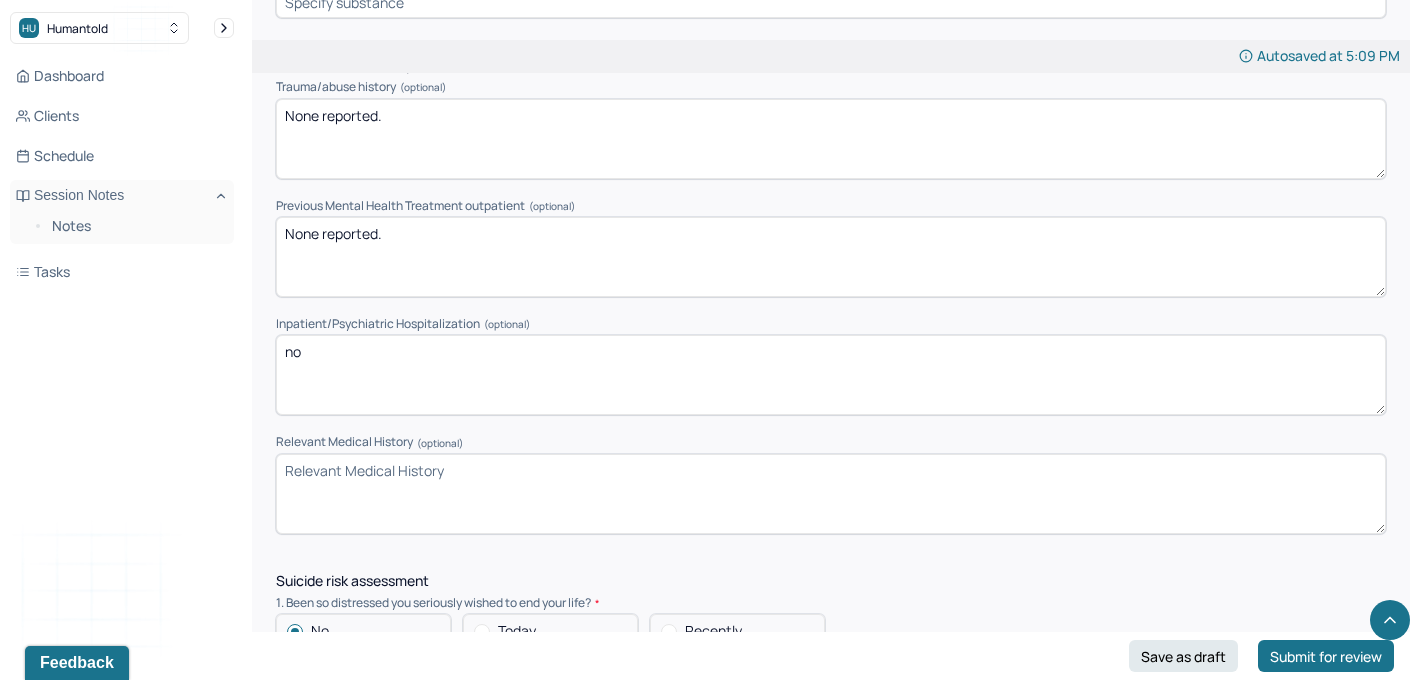 type on "n" 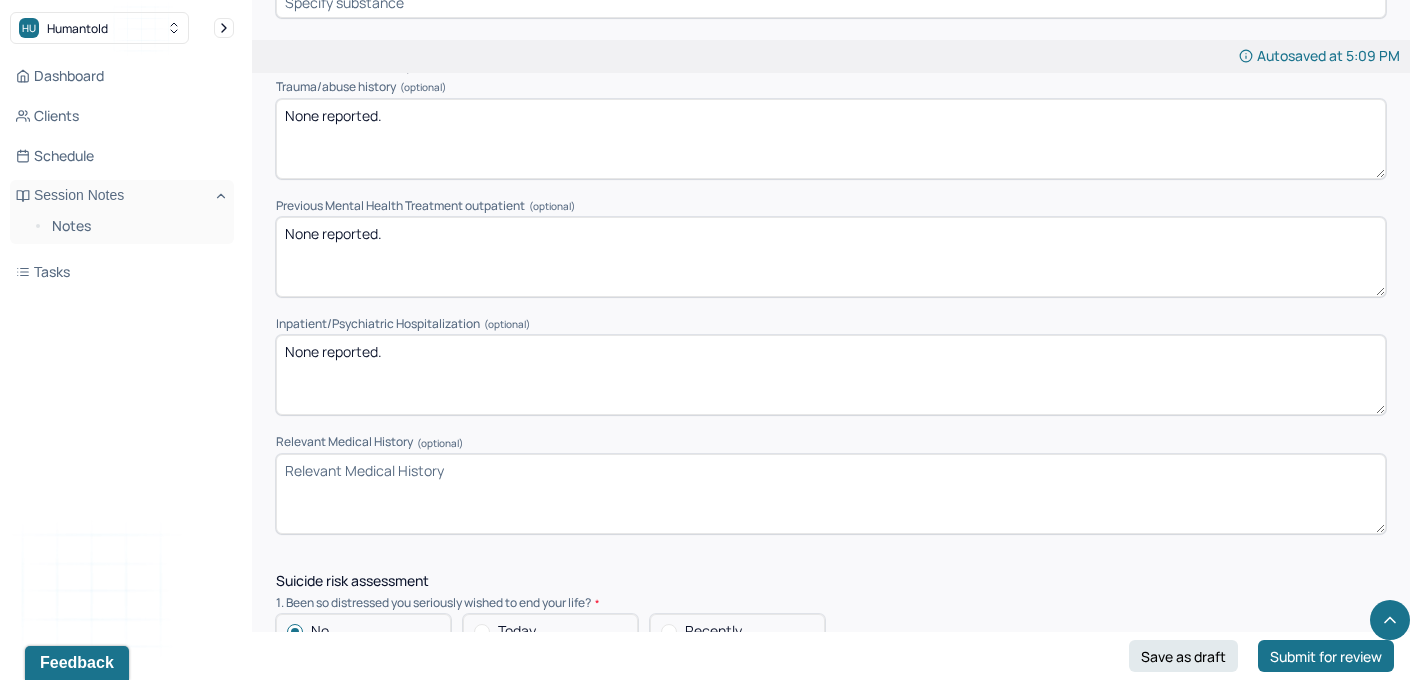 type on "None reported." 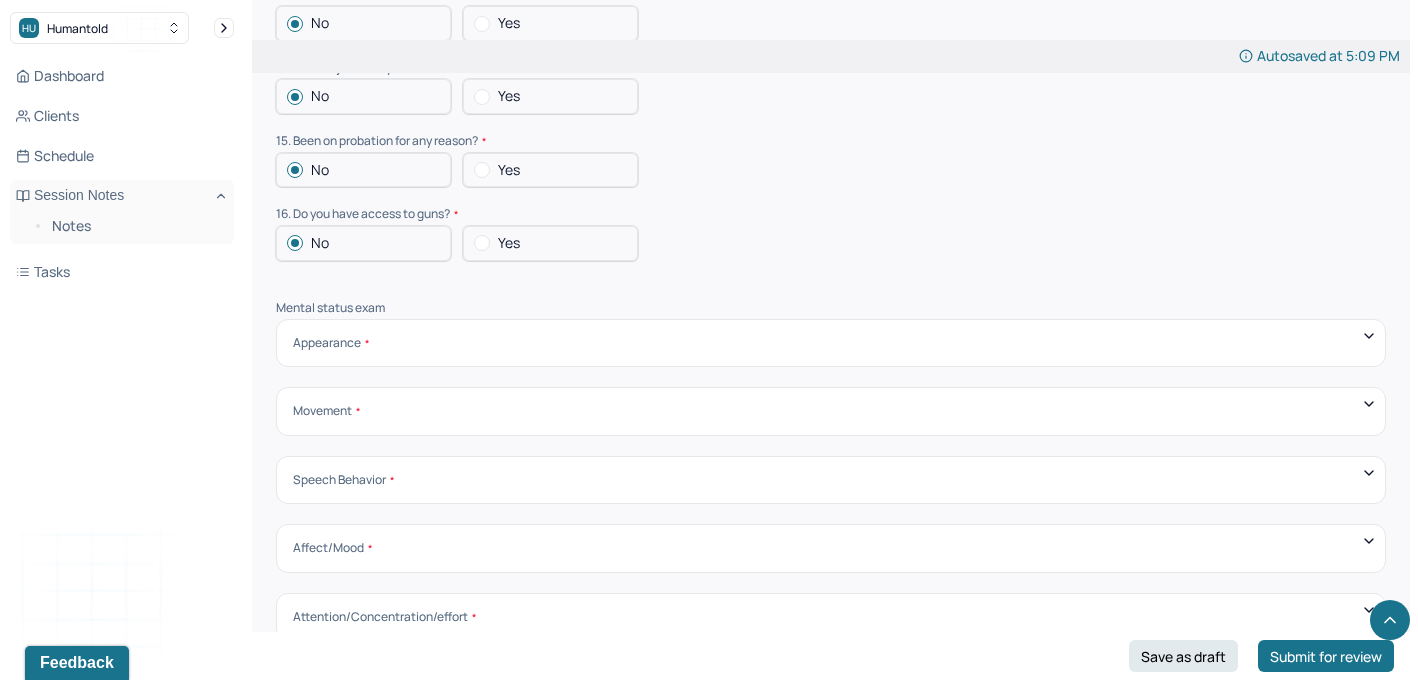 scroll, scrollTop: 6378, scrollLeft: 0, axis: vertical 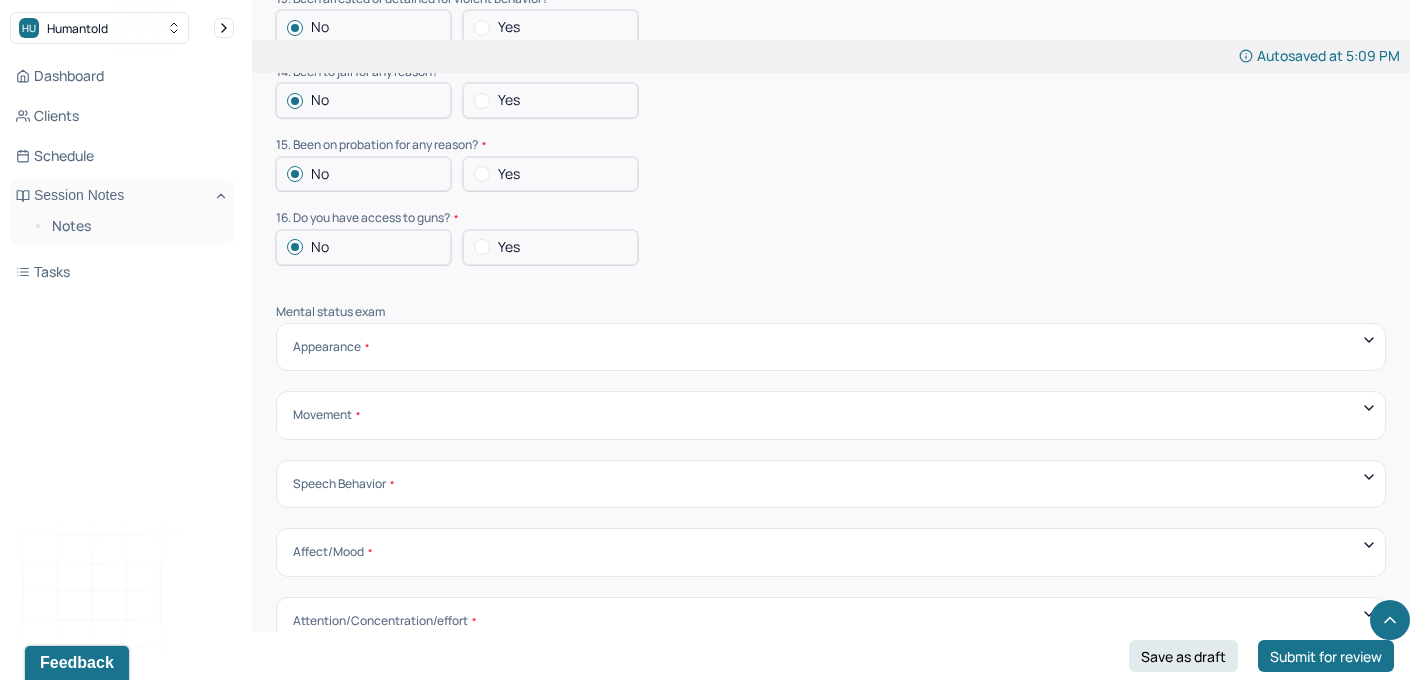 type on "None reported." 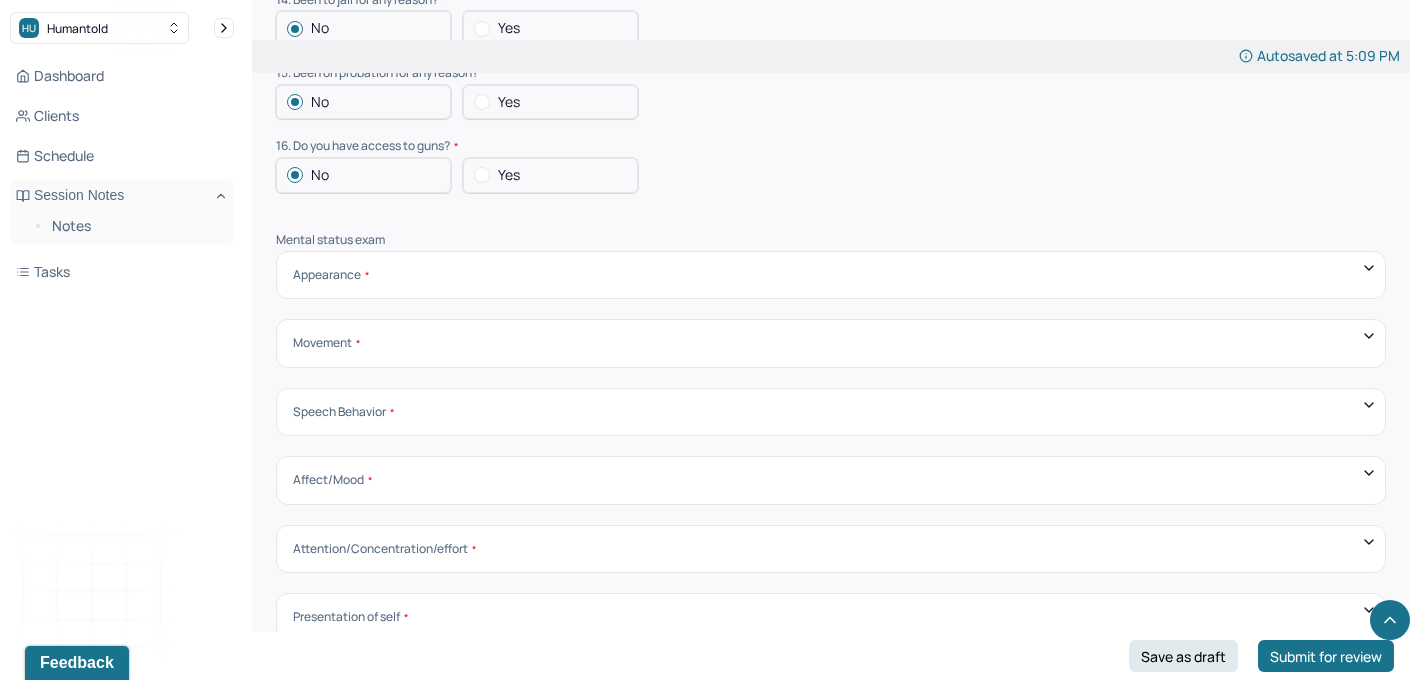 scroll, scrollTop: 6490, scrollLeft: 0, axis: vertical 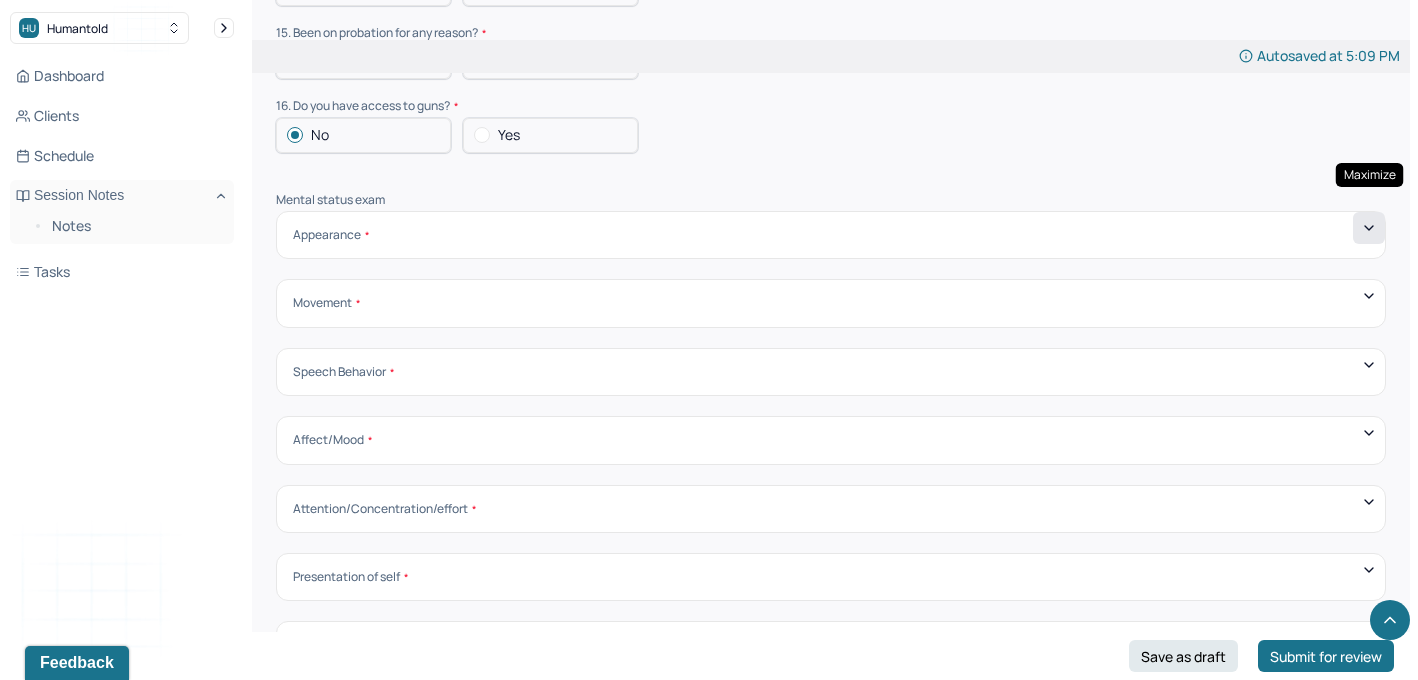 click 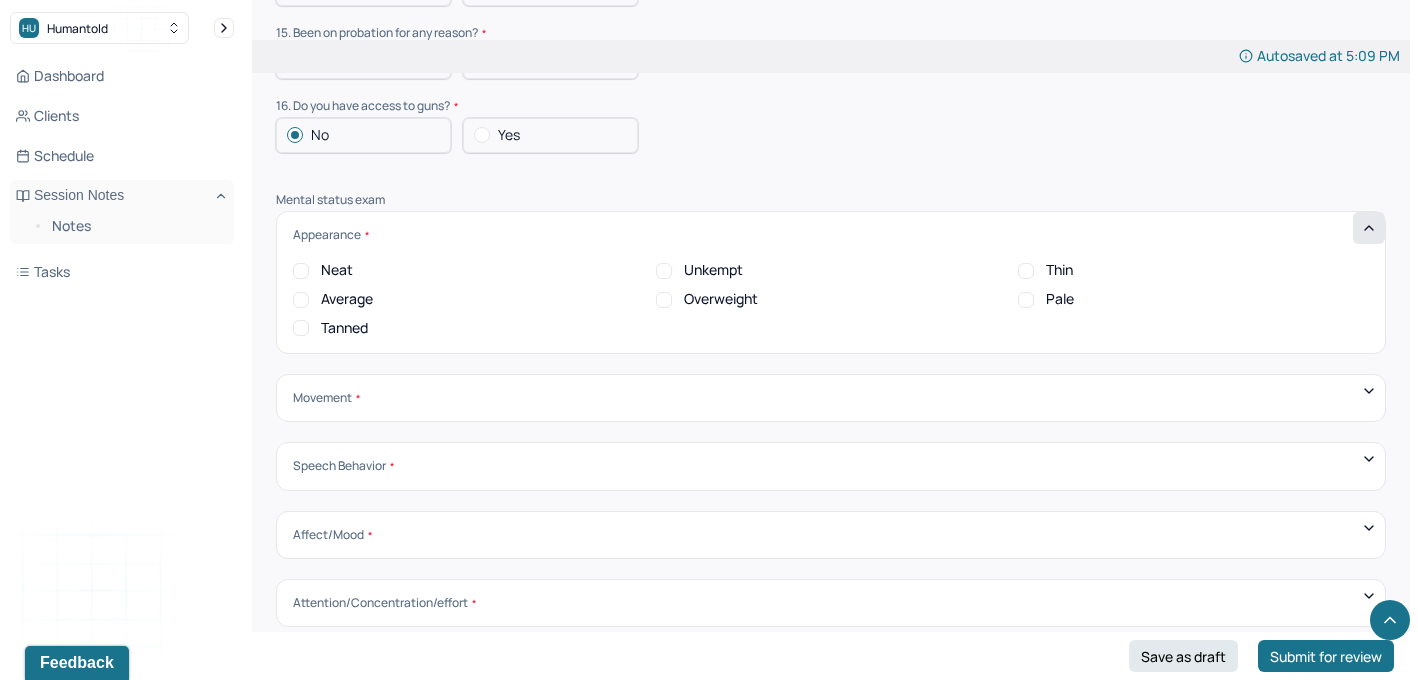 click on "Average" at bounding box center (347, 299) 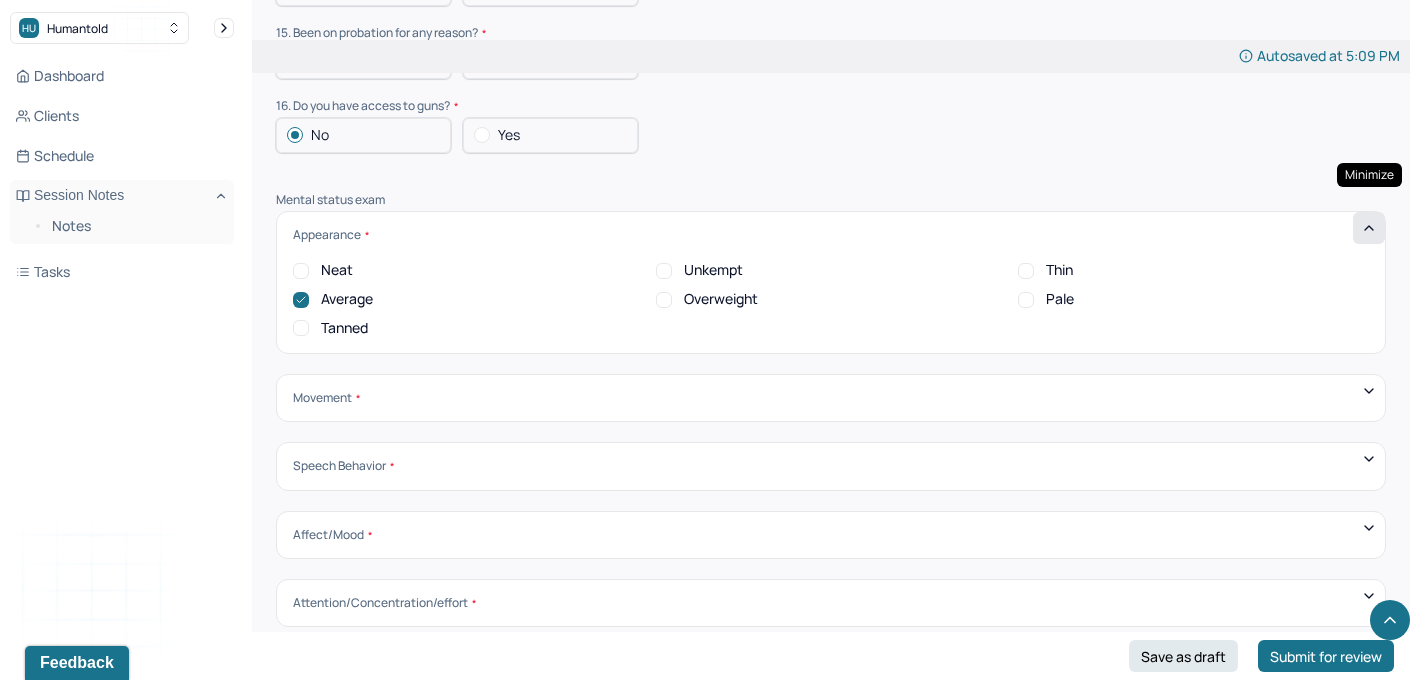 click 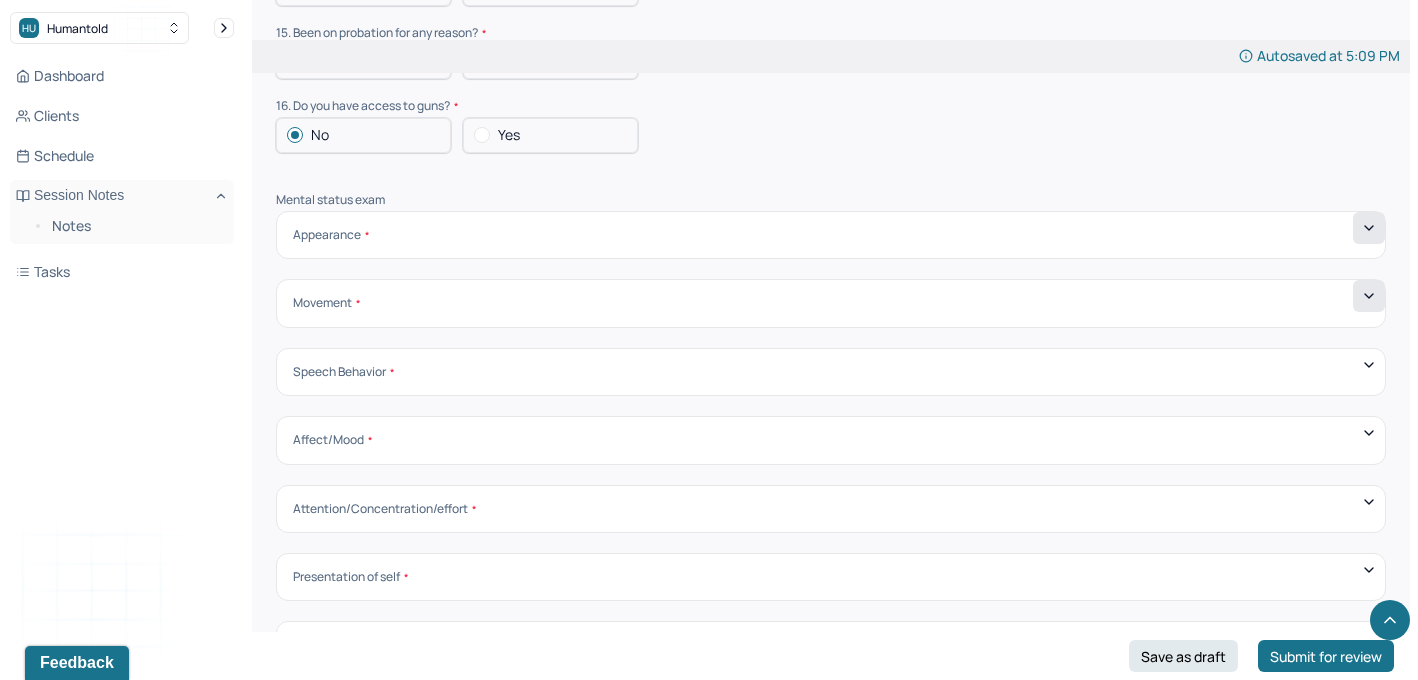 click 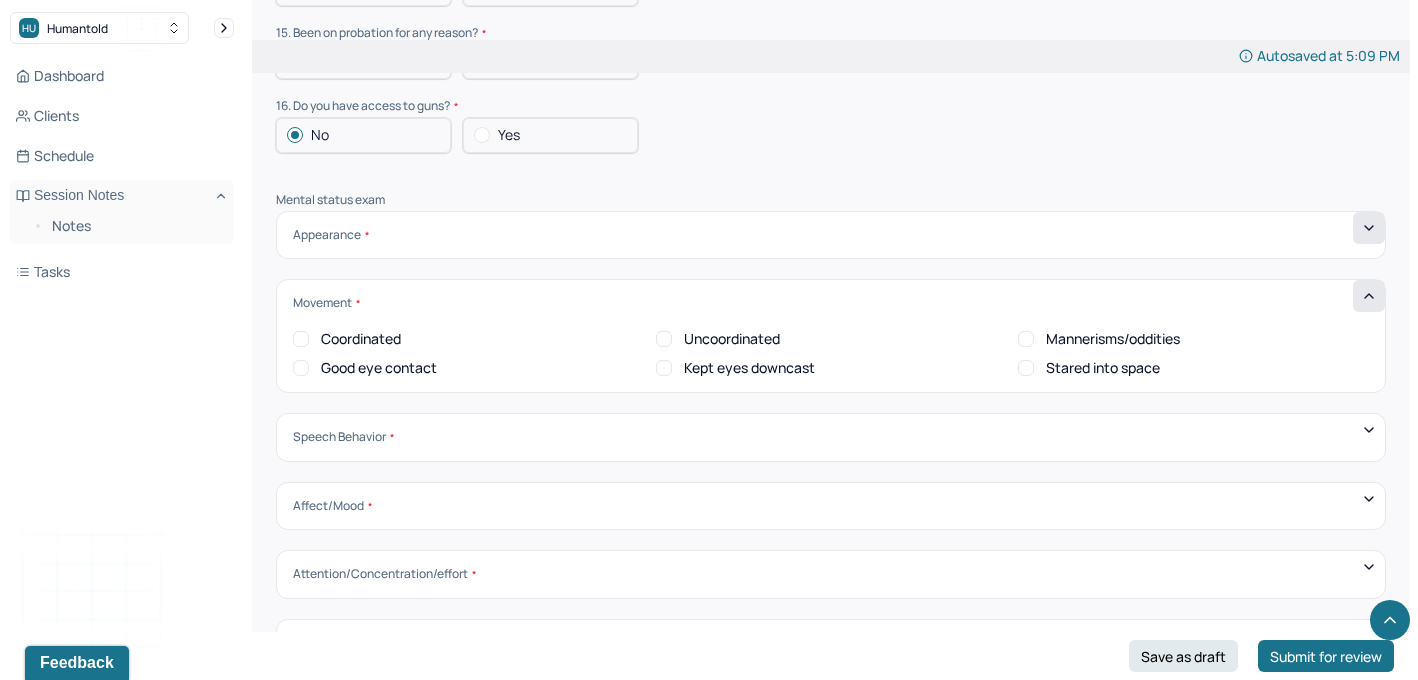 click on "Coordinated" at bounding box center [301, 339] 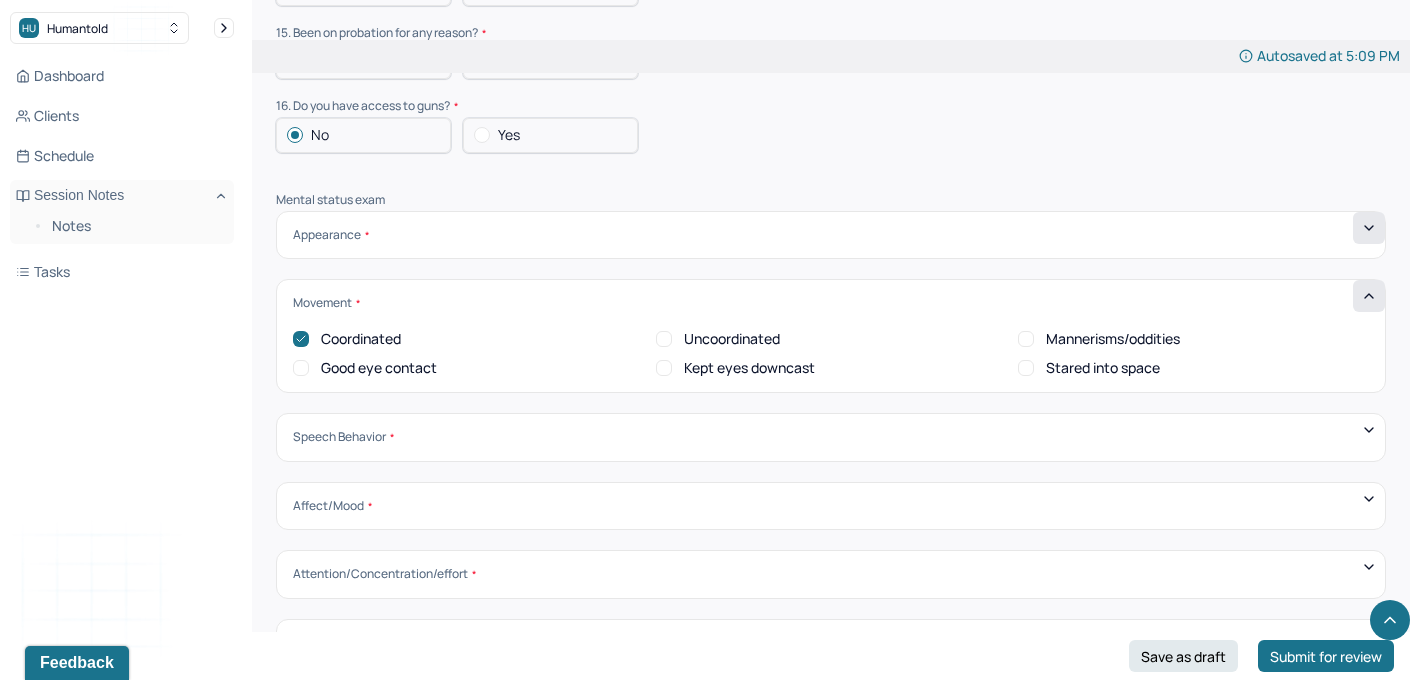 click on "Good eye contact" at bounding box center (301, 368) 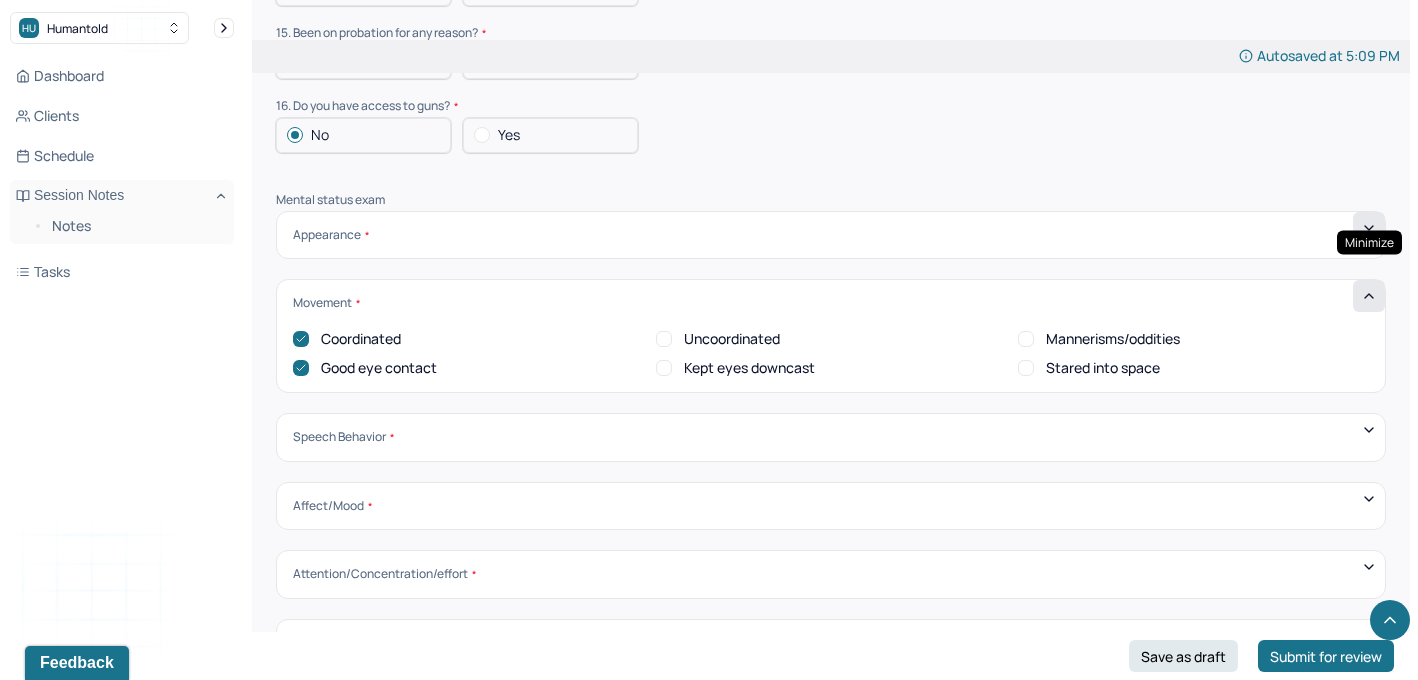 click 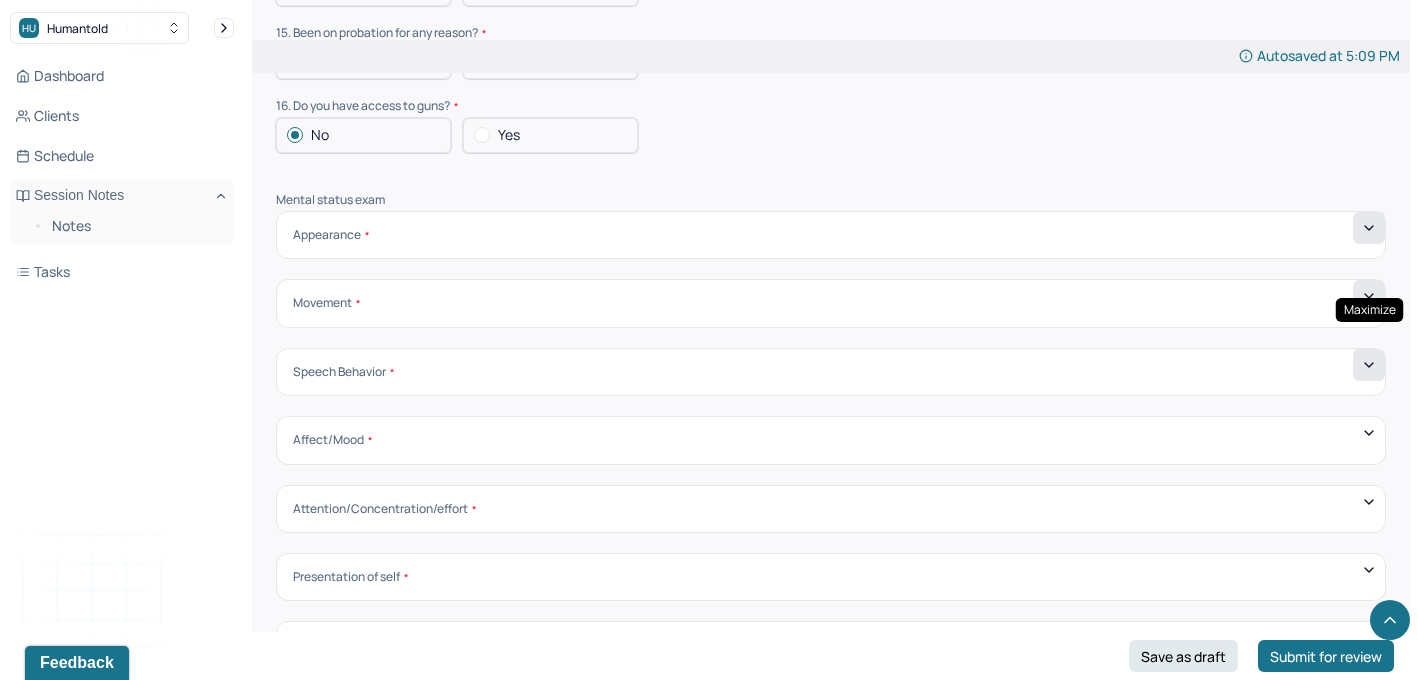 click 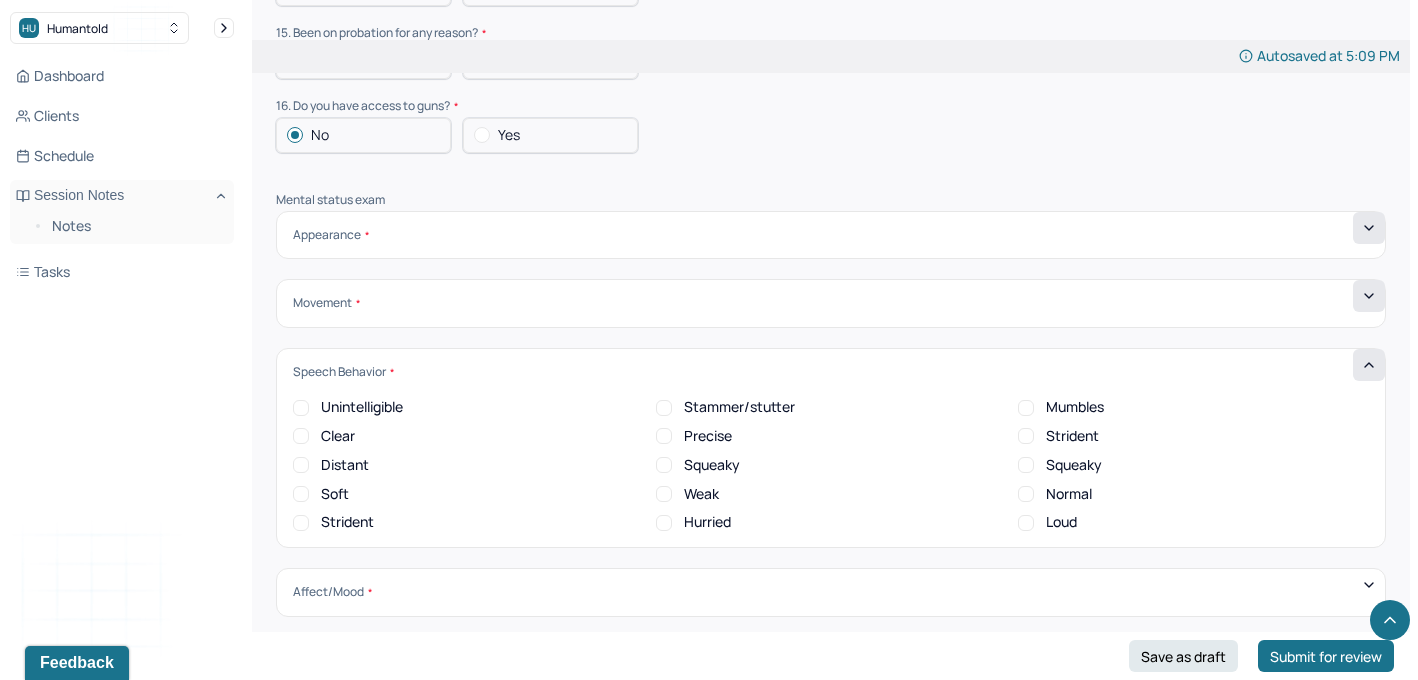 click on "Clear" at bounding box center [301, 436] 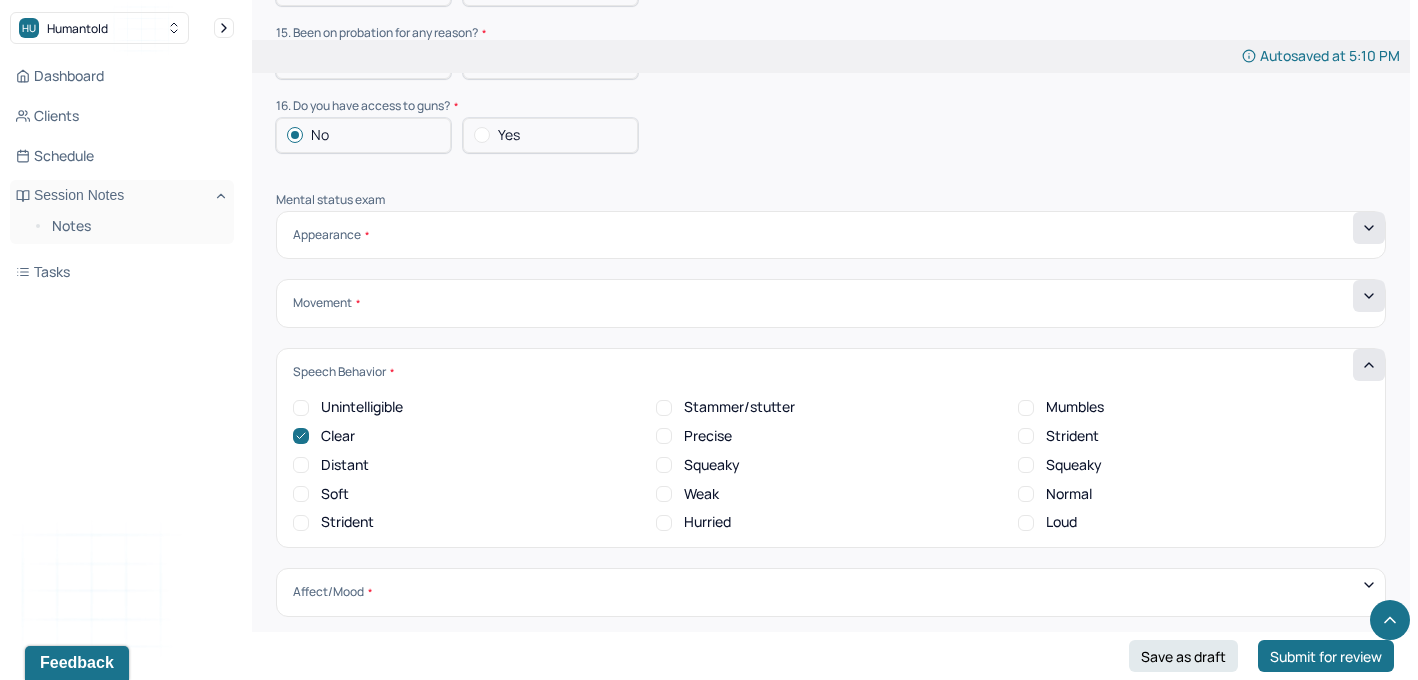 click on "Normal" at bounding box center [1026, 494] 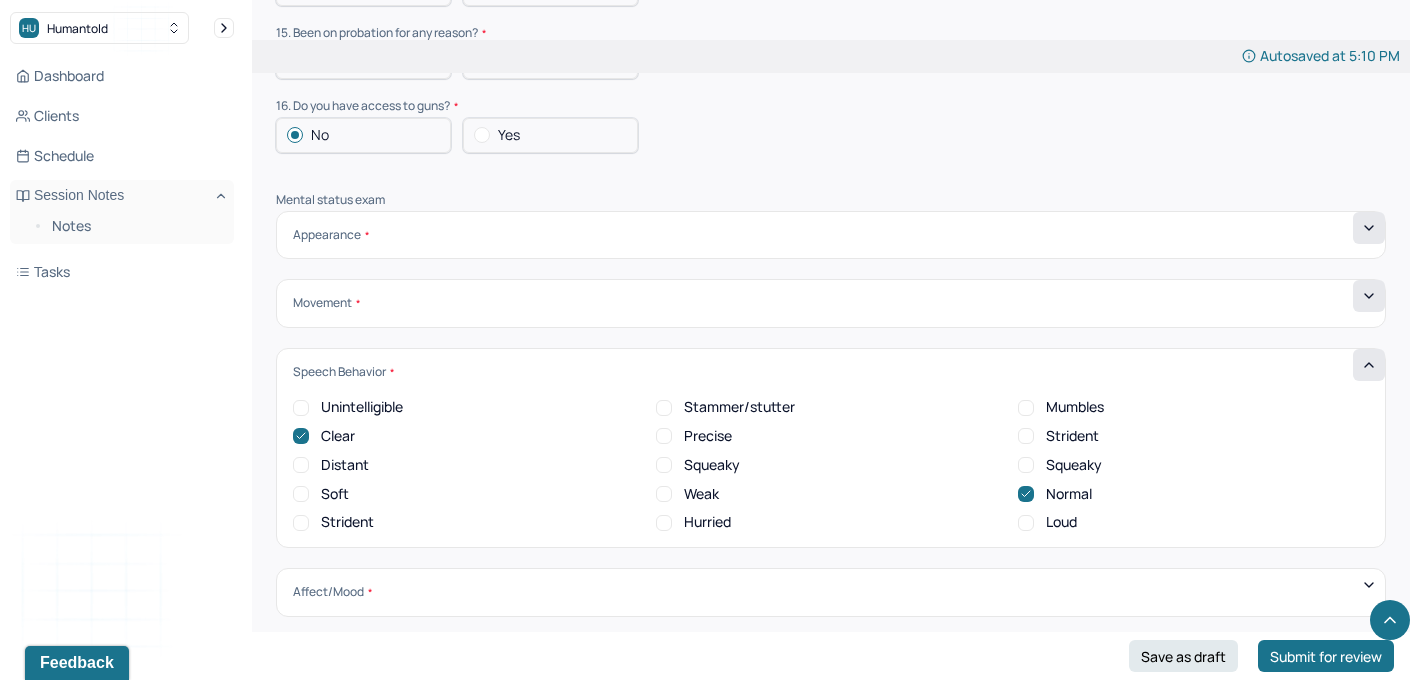 click 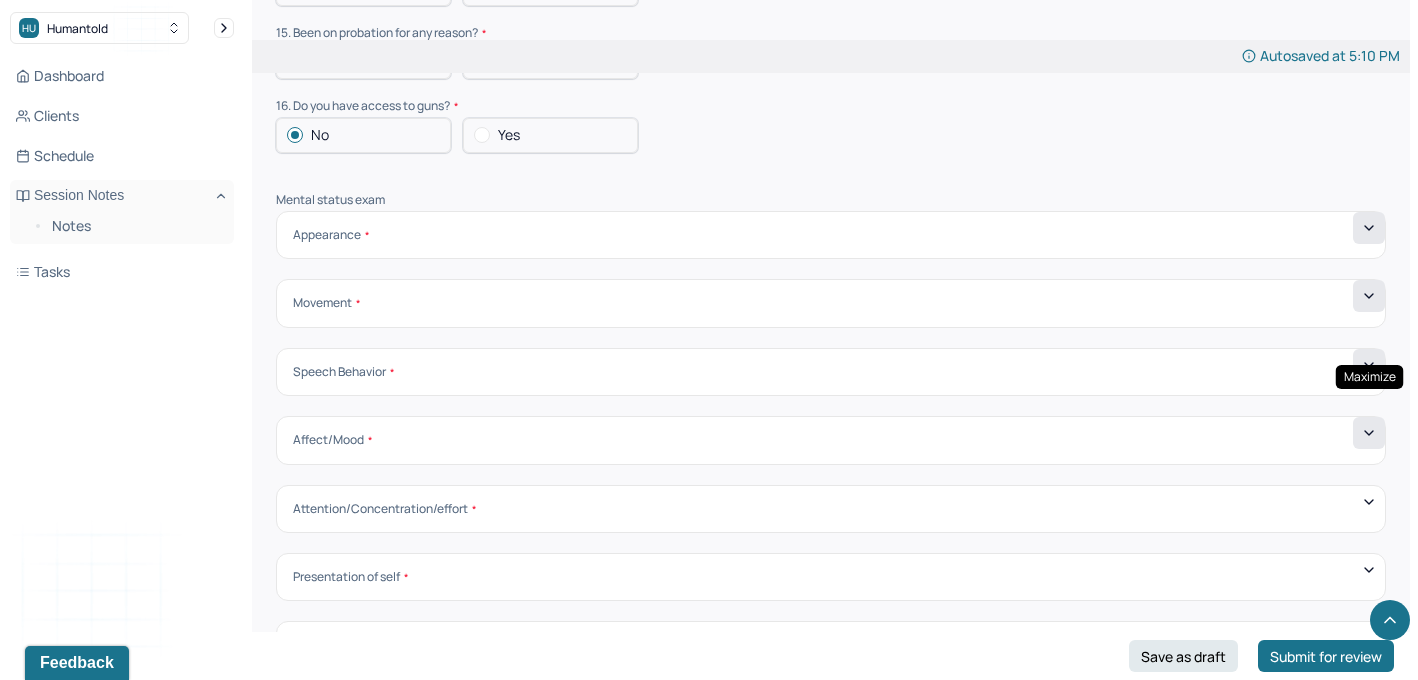 click 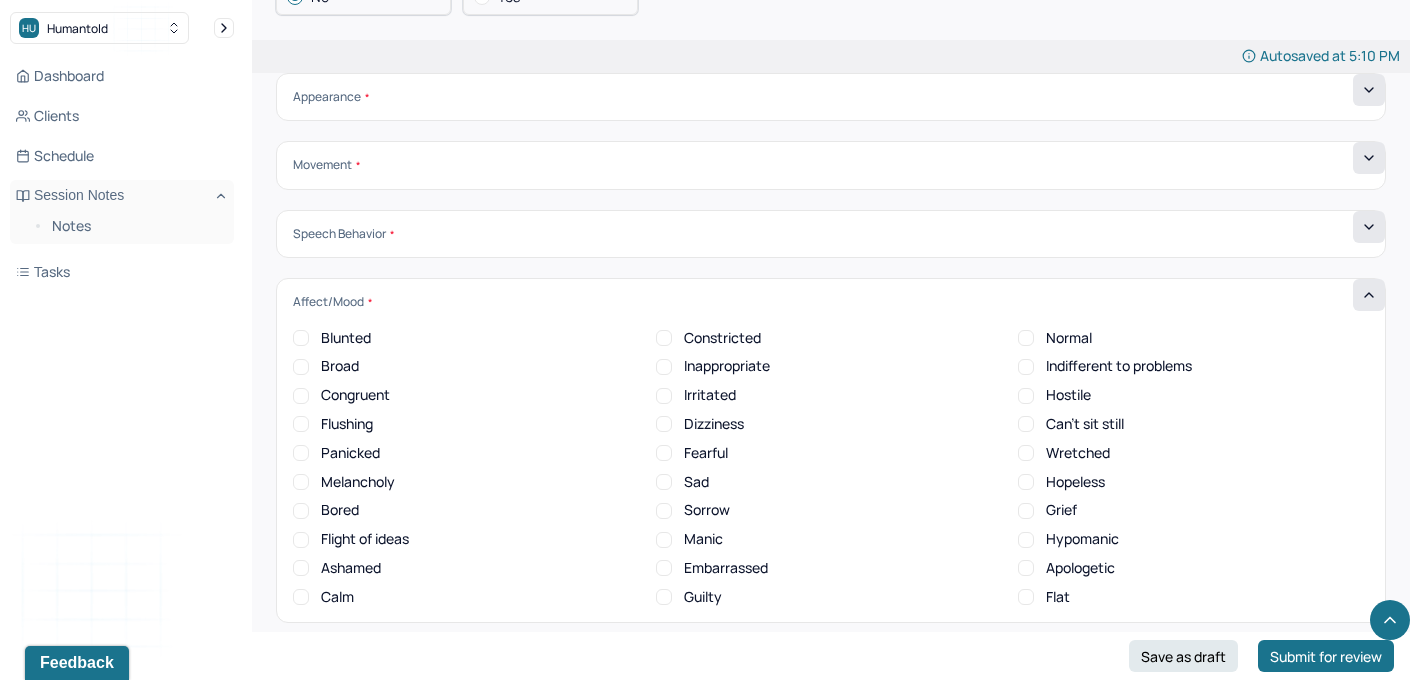 scroll, scrollTop: 6625, scrollLeft: 0, axis: vertical 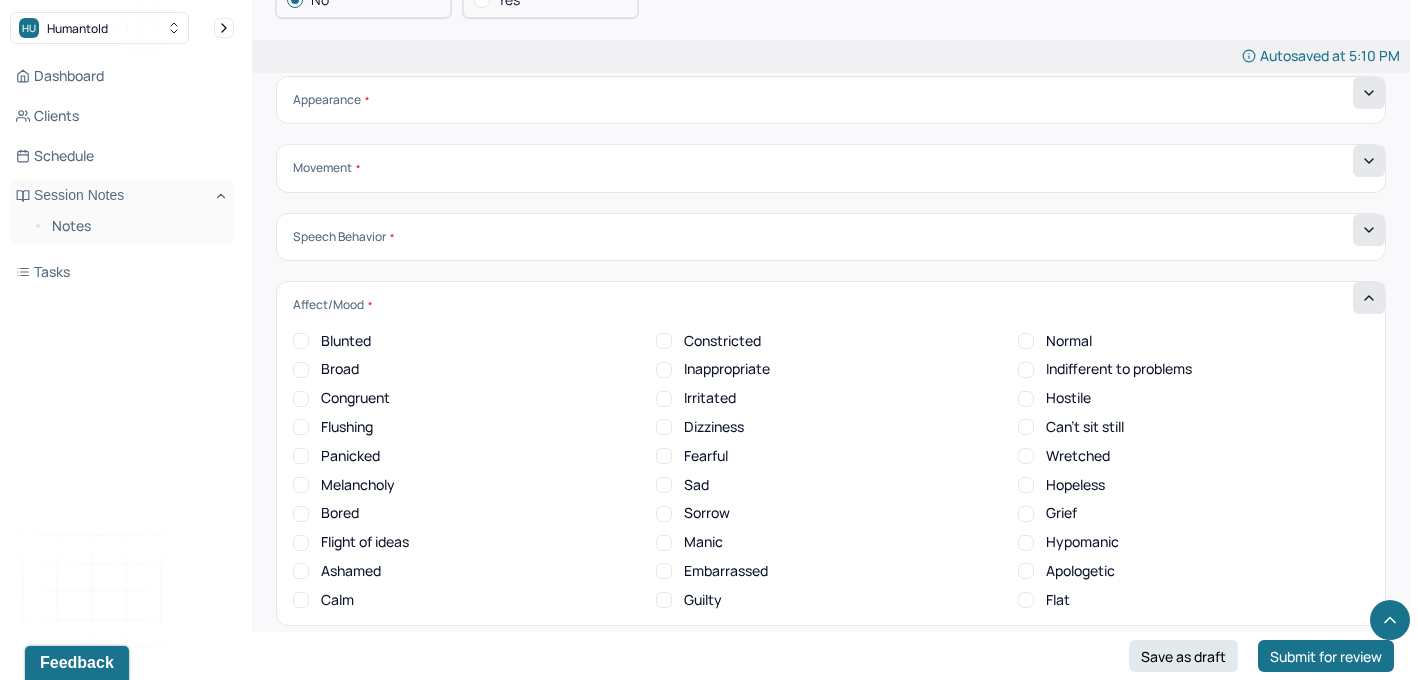 click on "Normal" at bounding box center (1069, 341) 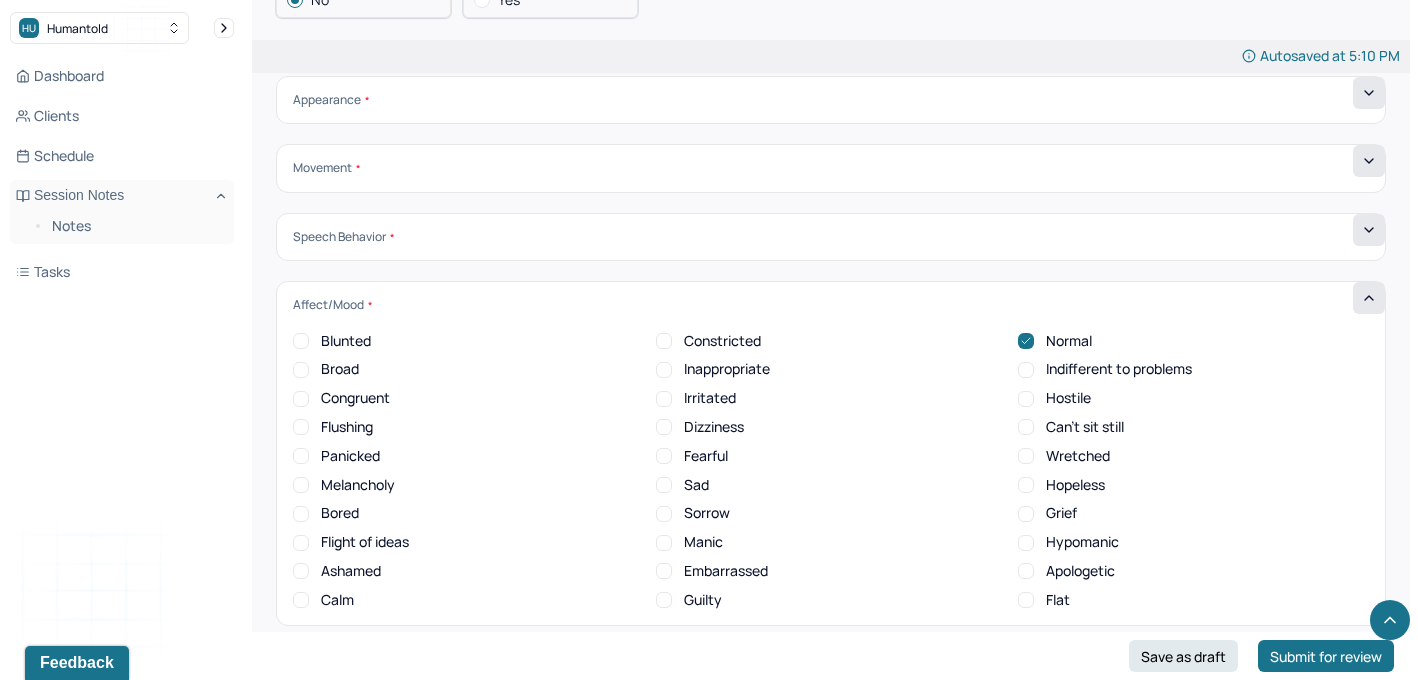 click on "Sad" at bounding box center [696, 485] 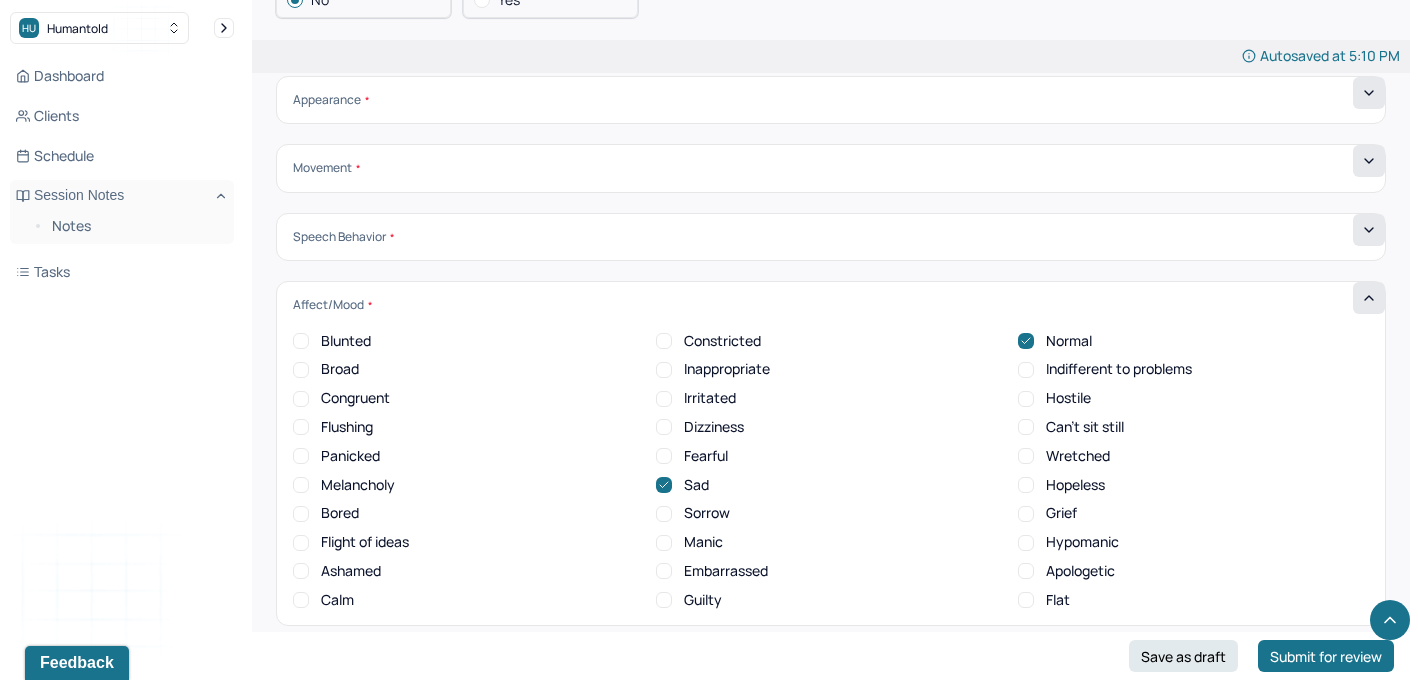 click on "Blunted Constricted Normal Broad Inappropriate Indifferent to problems Congruent Irritated Hostile Flushing Dizziness Can't sit still Panicked Fearful Wretched Melancholy Sad Hopeless Bored Sorrow Grief Flight of ideas Manic Hypomanic Ashamed Embarrassed Apologetic Calm Guilty Flat" at bounding box center [831, 471] 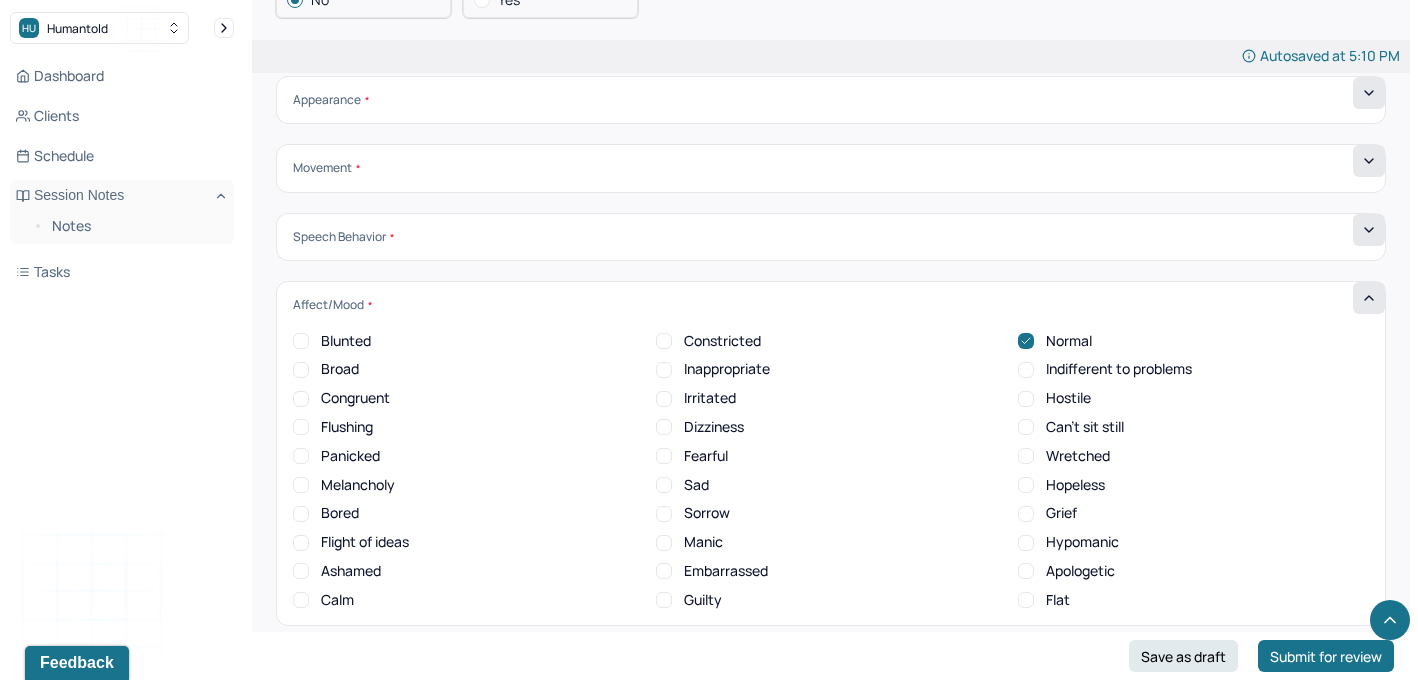click on "Sad" at bounding box center (664, 485) 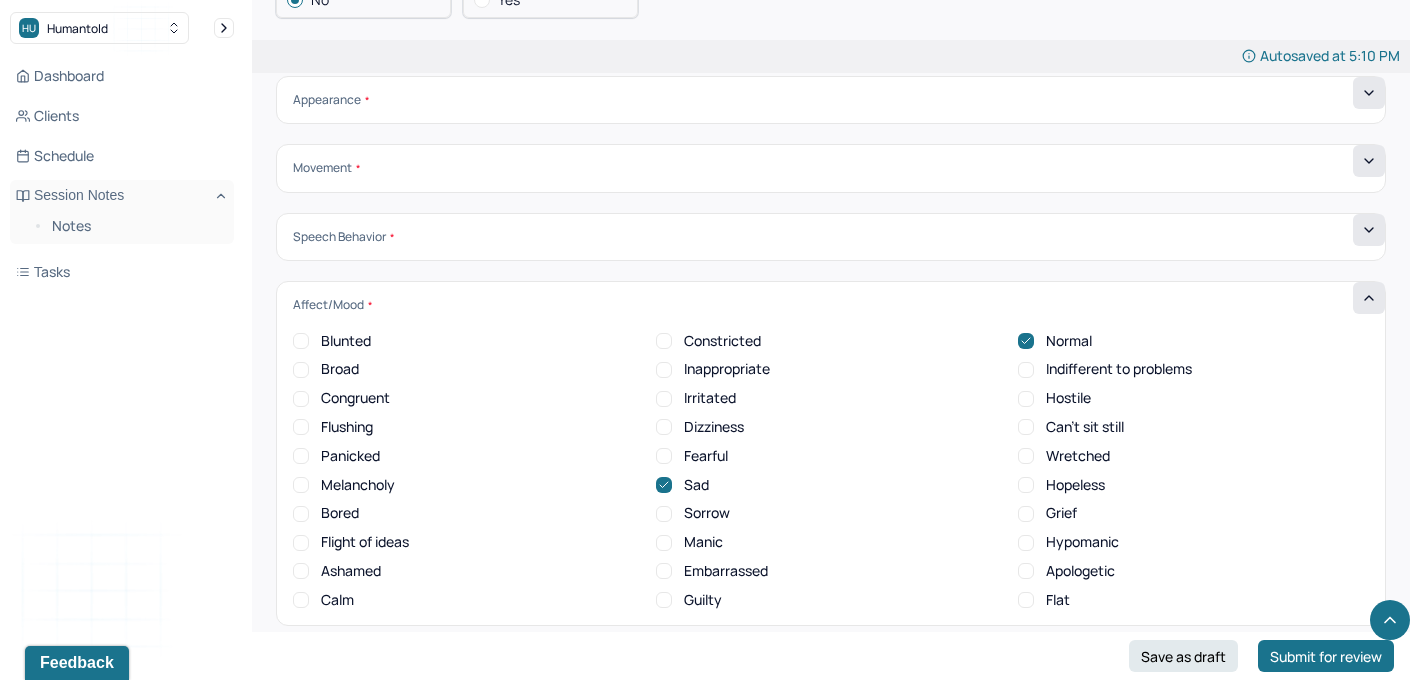 click at bounding box center (1369, 298) 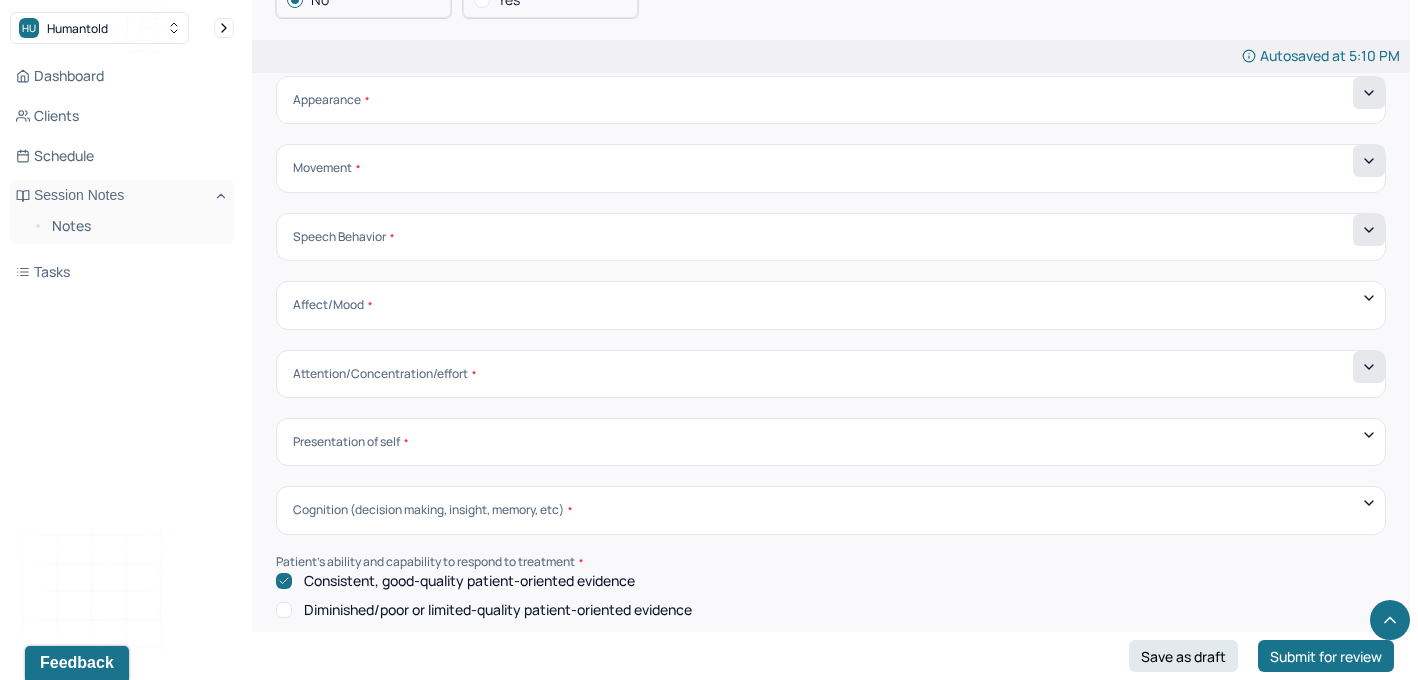 click 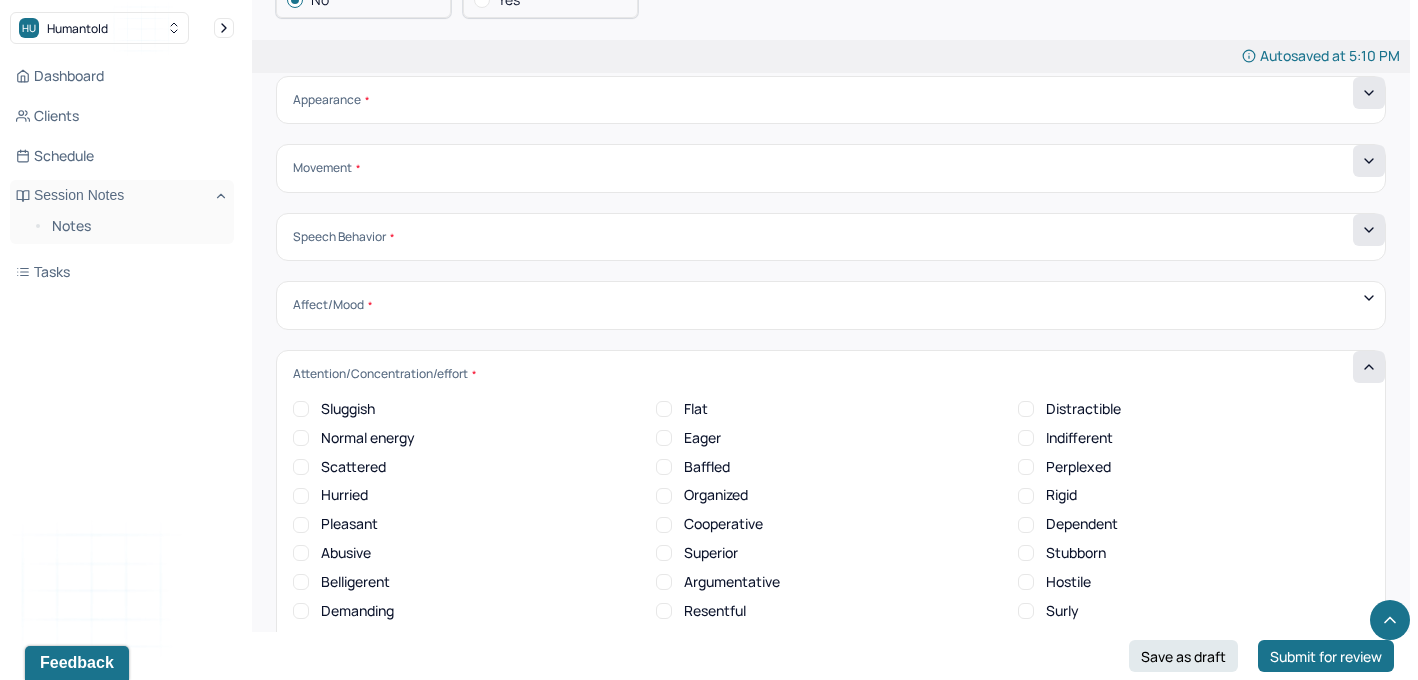 scroll, scrollTop: 1, scrollLeft: 0, axis: vertical 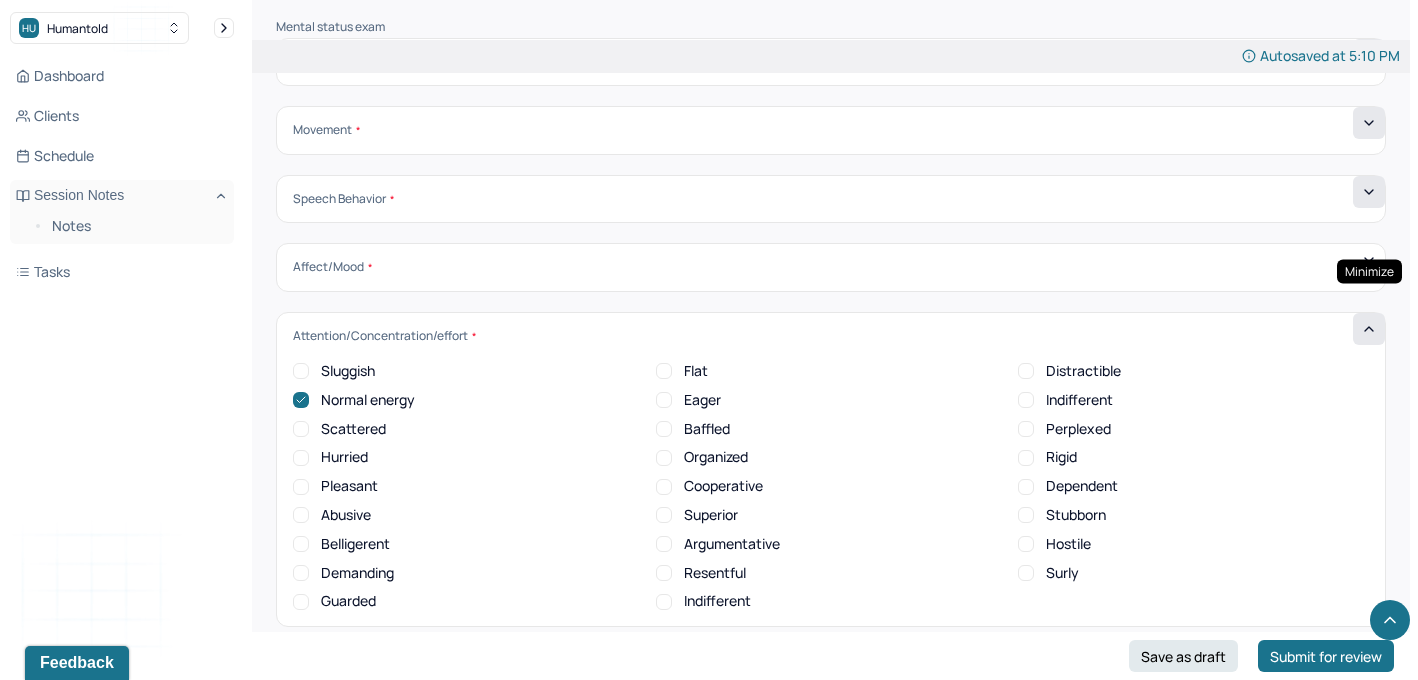 click 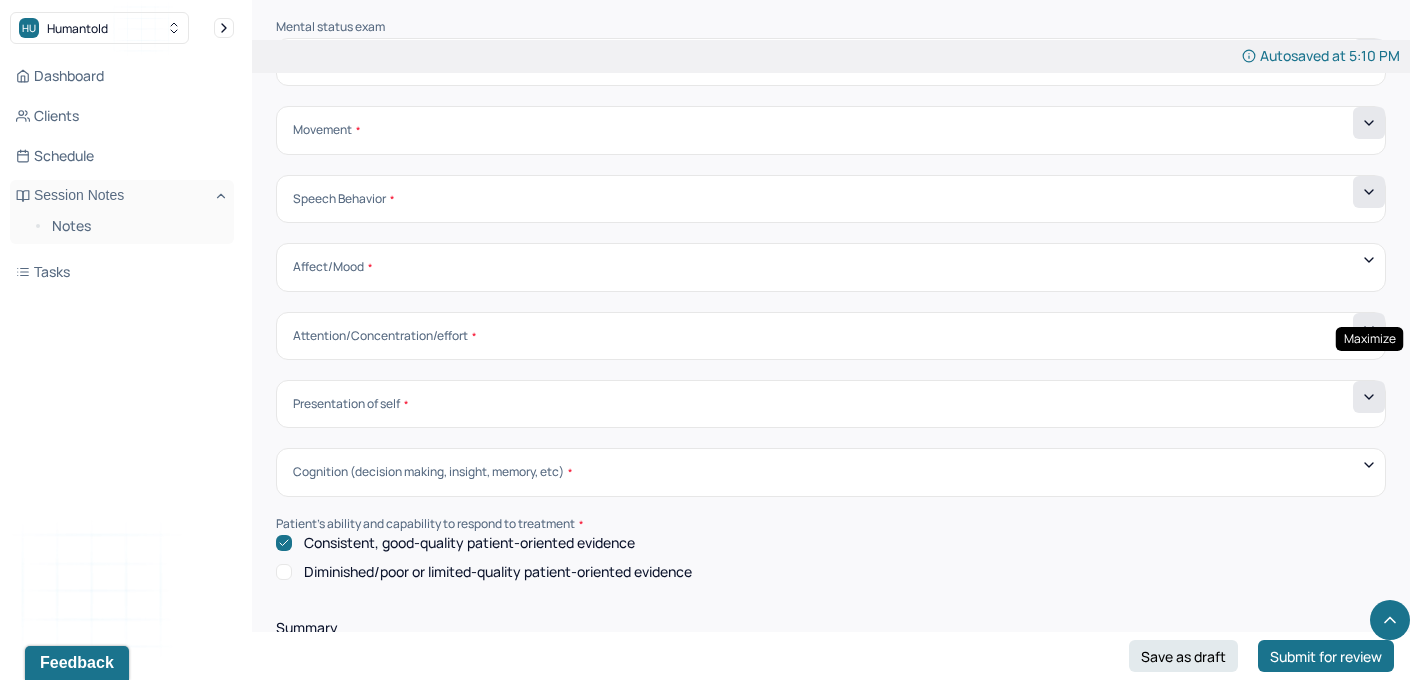 click 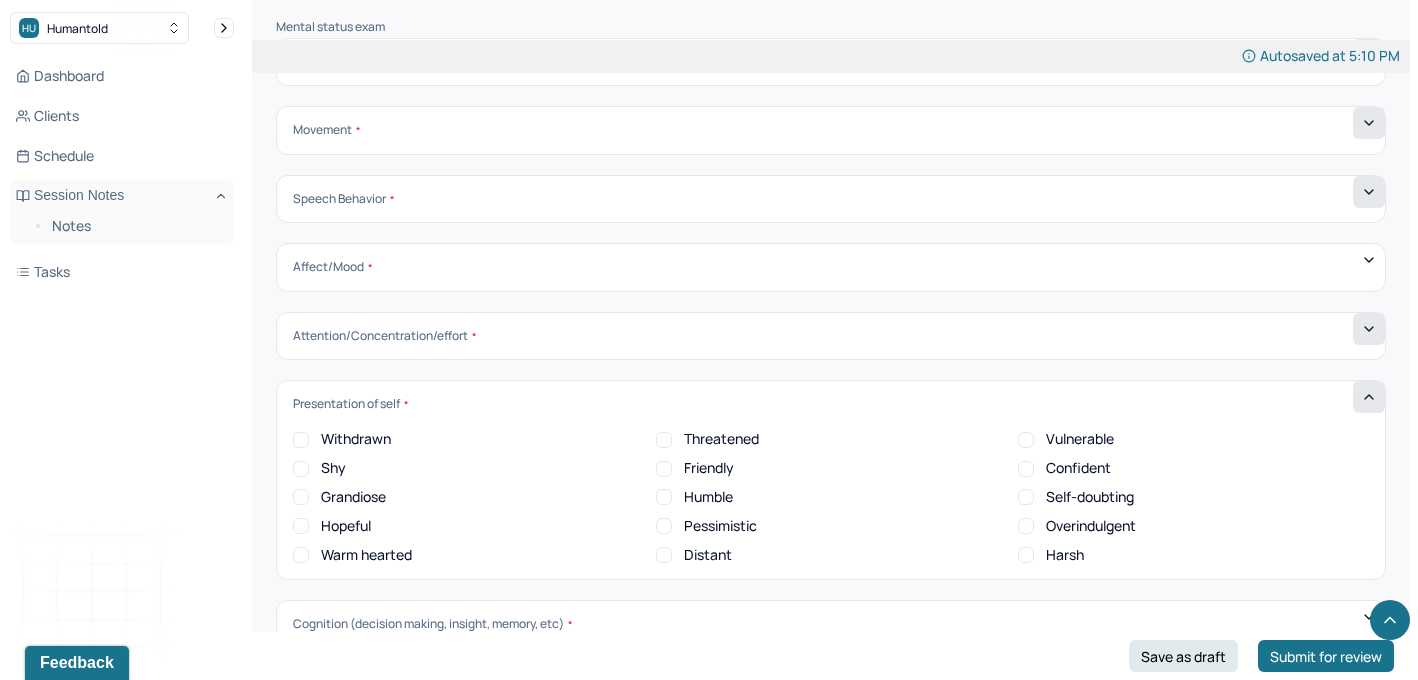 click 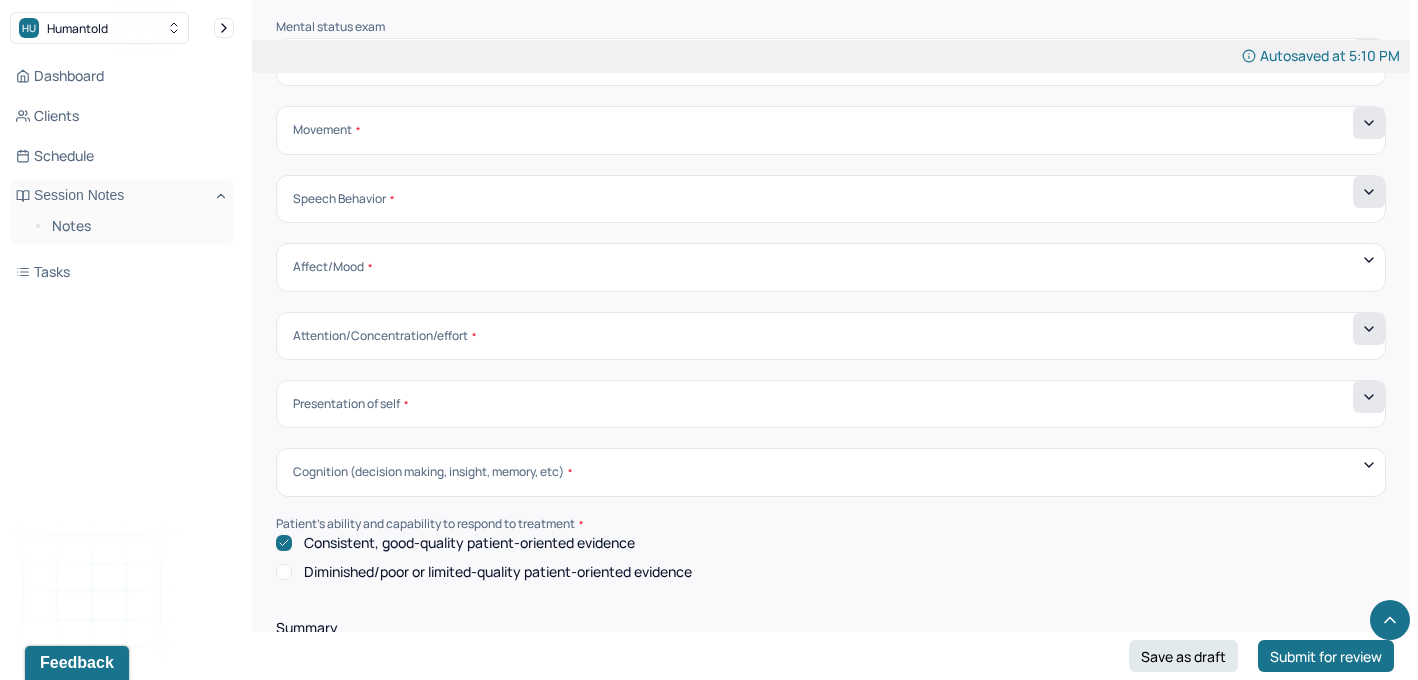 click 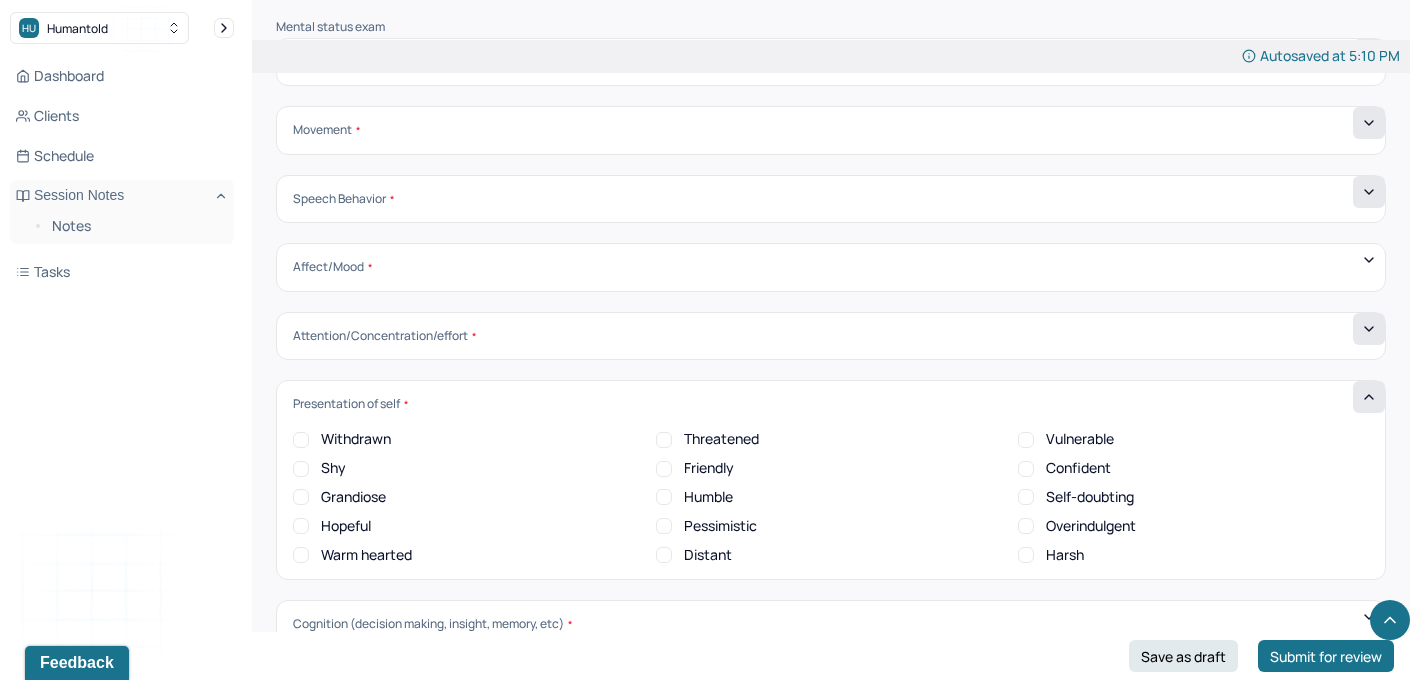 click on "Friendly" at bounding box center [709, 468] 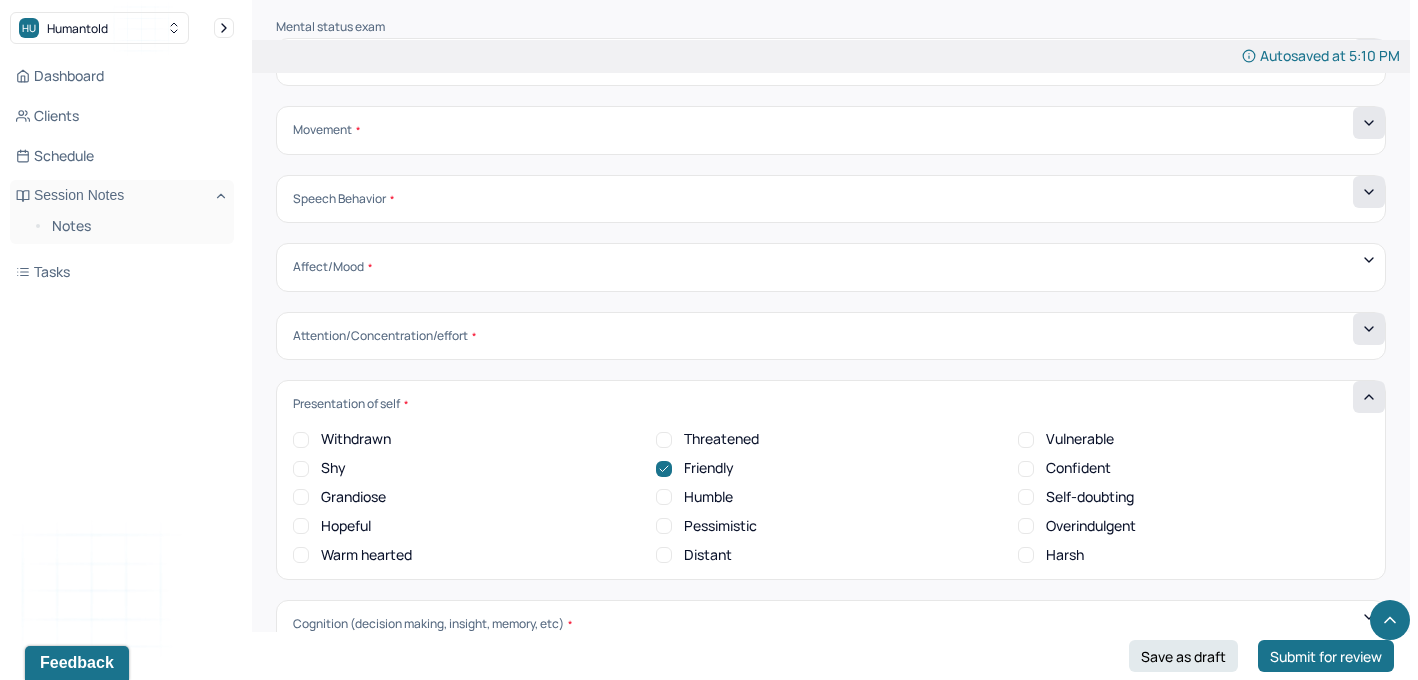 click at bounding box center [1369, 397] 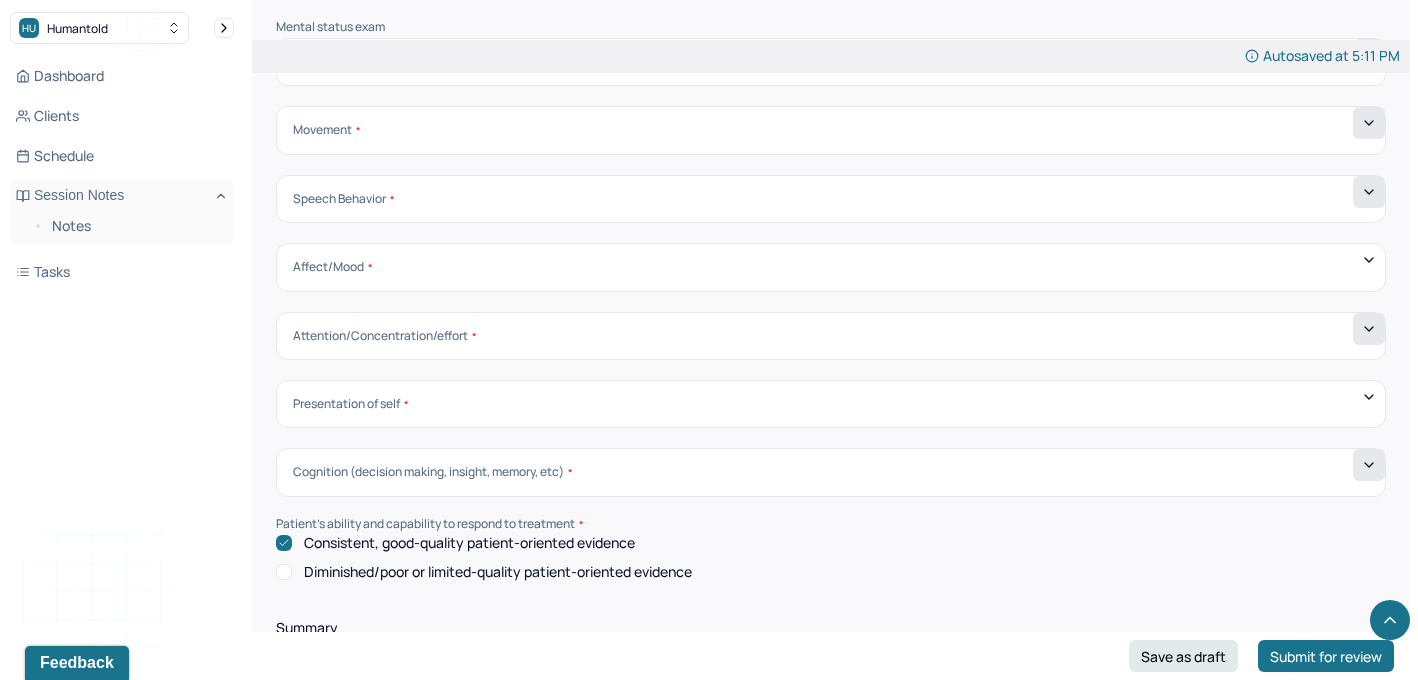 click at bounding box center (1369, 465) 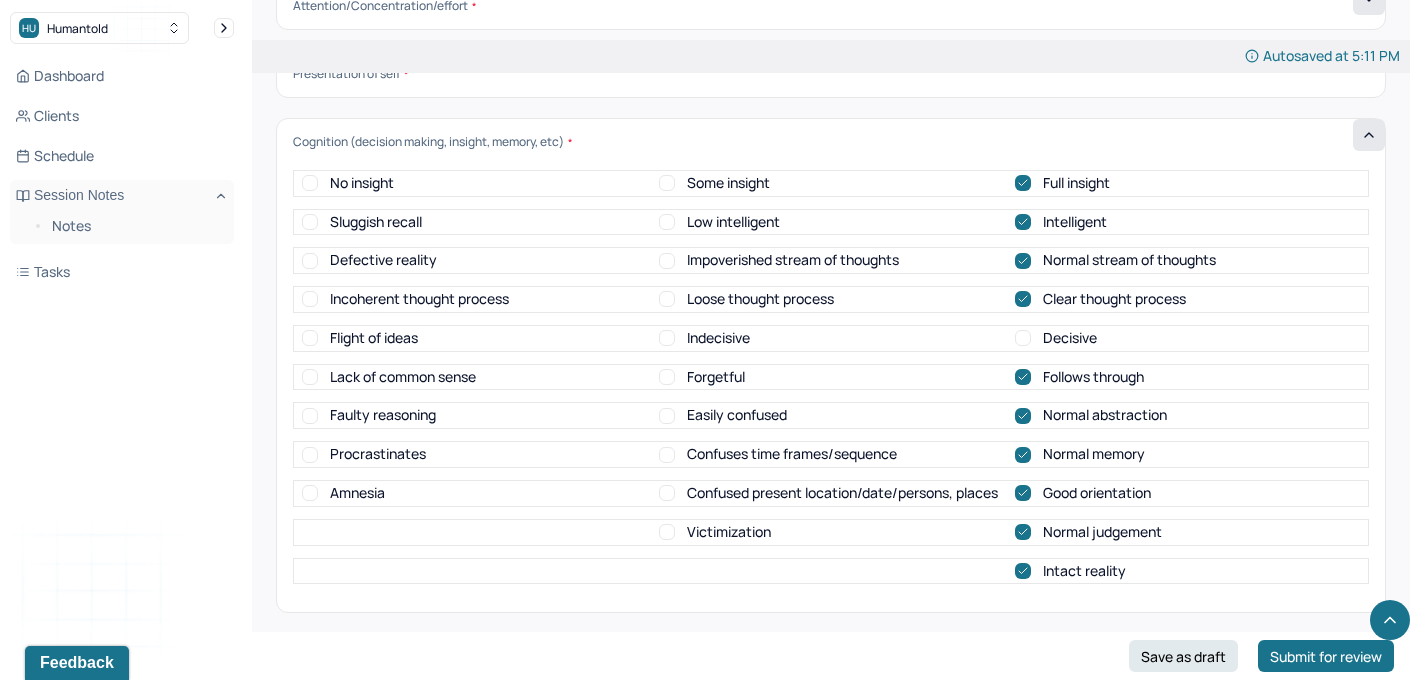 scroll, scrollTop: 6810, scrollLeft: 0, axis: vertical 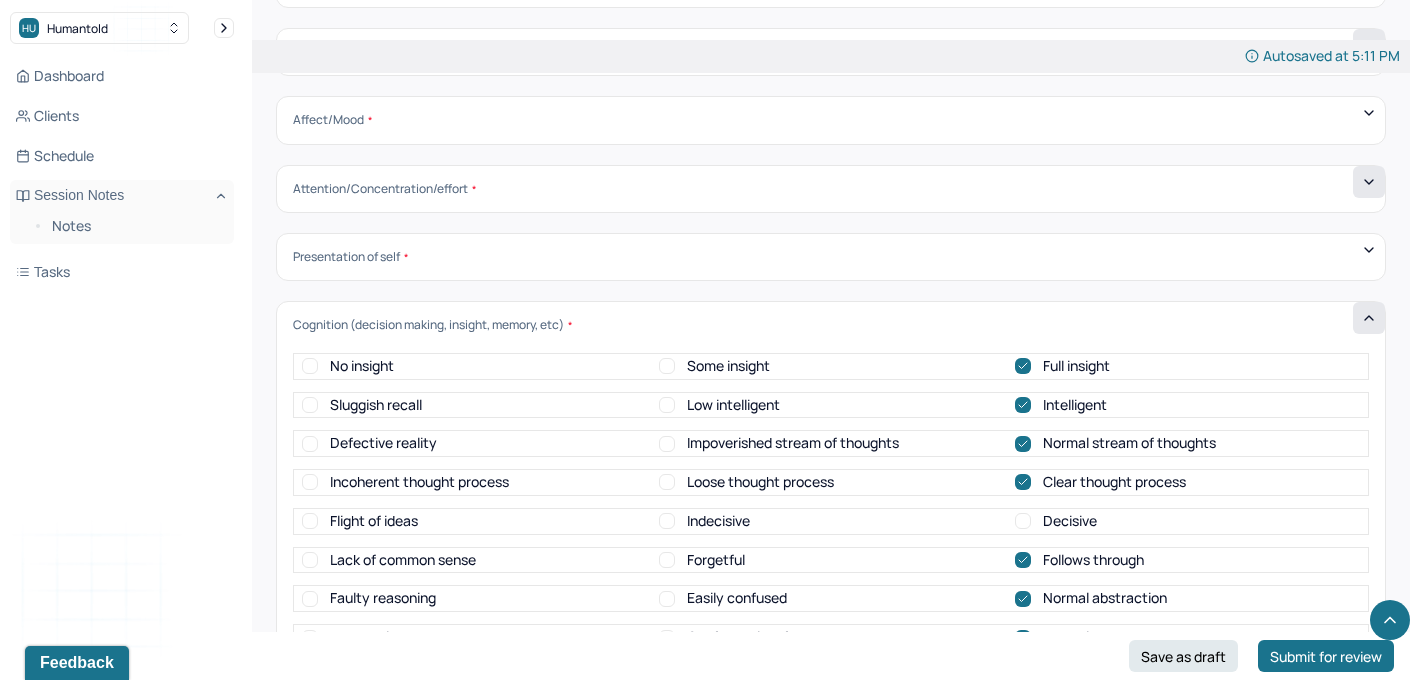 click at bounding box center (1369, 318) 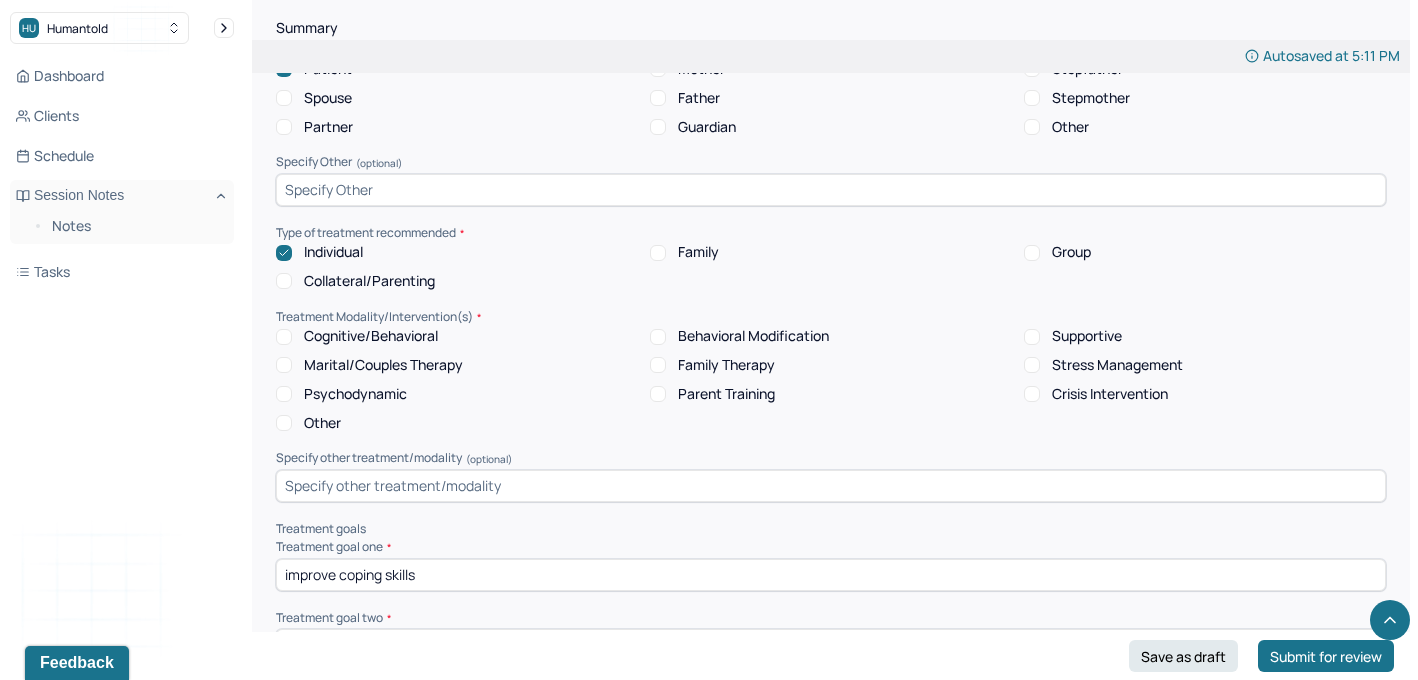 scroll, scrollTop: 7264, scrollLeft: 0, axis: vertical 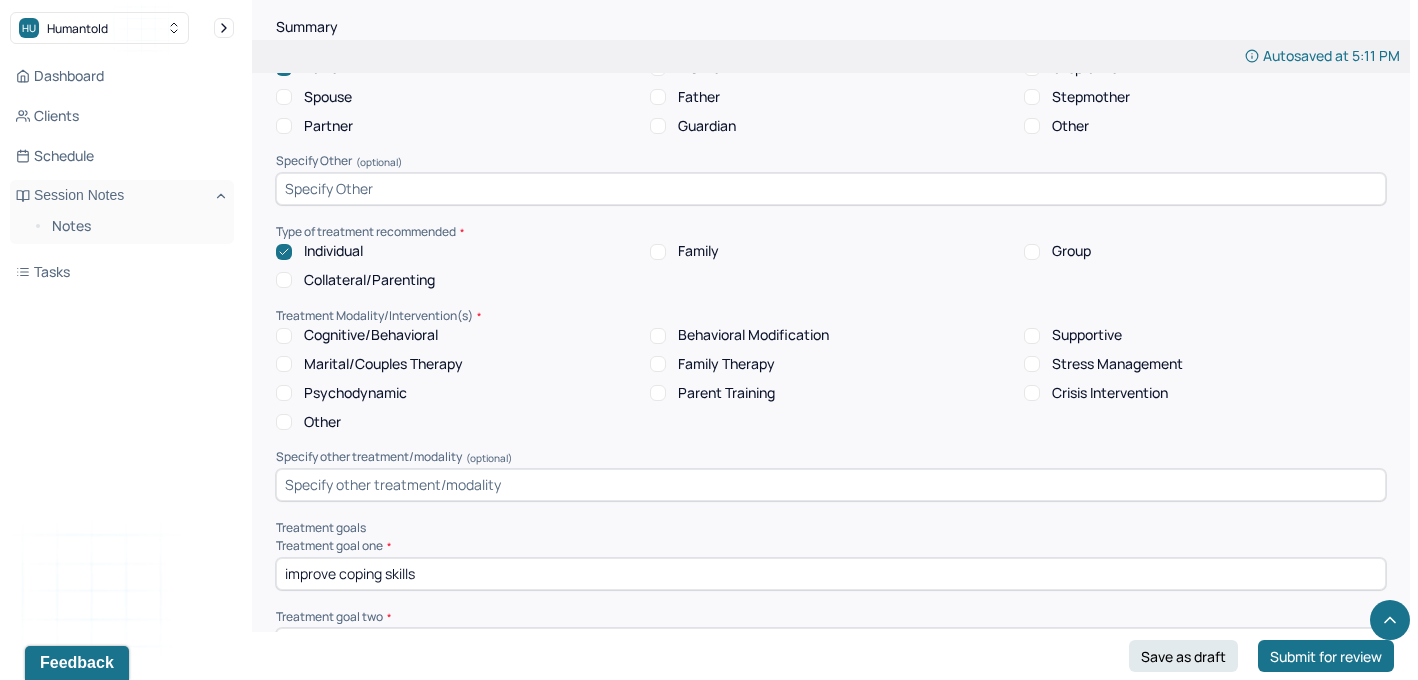 click on "Cognitive/Behavioral" at bounding box center [371, 335] 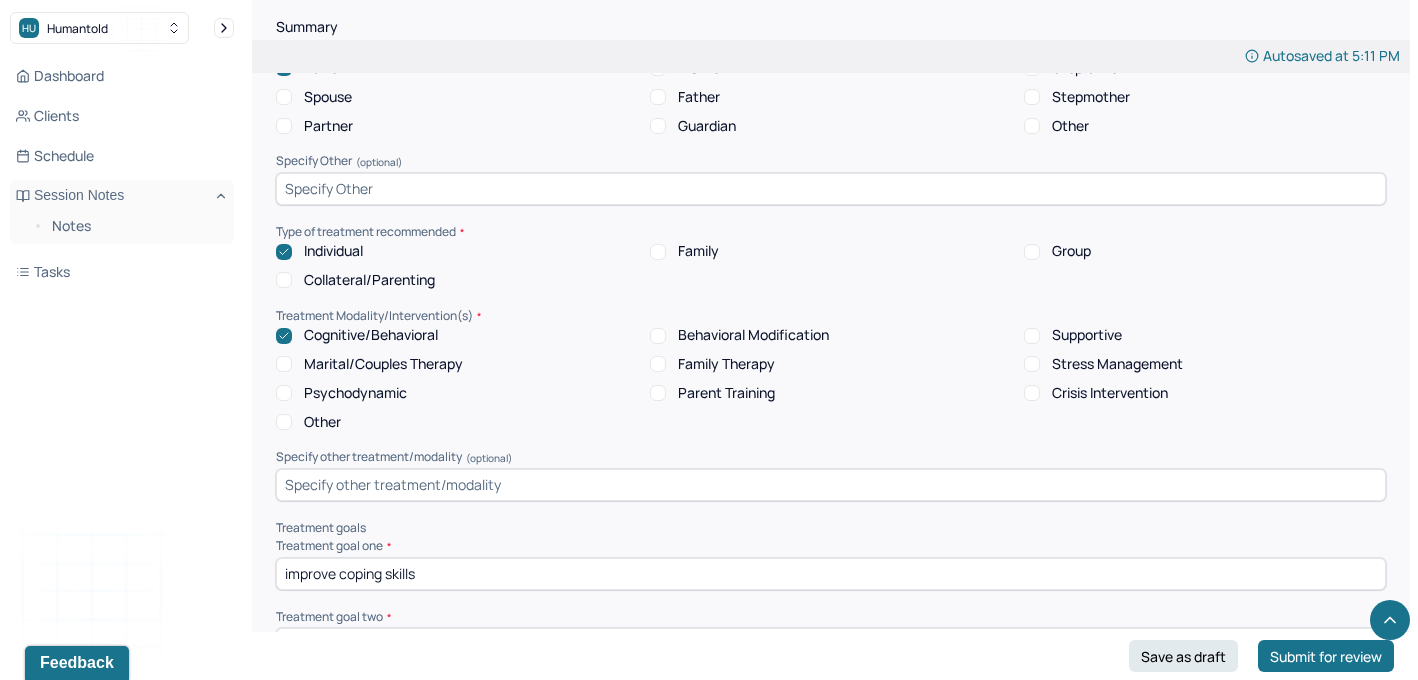 click on "Stress Management" at bounding box center (1117, 364) 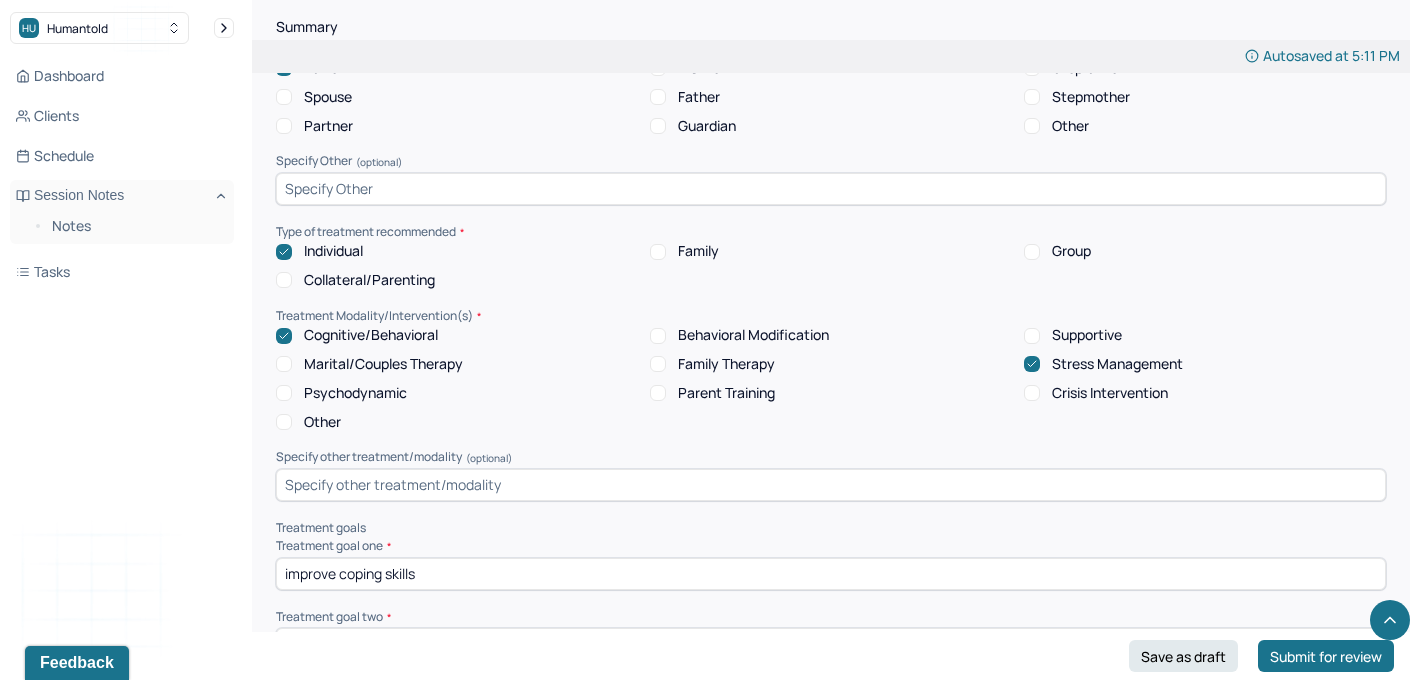 click on "Supportive" at bounding box center [1087, 335] 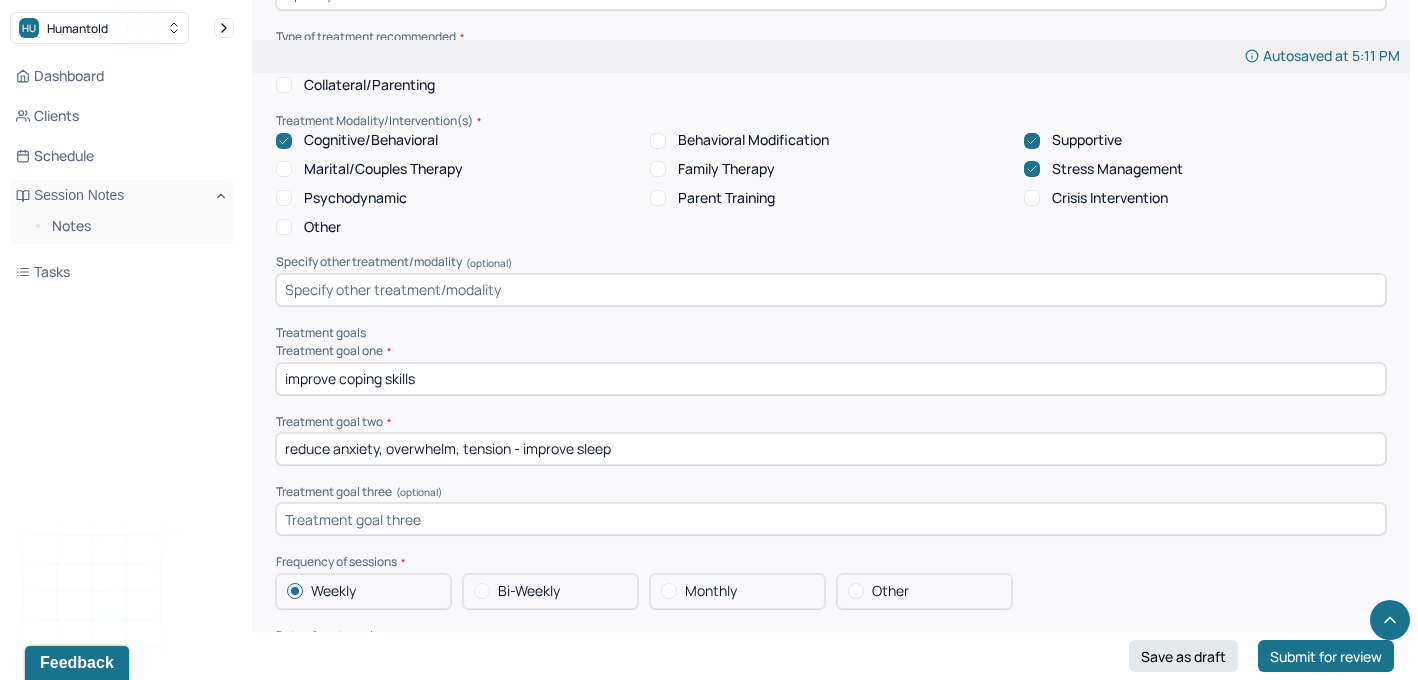 scroll, scrollTop: 7461, scrollLeft: 0, axis: vertical 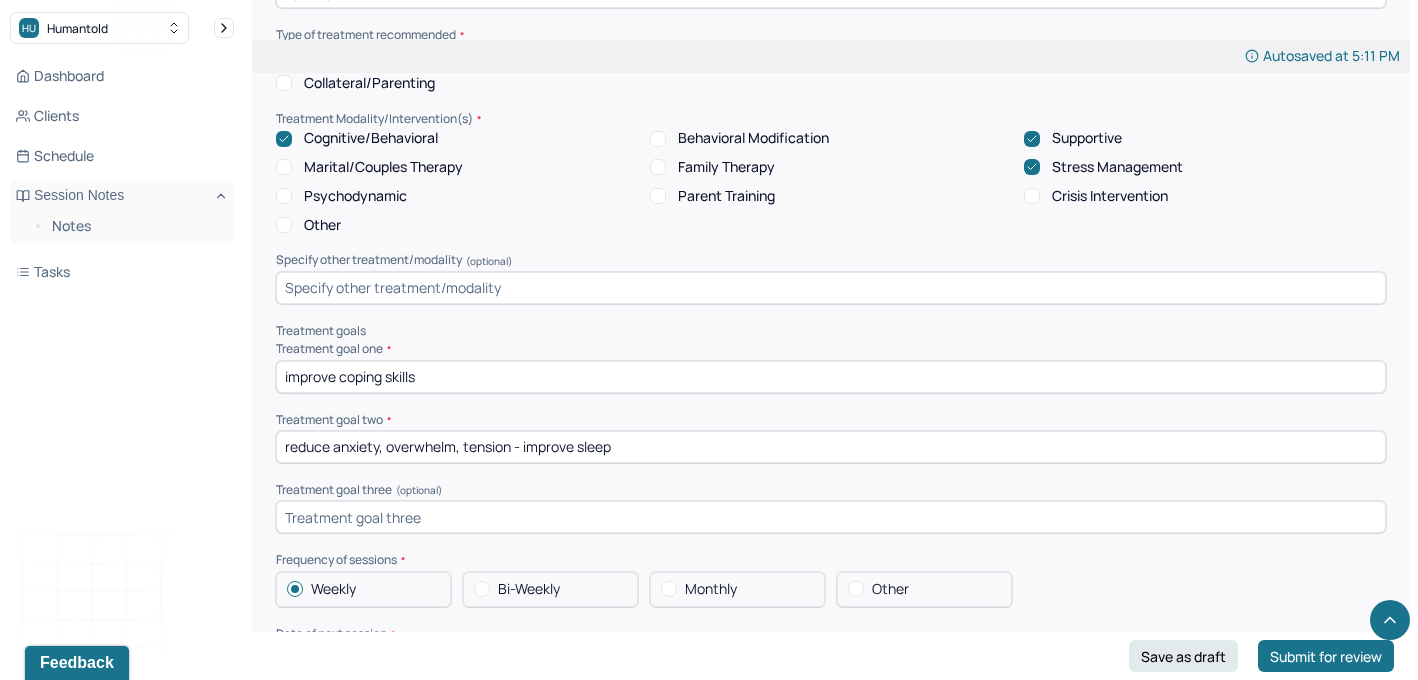 click at bounding box center [831, 517] 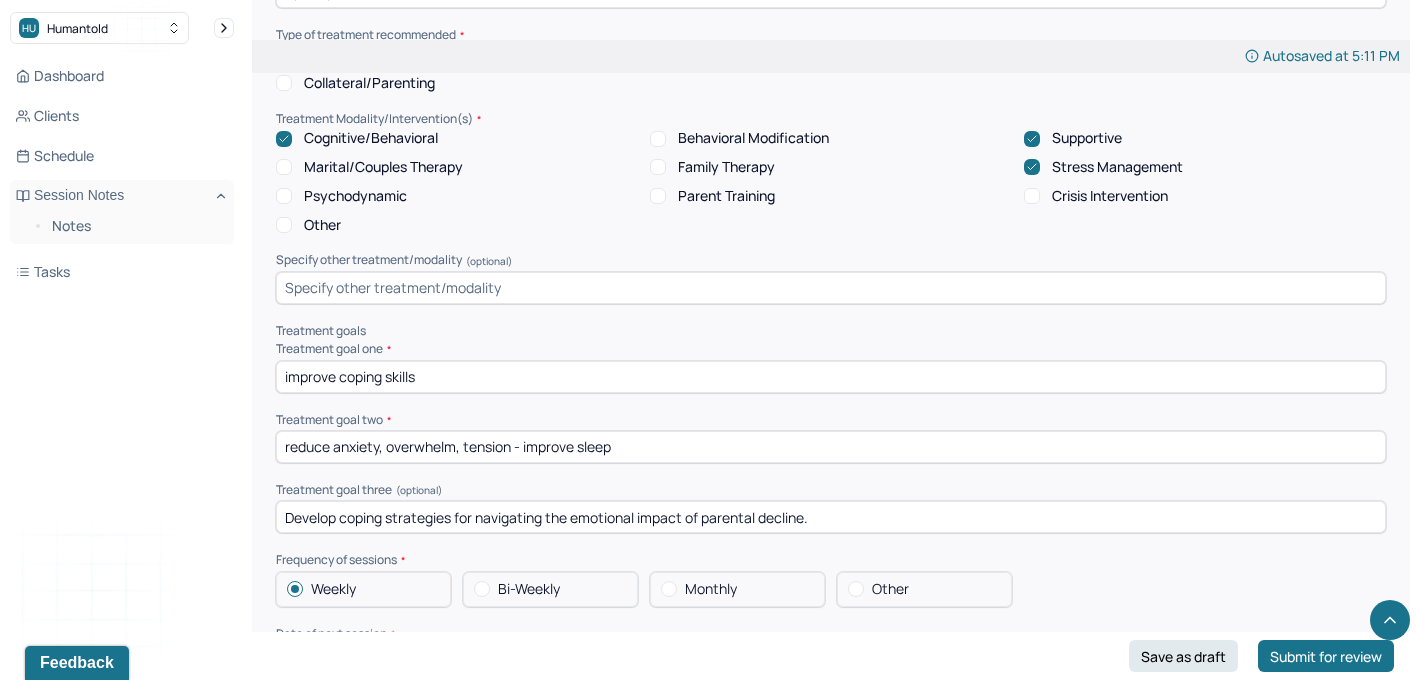 type on "Develop coping strategies for navigating the emotional impact of parental decline." 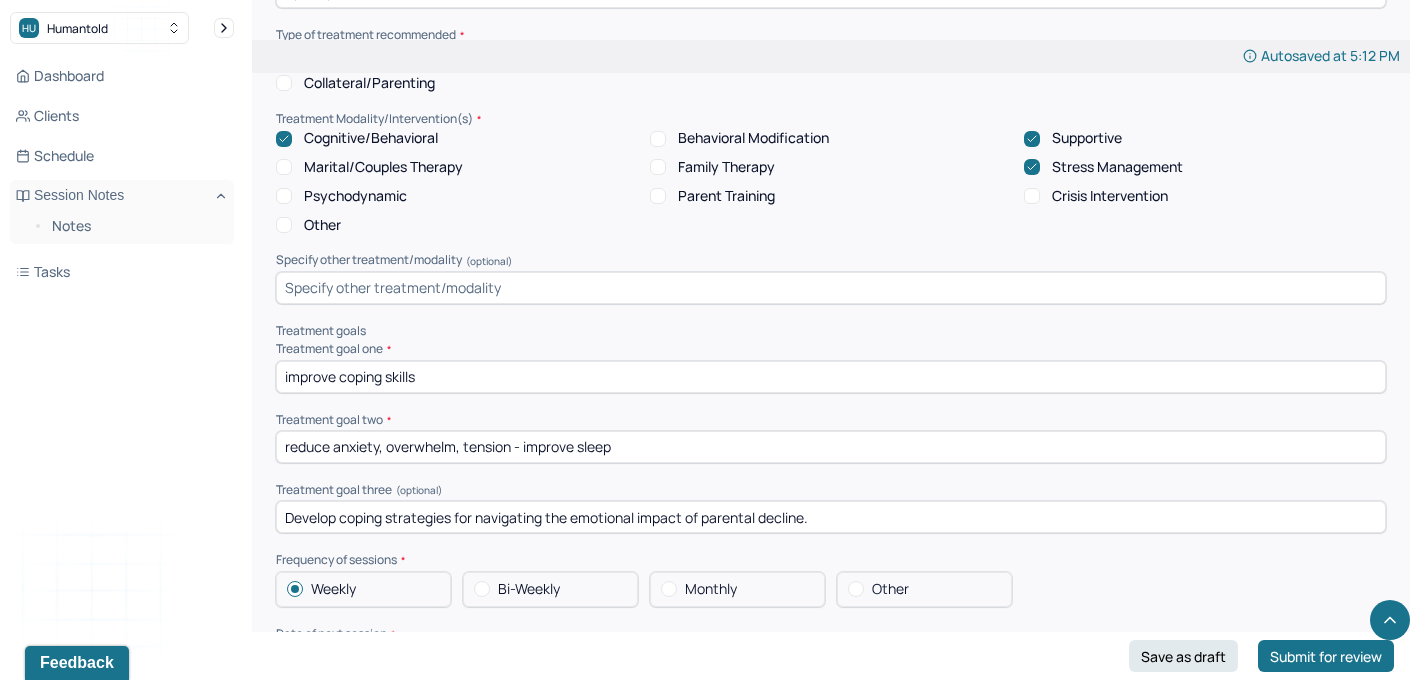 drag, startPoint x: 430, startPoint y: 357, endPoint x: 269, endPoint y: 314, distance: 166.64333 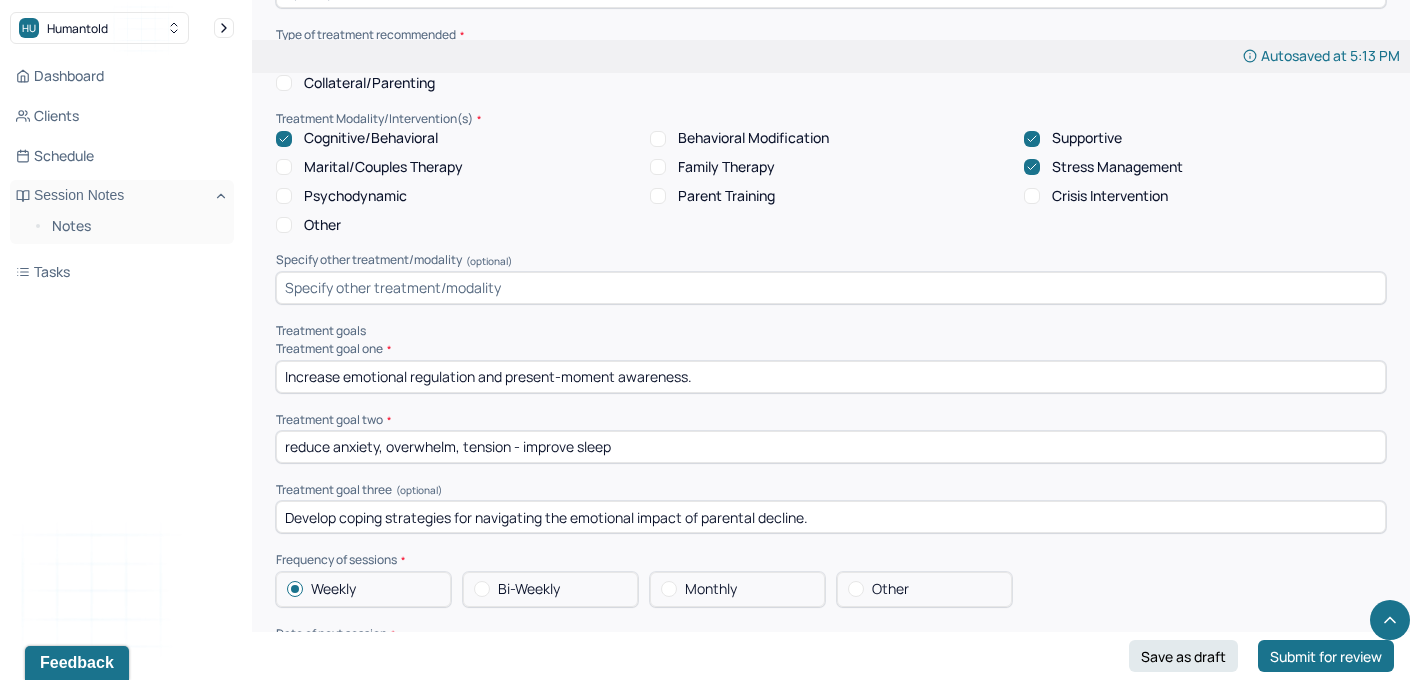drag, startPoint x: 474, startPoint y: 346, endPoint x: 938, endPoint y: 362, distance: 464.2758 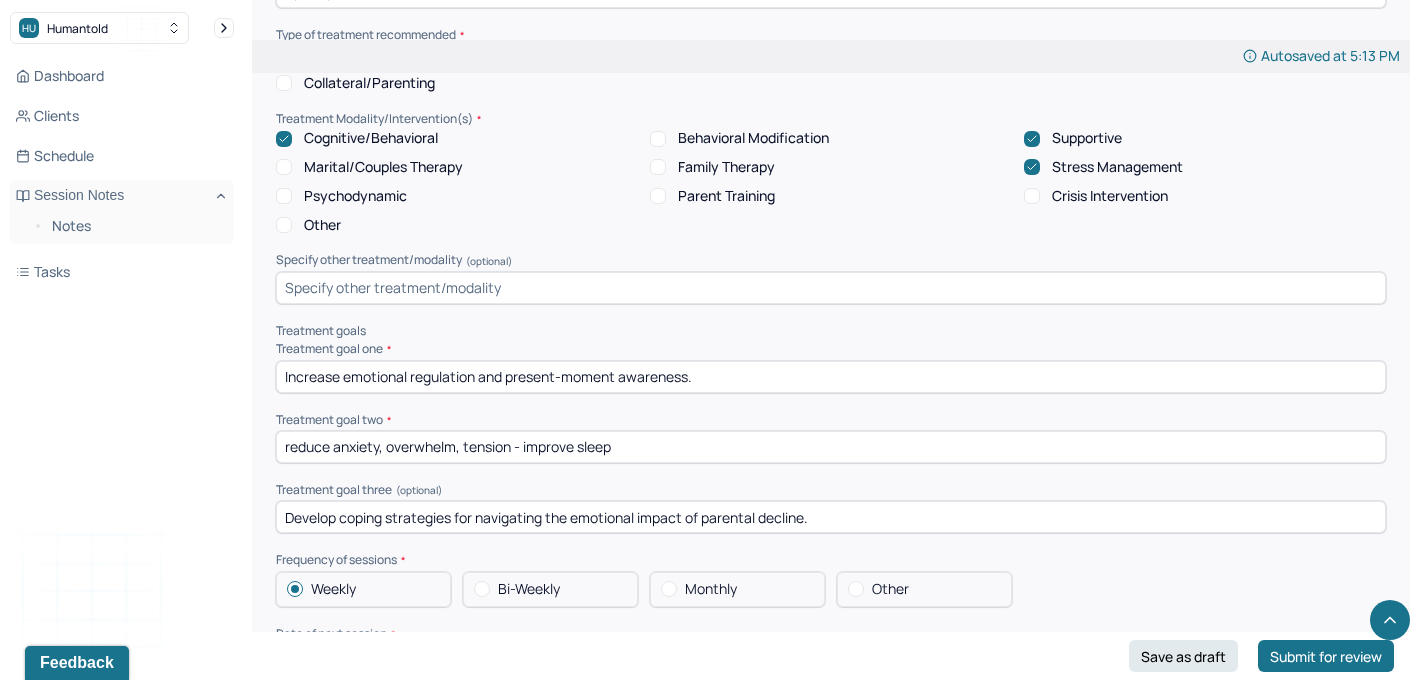 click on "Increase emotional regulation and present-moment awareness." at bounding box center [831, 377] 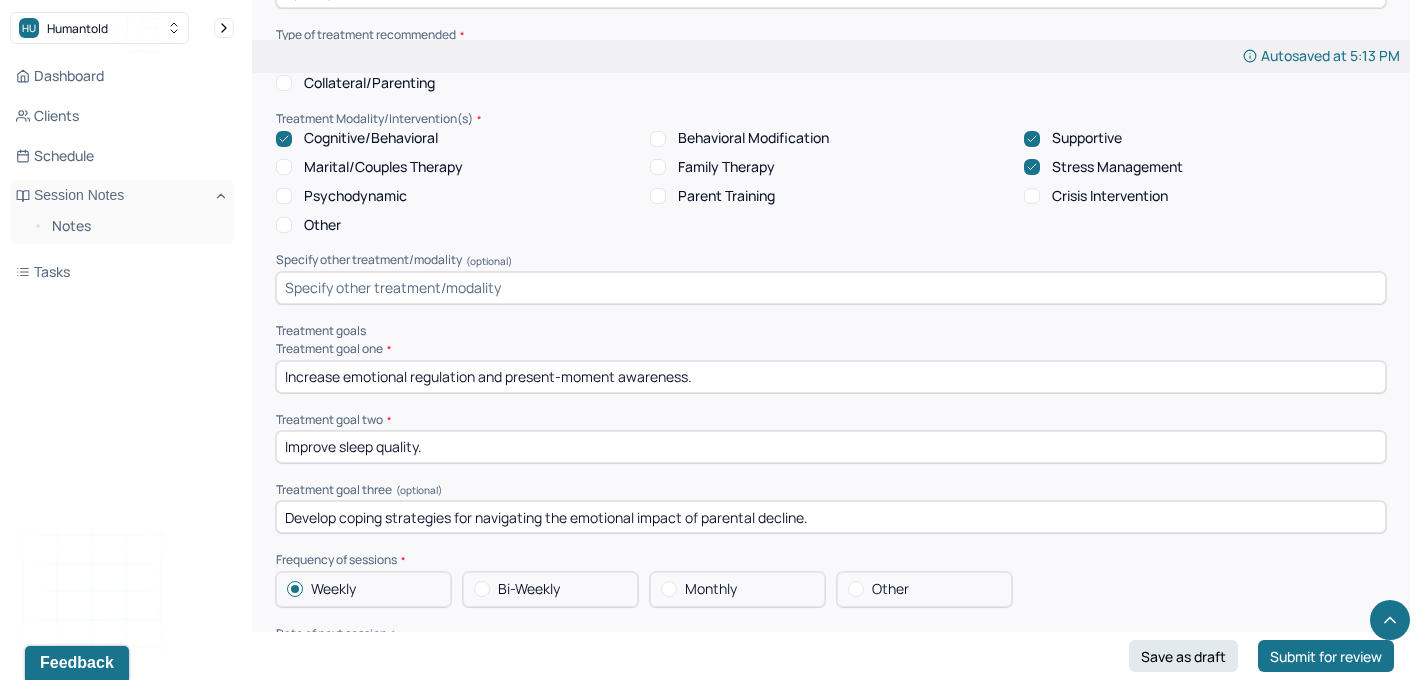 type on "Improve sleep quality." 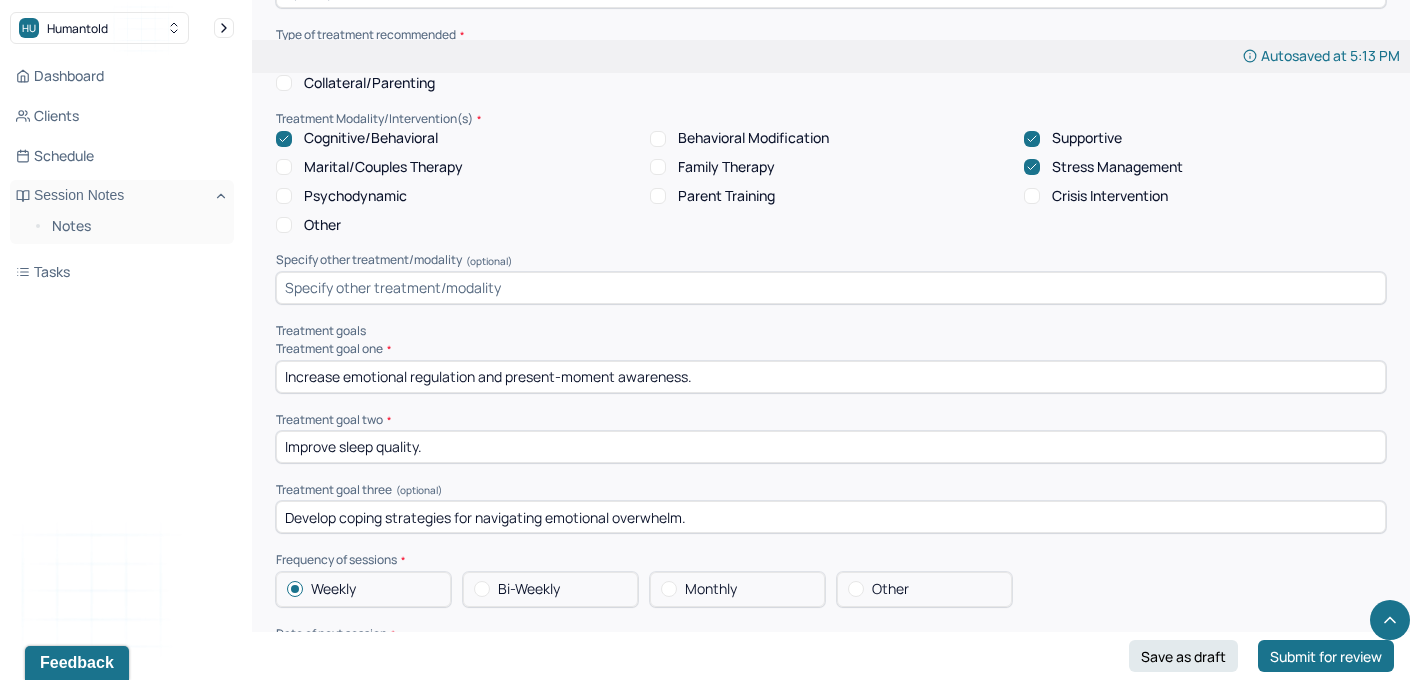 type on "Develop coping strategies for navigating emotional overwhelm." 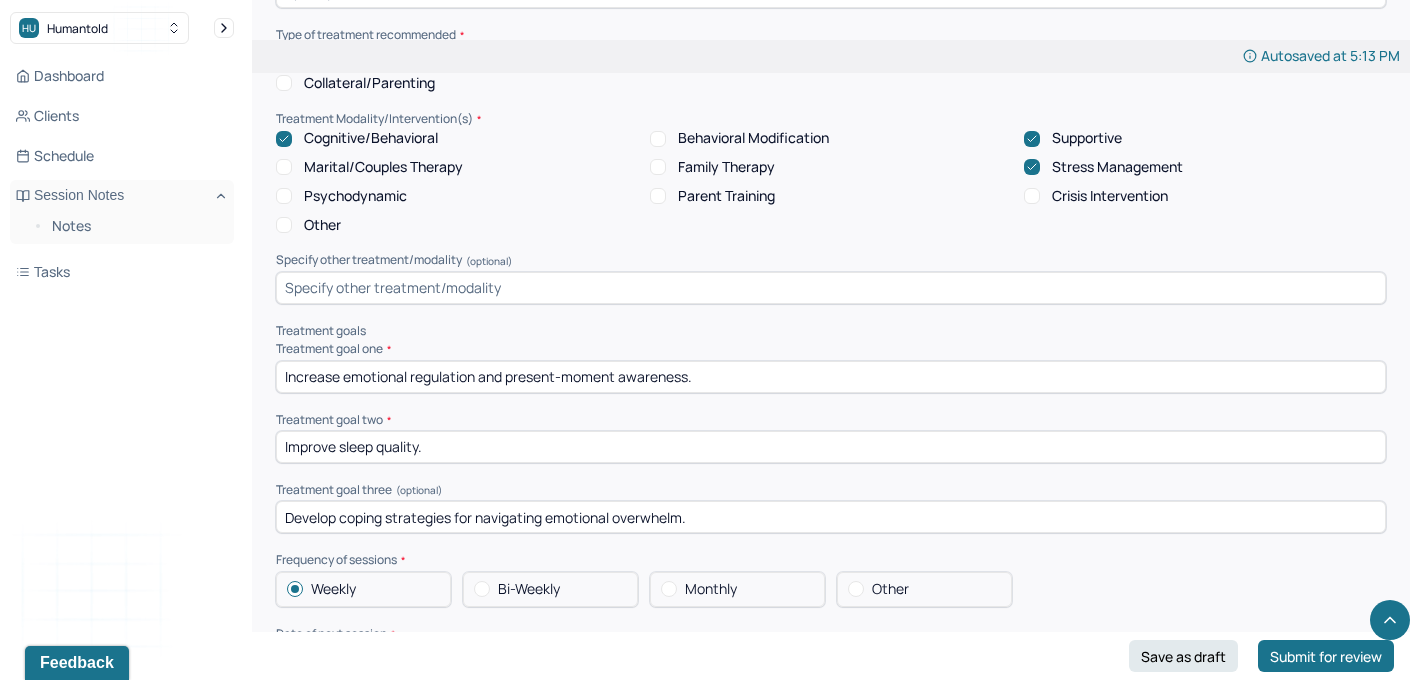 click on "Increase emotional regulation and present-moment awareness." at bounding box center (831, 377) 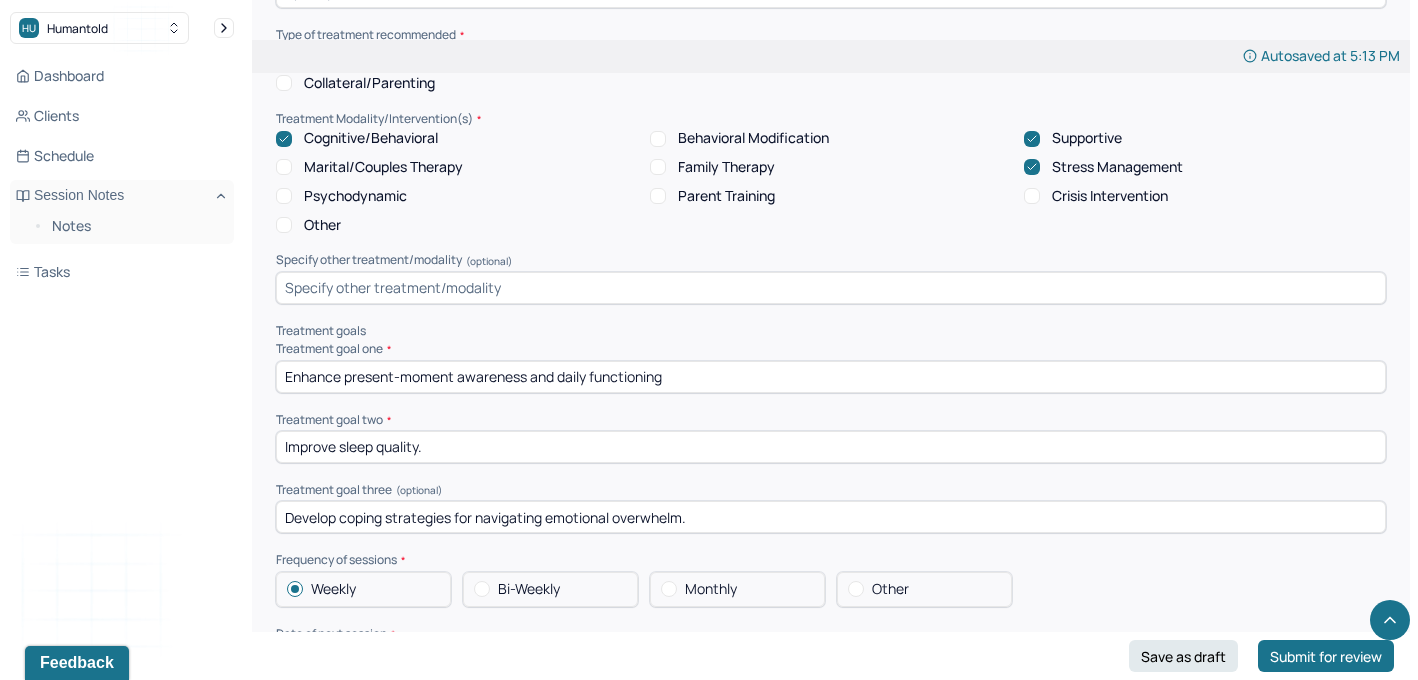 type on "Enhance present-moment awareness and daily functioning" 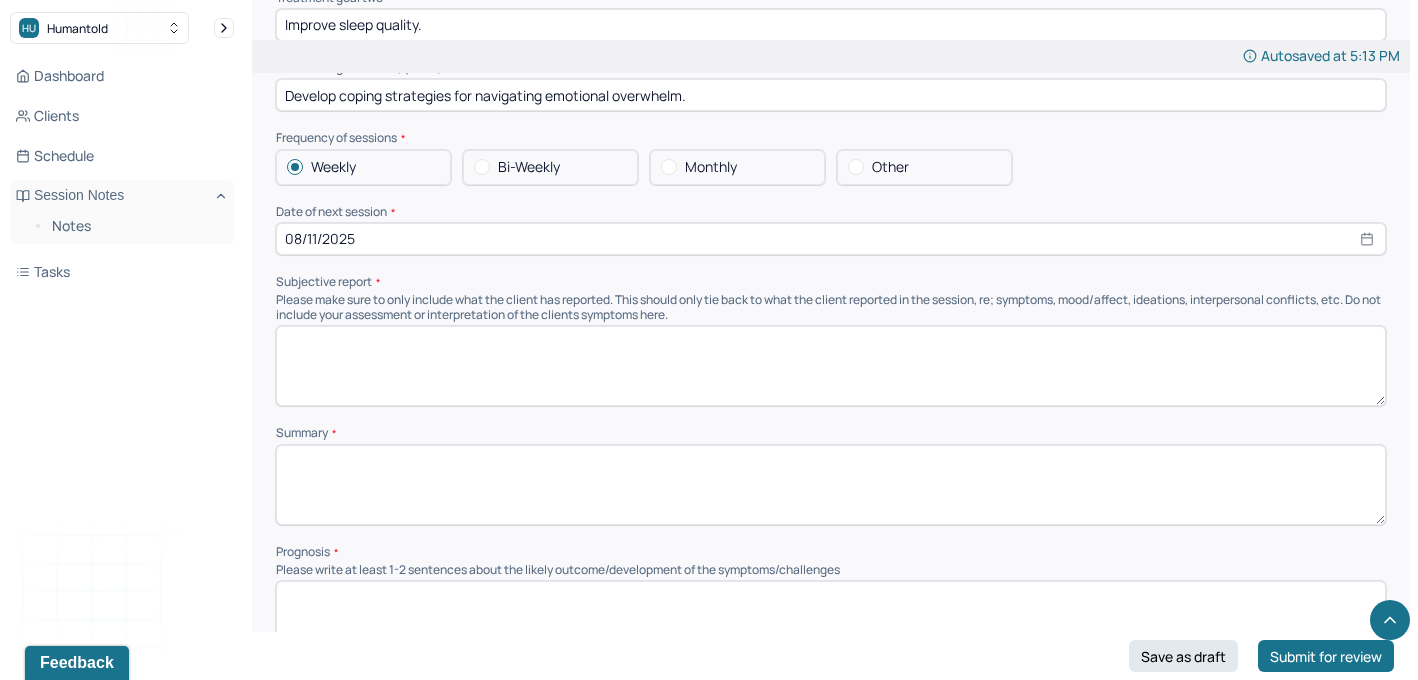 scroll, scrollTop: 7882, scrollLeft: 0, axis: vertical 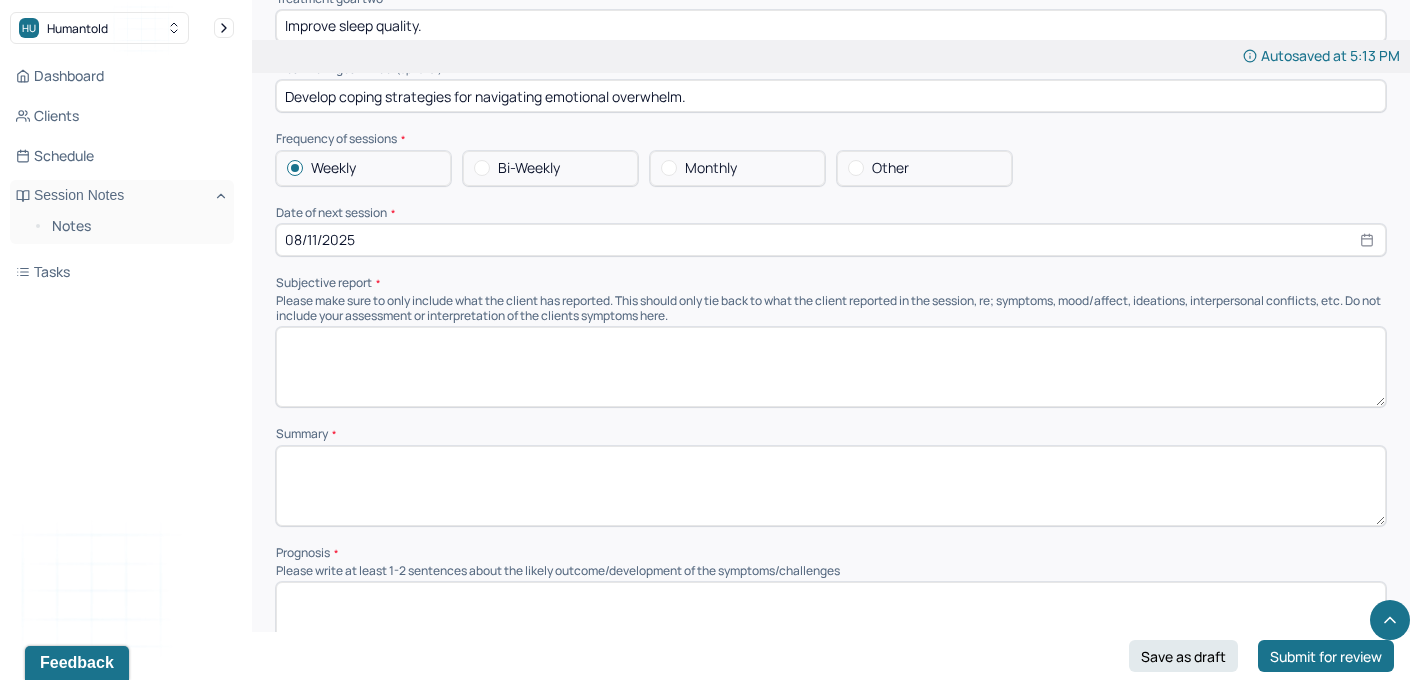 click at bounding box center (831, 367) 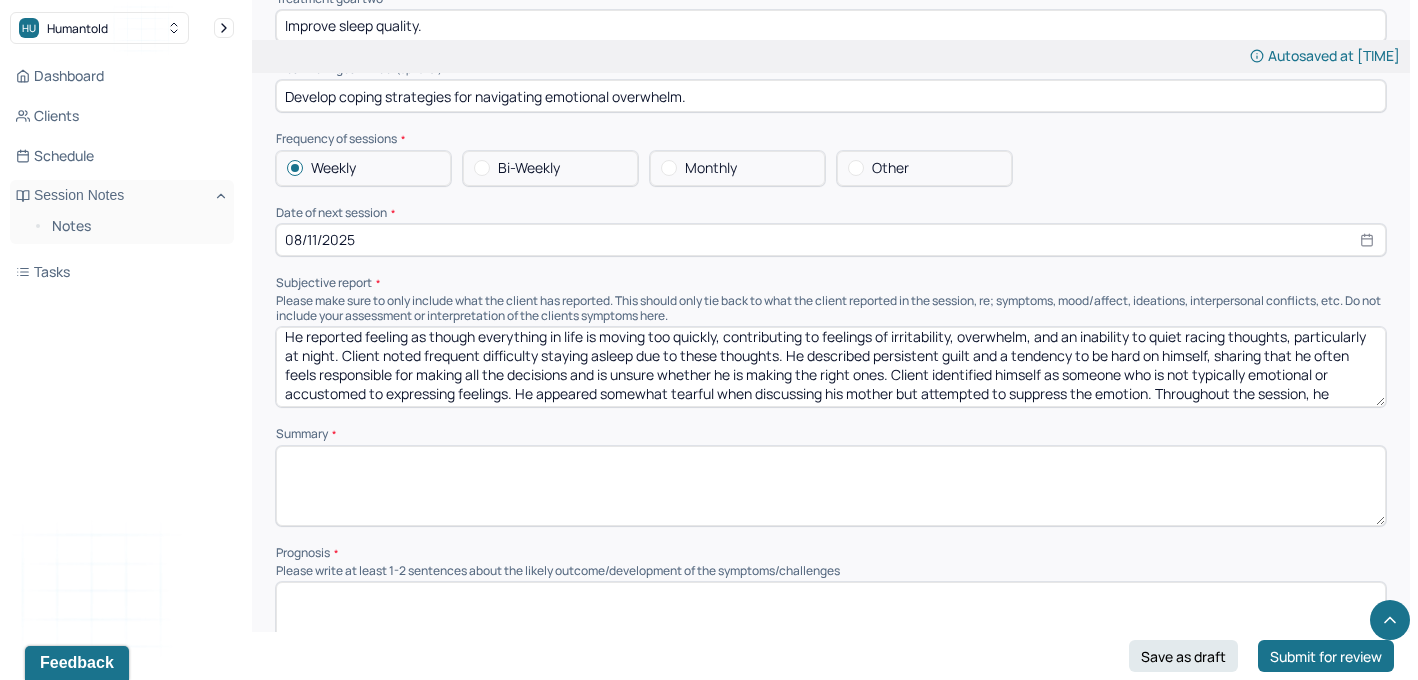scroll, scrollTop: 0, scrollLeft: 0, axis: both 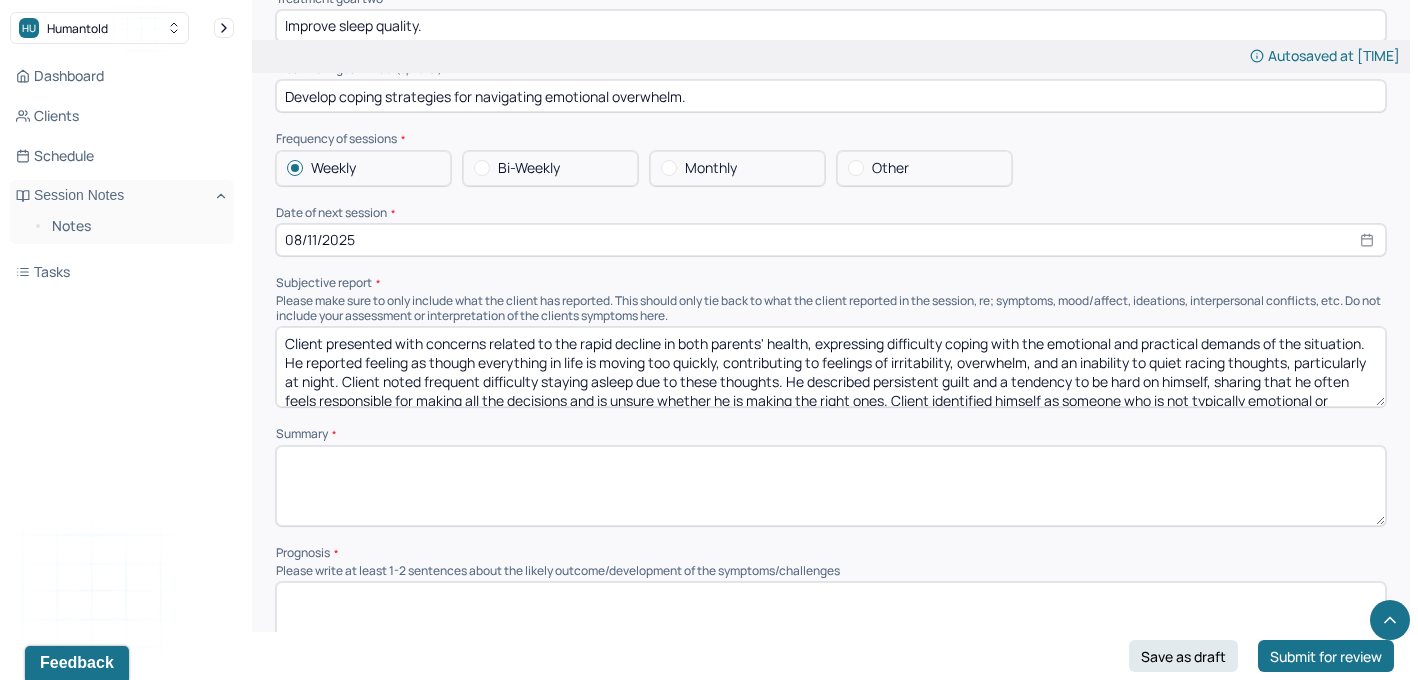type on "Client presented with concerns related to the rapid decline in both parents' health, expressing difficulty coping with the emotional and practical demands of the situation. He reported feeling as though everything in life is moving too quickly, contributing to feelings of irritability, overwhelm, and an inability to quiet racing thoughts, particularly at night. Client noted frequent difficulty staying asleep due to these thoughts. He described persistent guilt and a tendency to be hard on himself, sharing that he often feels responsible for making all the decisions and is unsure whether he is making the right ones. Client identified himself as someone who is not typically emotional or accustomed to expressing feelings. He appeared somewhat tearful when discussing his mother but attempted to suppress the emotion. Throughout the session, he appeared nervous and tense." 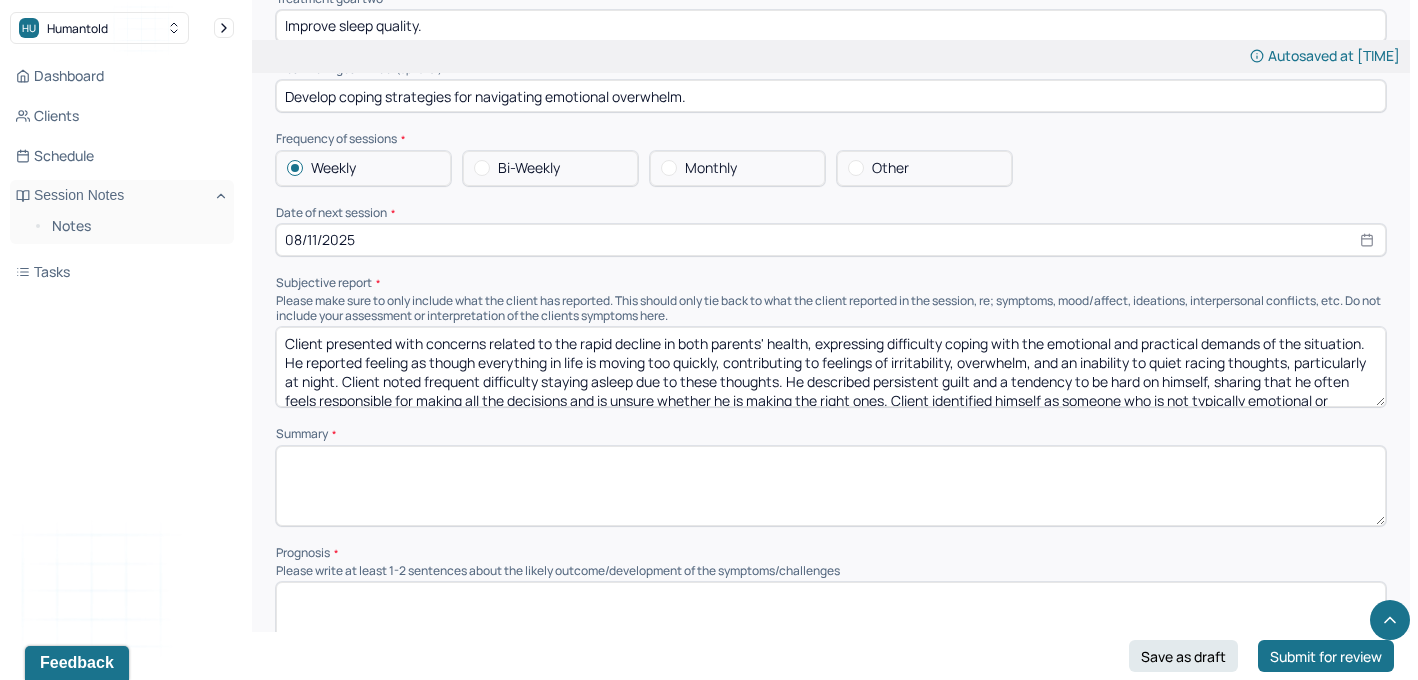 click at bounding box center [831, 486] 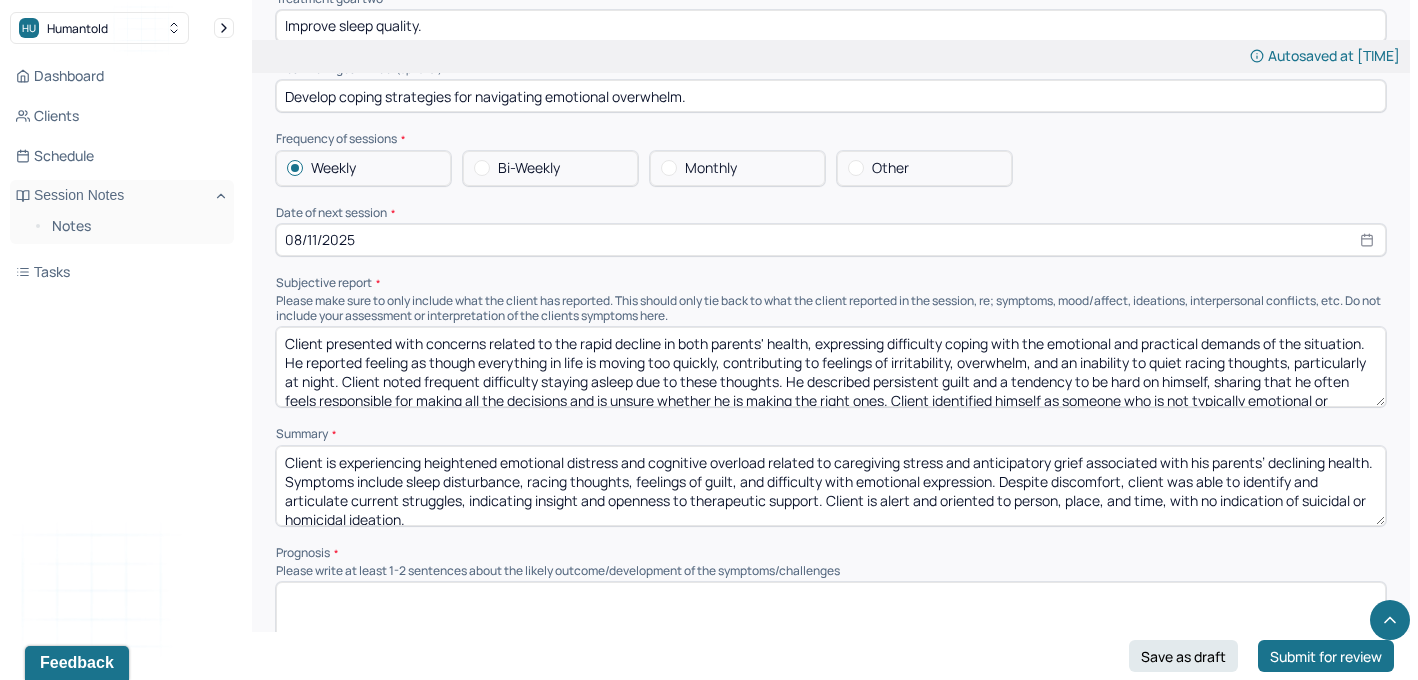 scroll, scrollTop: 3, scrollLeft: 0, axis: vertical 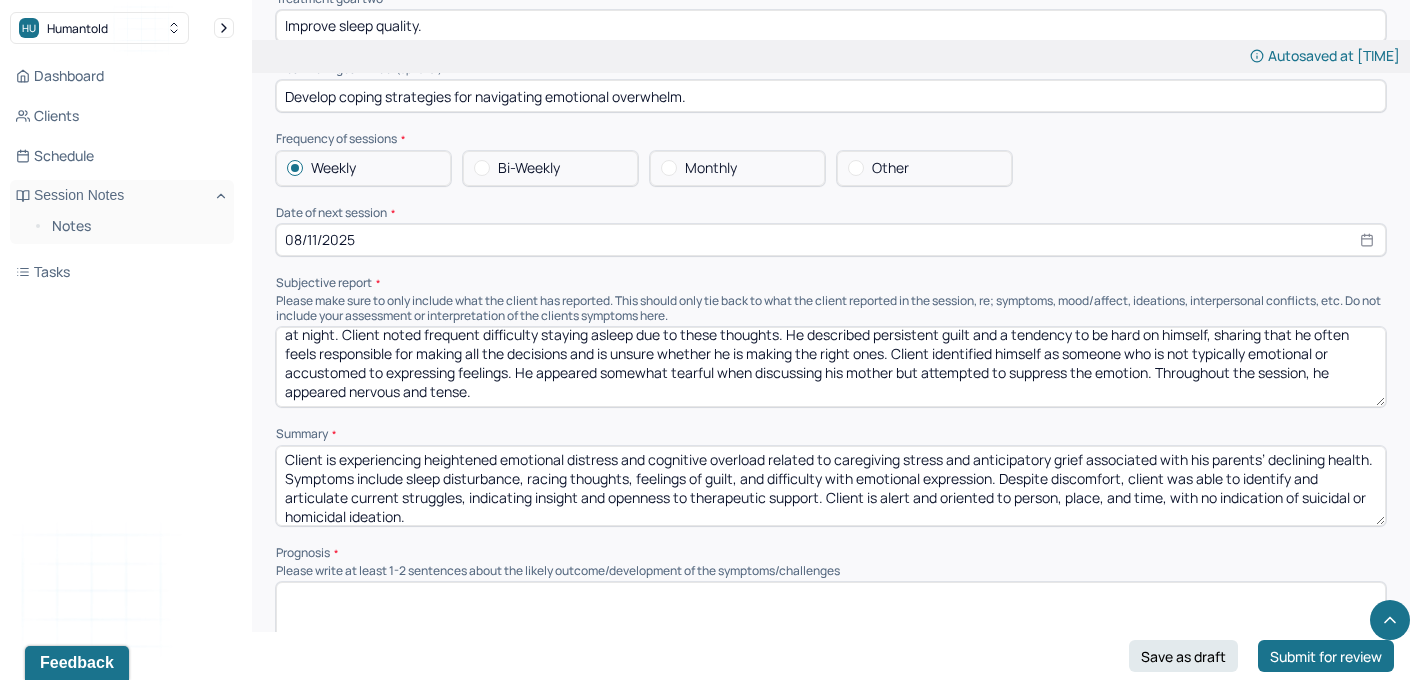 type on "Client is experiencing heightened emotional distress and cognitive overload related to caregiving stress and anticipatory grief associated with his parents’ declining health. Symptoms include sleep disturbance, racing thoughts, feelings of guilt, and difficulty with emotional expression. Despite discomfort, client was able to identify and articulate current struggles, indicating insight and openness to therapeutic support. Client is alert and oriented to person, place, and time, with no indication of suicidal or homicidal ideation." 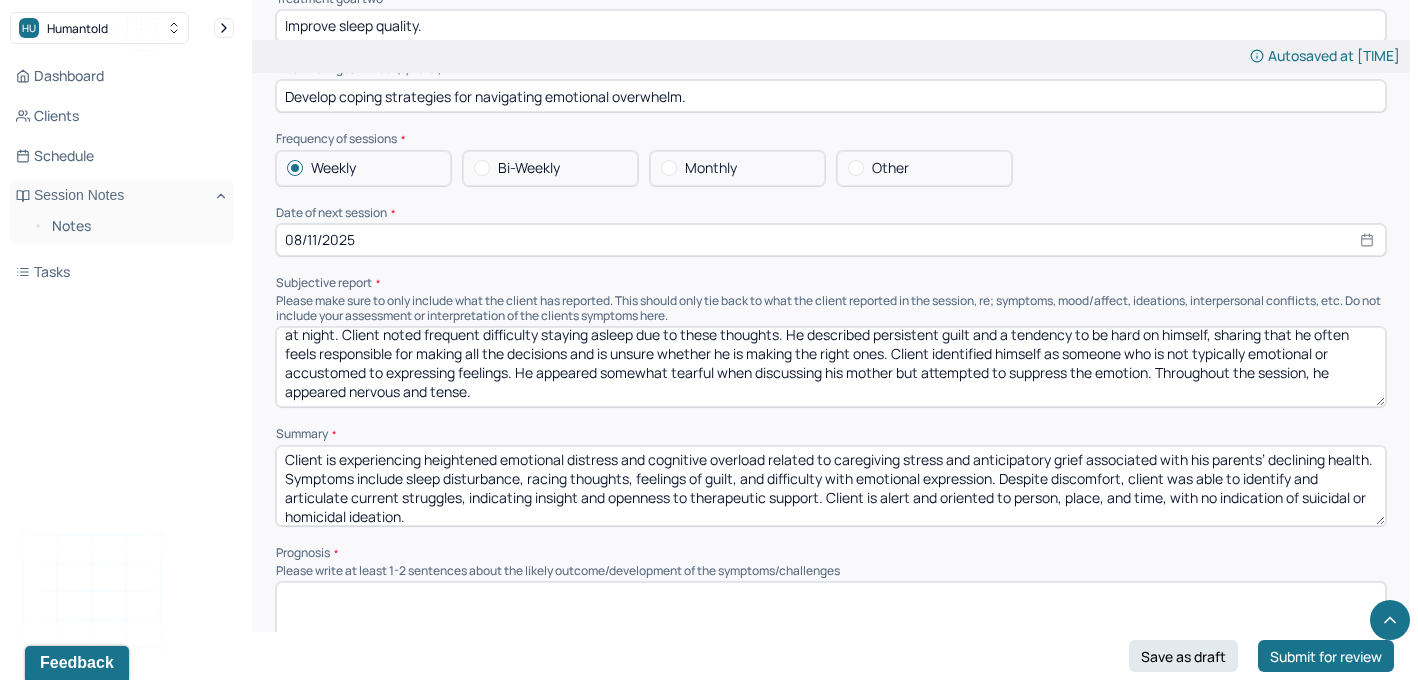 drag, startPoint x: 909, startPoint y: 367, endPoint x: 1164, endPoint y: 340, distance: 256.4254 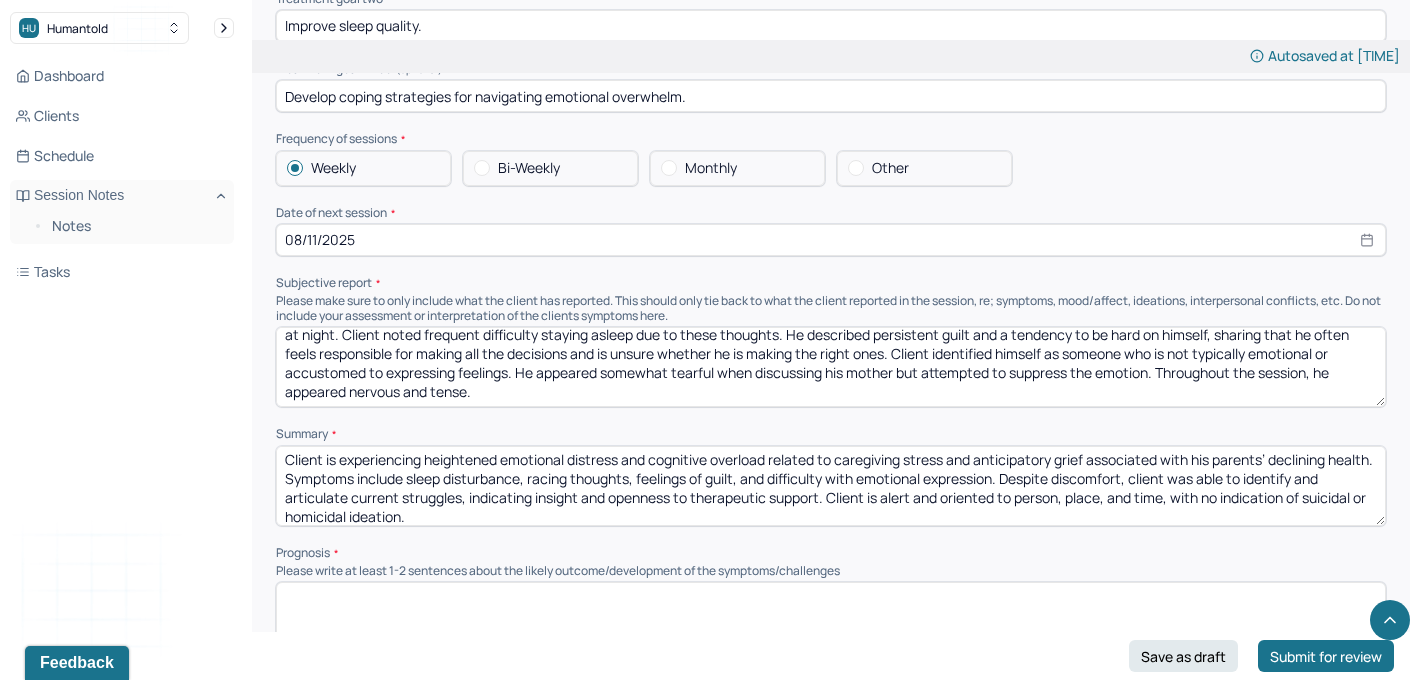 click on "Client presented with concerns related to the rapid decline in both parents' health, expressing difficulty coping with the emotional and practical demands of the situation. He reported feeling as though everything in life is moving too quickly, contributing to feelings of irritability, overwhelm, and an inability to quiet racing thoughts, particularly at night. Client noted frequent difficulty staying asleep due to these thoughts. He described persistent guilt and a tendency to be hard on himself, sharing that he often feels responsible for making all the decisions and is unsure whether he is making the right ones. Client identified himself as someone who is not typically emotional or accustomed to expressing feelings. He appeared somewhat tearful when discussing his mother but attempted to suppress the emotion. Throughout the session, he appeared nervous and tense." at bounding box center [831, 367] 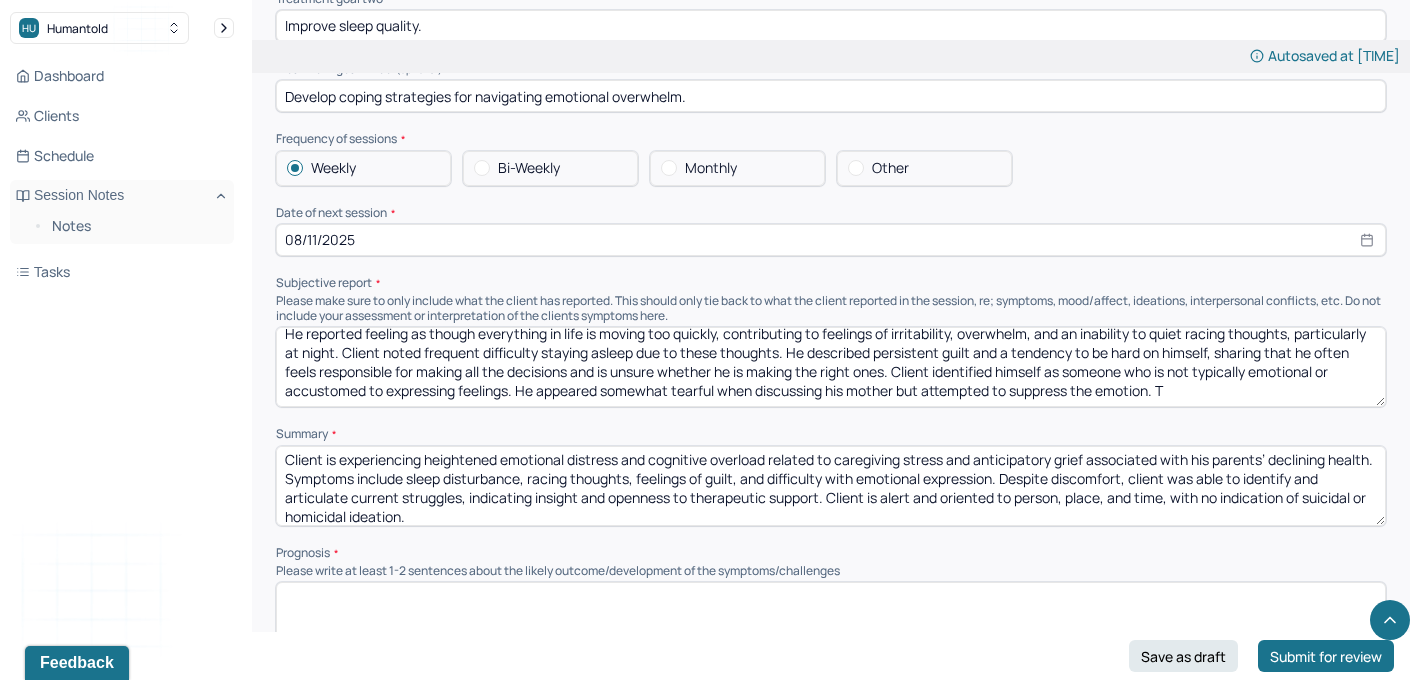 scroll, scrollTop: 28, scrollLeft: 0, axis: vertical 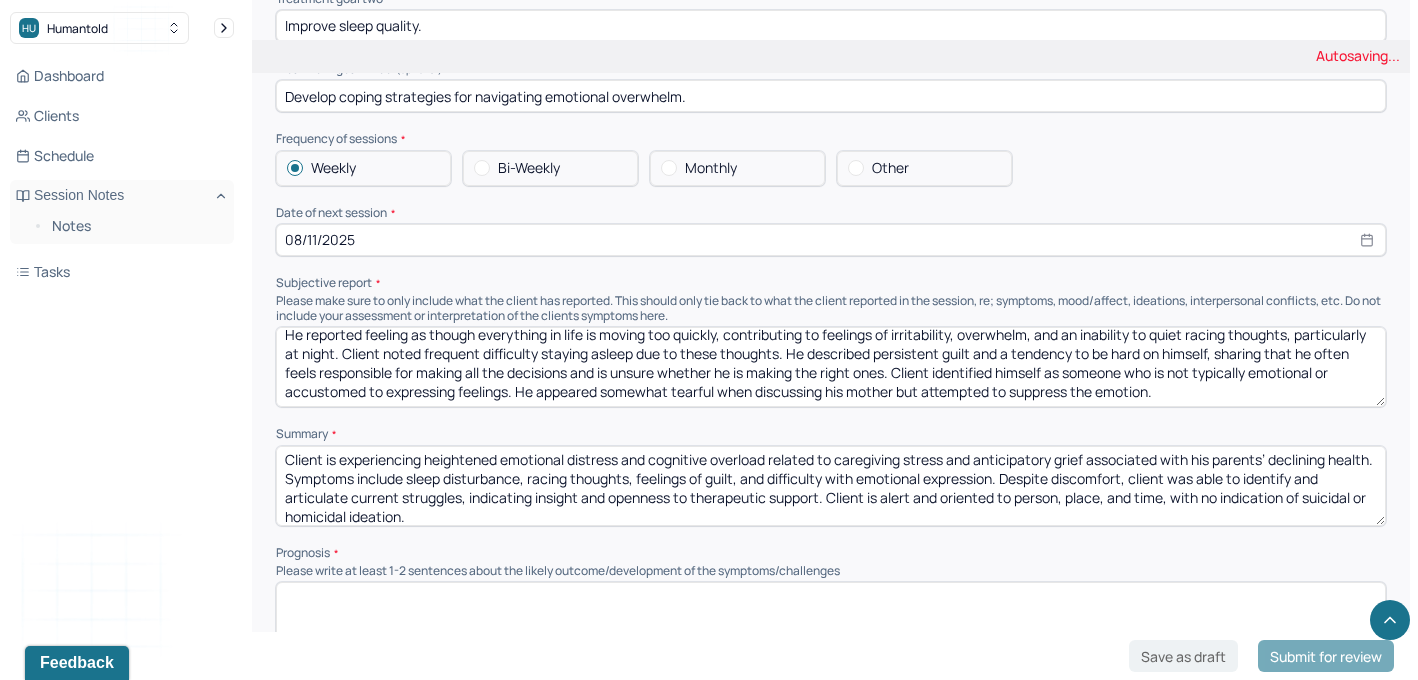type on "Client presented with concerns related to the rapid decline in both parents' health, expressing difficulty coping with the emotional and practical demands of the situation. He reported feeling as though everything in life is moving too quickly, contributing to feelings of irritability, overwhelm, and an inability to quiet racing thoughts, particularly at night. Client noted frequent difficulty staying asleep due to these thoughts. He described persistent guilt and a tendency to be hard on himself, sharing that he often feels responsible for making all the decisions and is unsure whether he is making the right ones. Client identified himself as someone who is not typically emotional or accustomed to expressing feelings. He appeared somewhat tearful when discussing his mother but attempted to suppress the emotion." 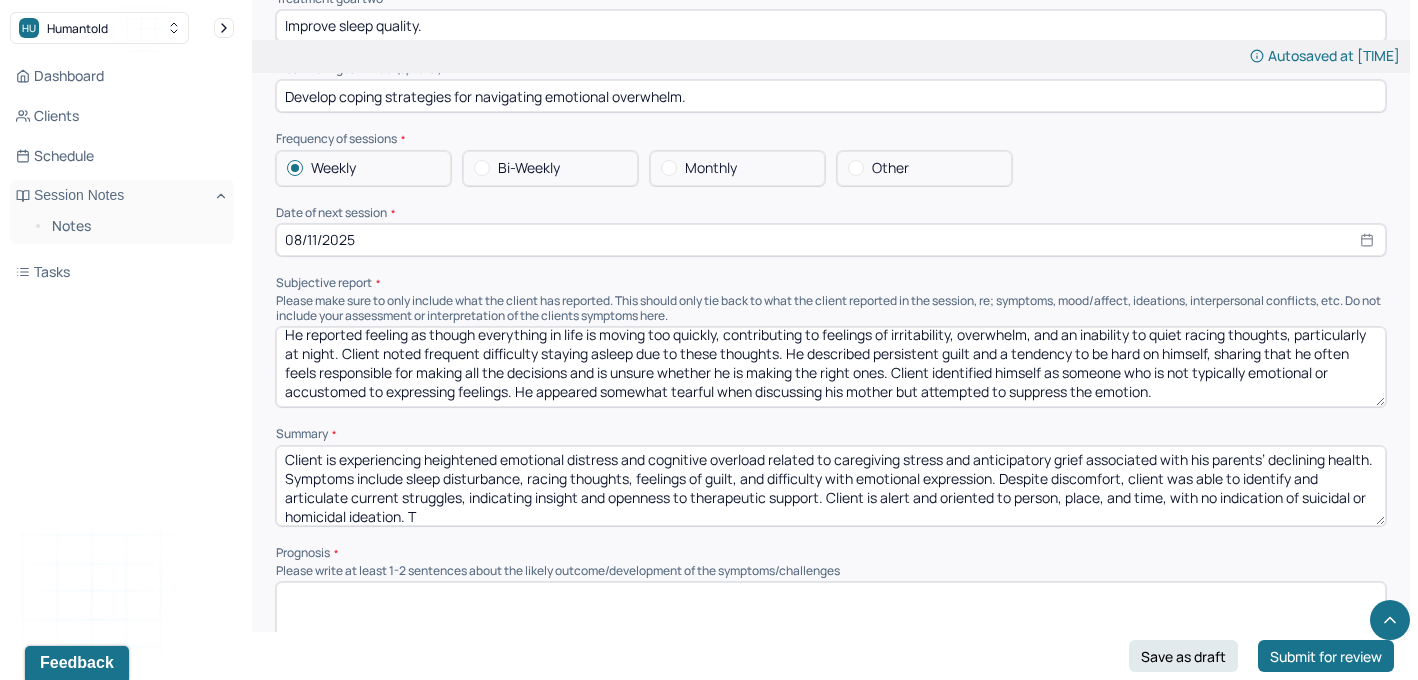 paste on "hroughout the session, he appeared nervous and tense." 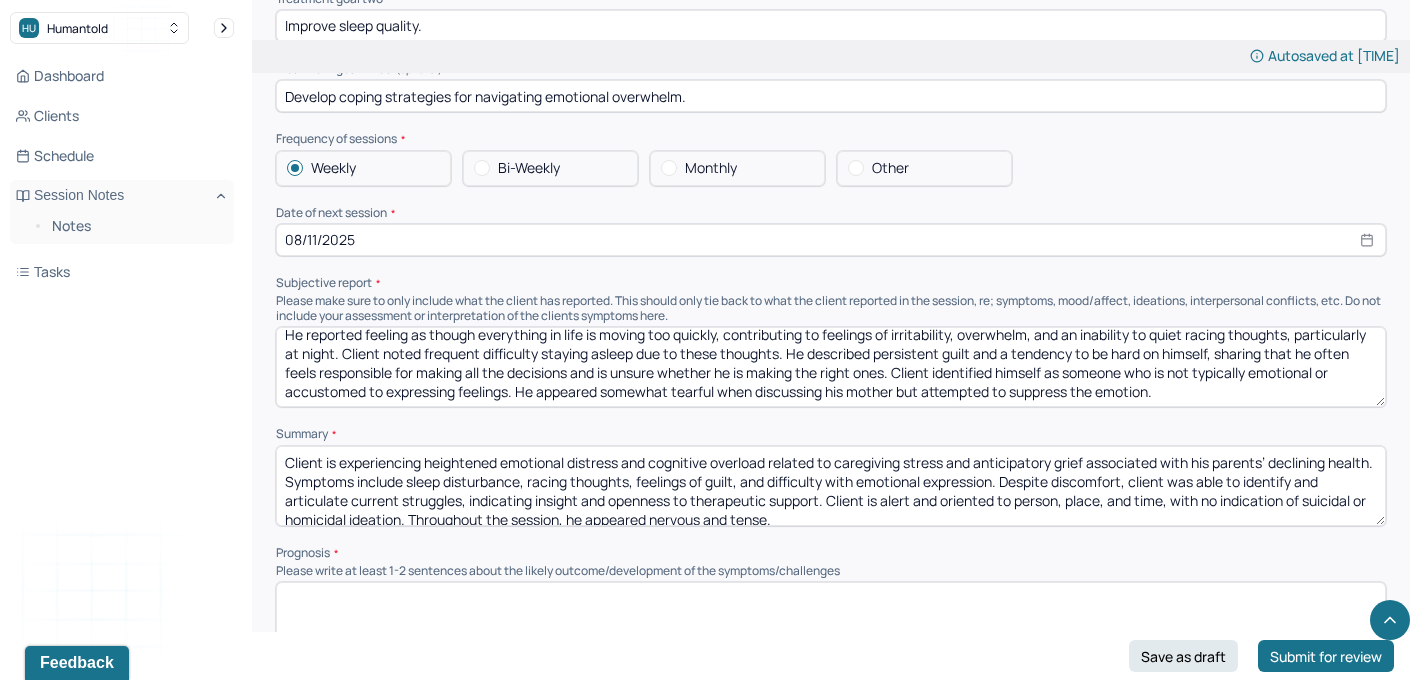 scroll, scrollTop: 9, scrollLeft: 0, axis: vertical 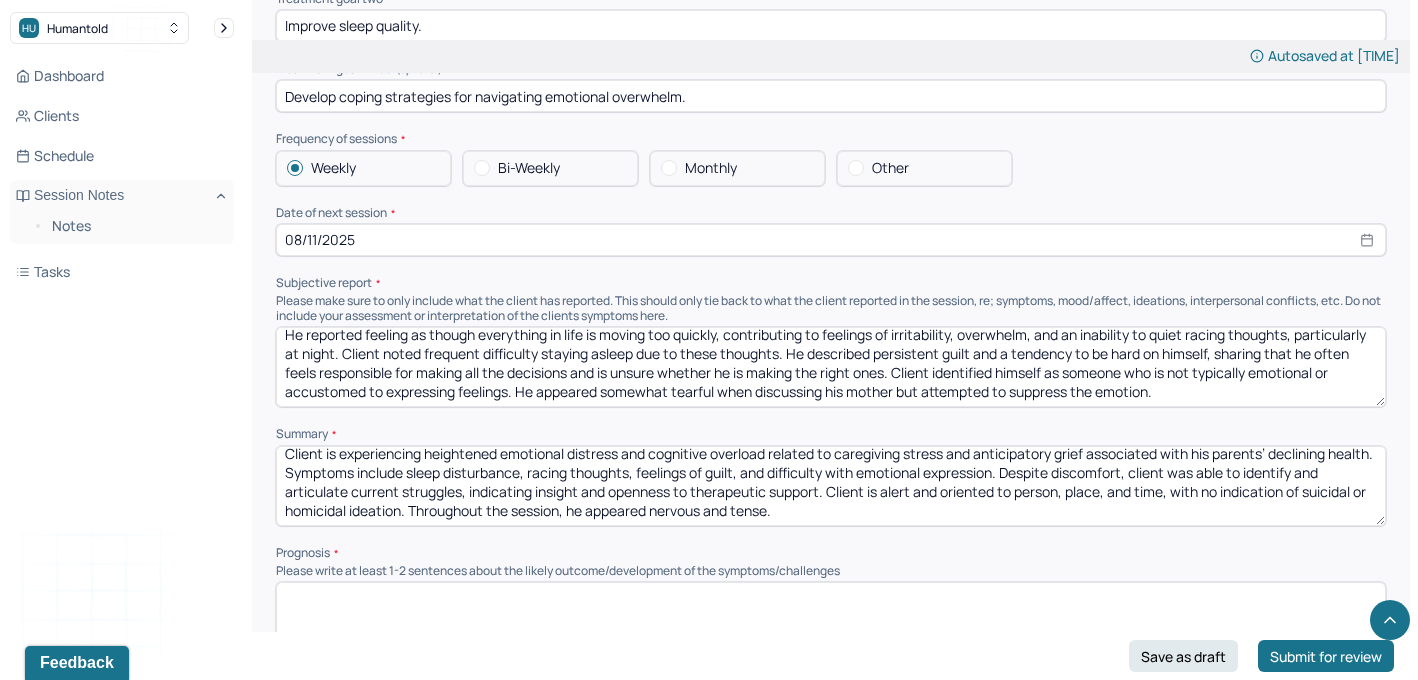 type on "Client is experiencing heightened emotional distress and cognitive overload related to caregiving stress and anticipatory grief associated with his parents’ declining health. Symptoms include sleep disturbance, racing thoughts, feelings of guilt, and difficulty with emotional expression. Despite discomfort, client was able to identify and articulate current struggles, indicating insight and openness to therapeutic support. Client is alert and oriented to person, place, and time, with no indication of suicidal or homicidal ideation. Throughout the session, he appeared nervous and tense." 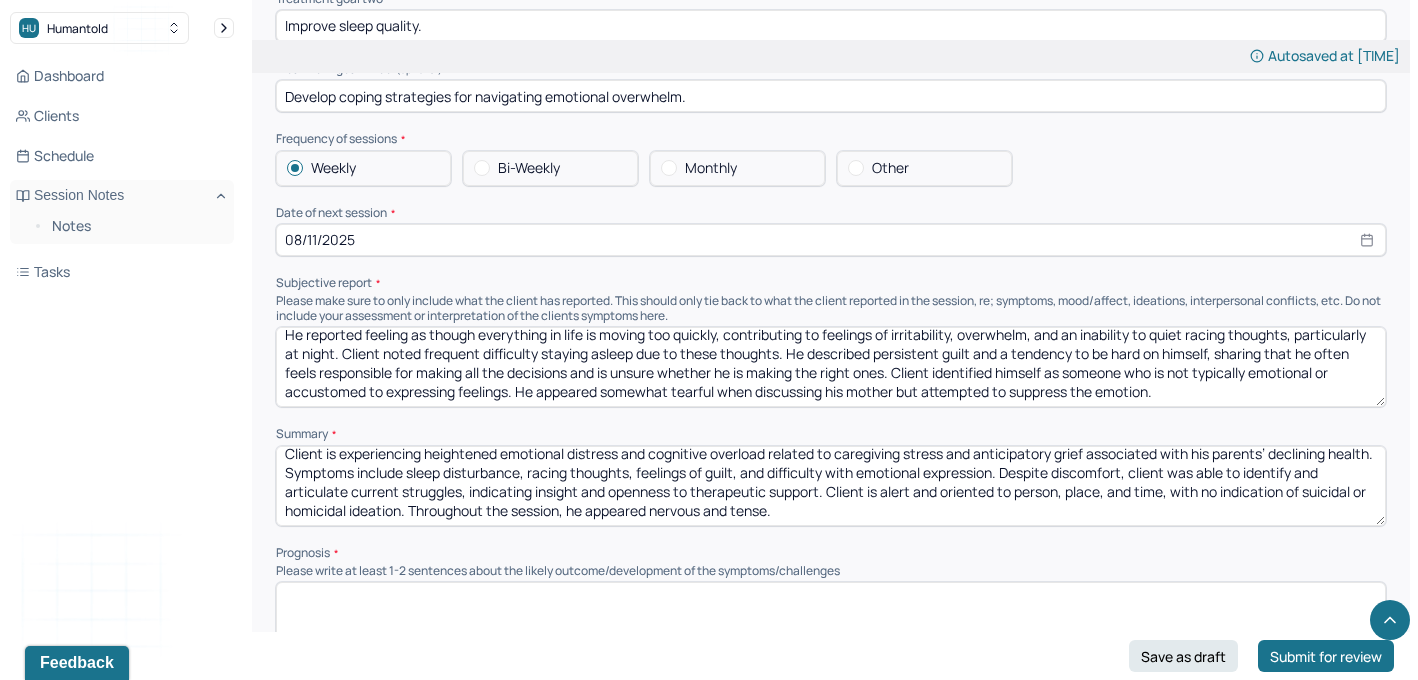 scroll, scrollTop: 0, scrollLeft: 0, axis: both 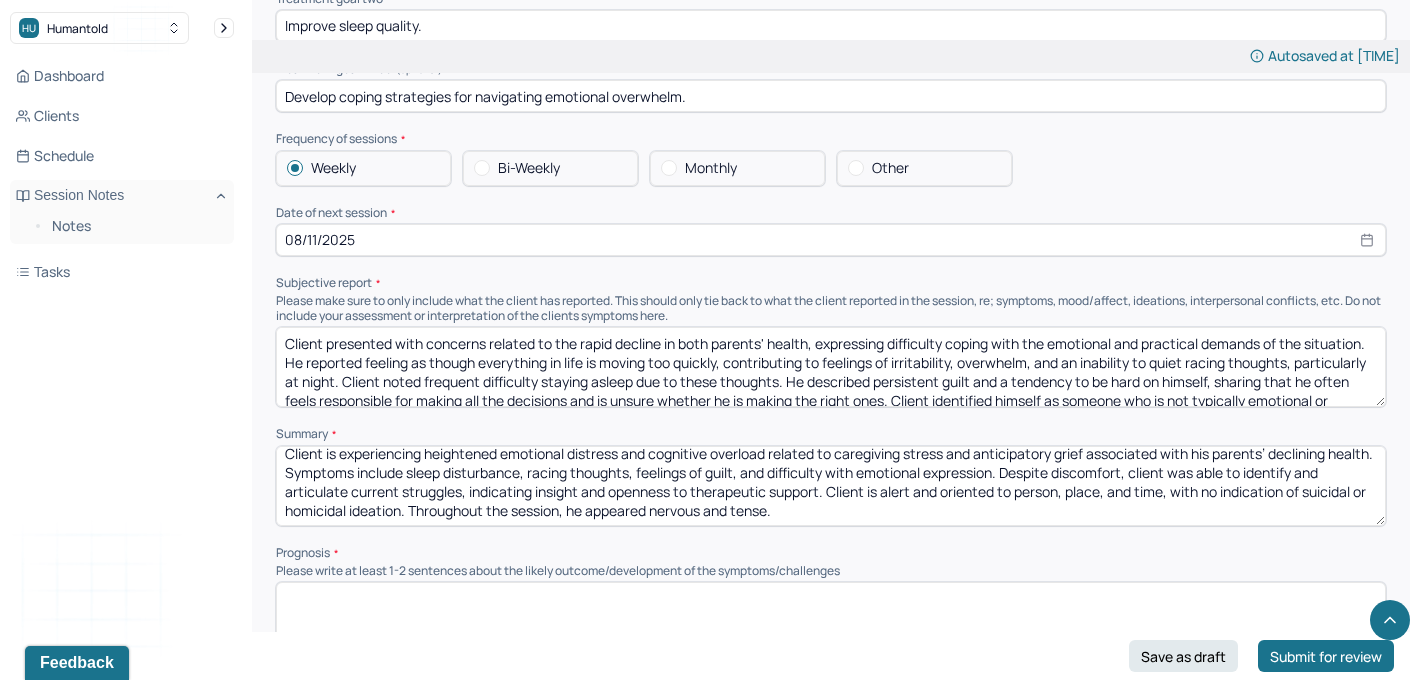 click at bounding box center (831, 622) 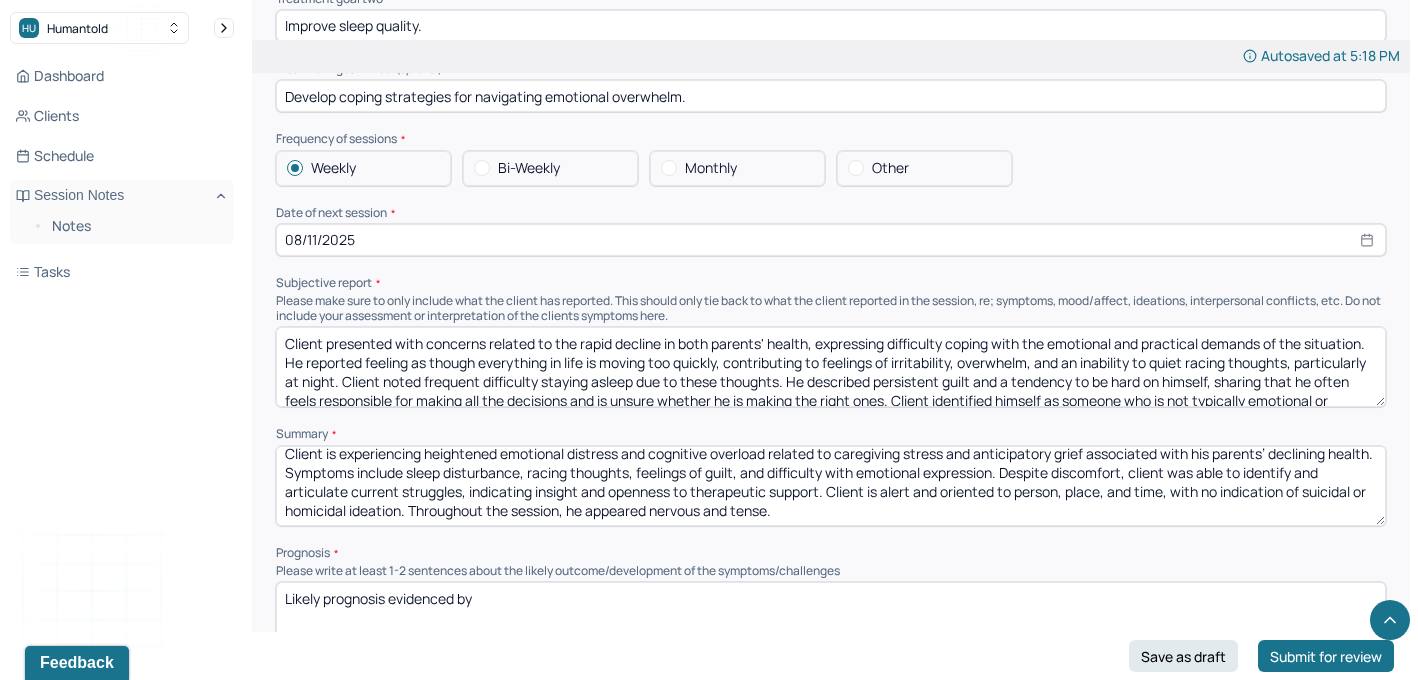 paste on "ability to articulate concerns, display insight, and willingness to engage in therapy" 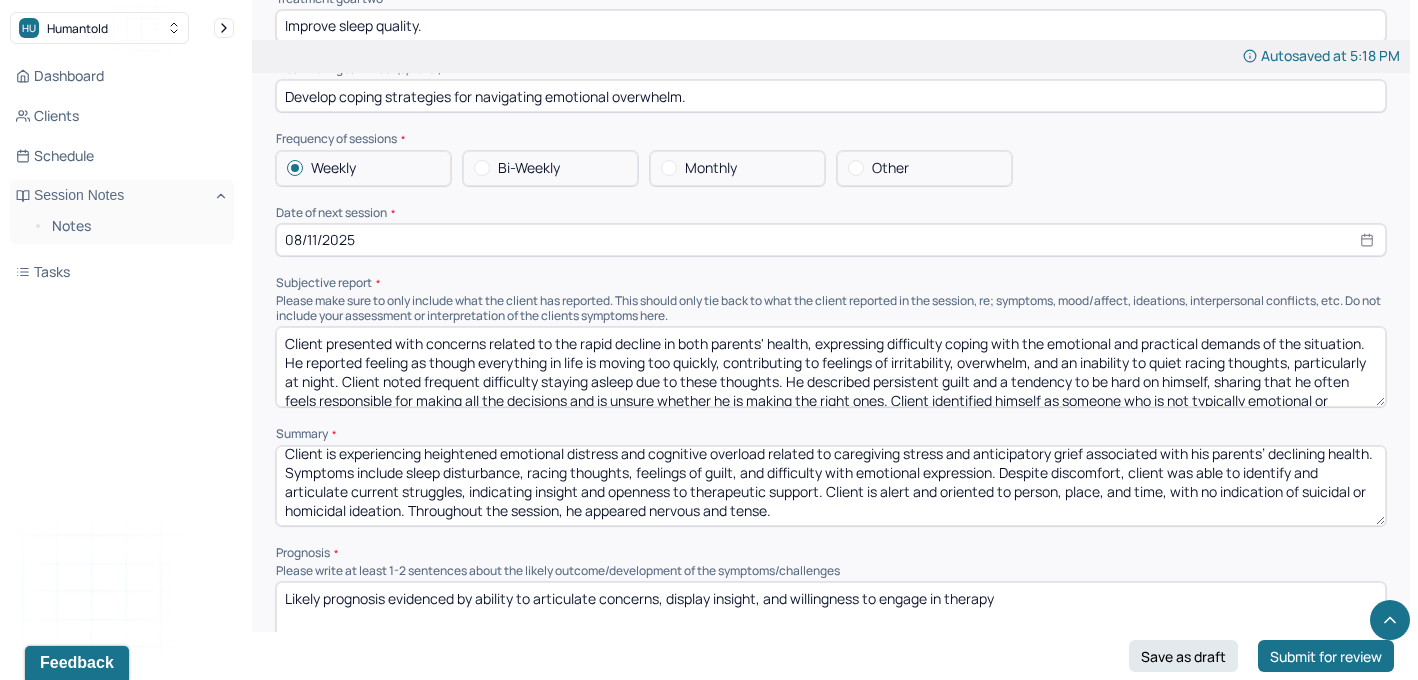 scroll, scrollTop: 7915, scrollLeft: 0, axis: vertical 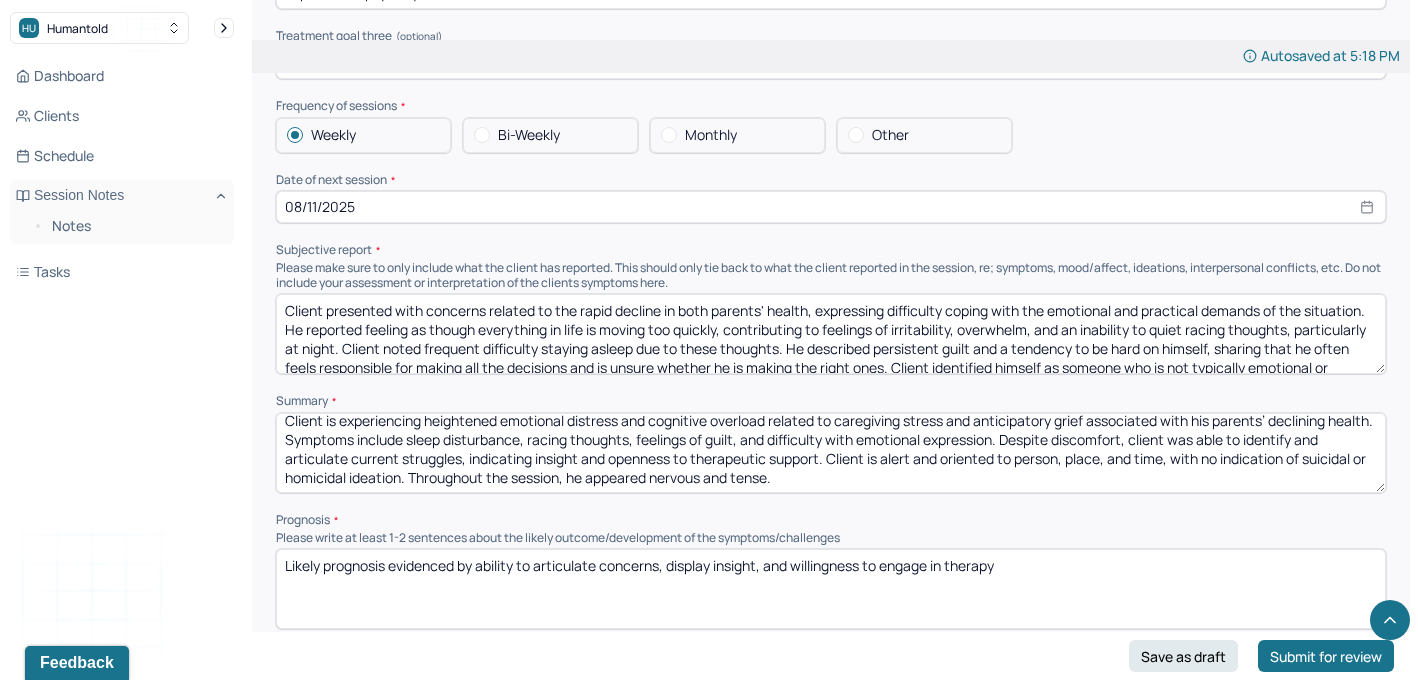 click on "Likely prognosis evidenced by ability to articulate concerns, display insight, and willingness to engage in therapy" at bounding box center [831, 589] 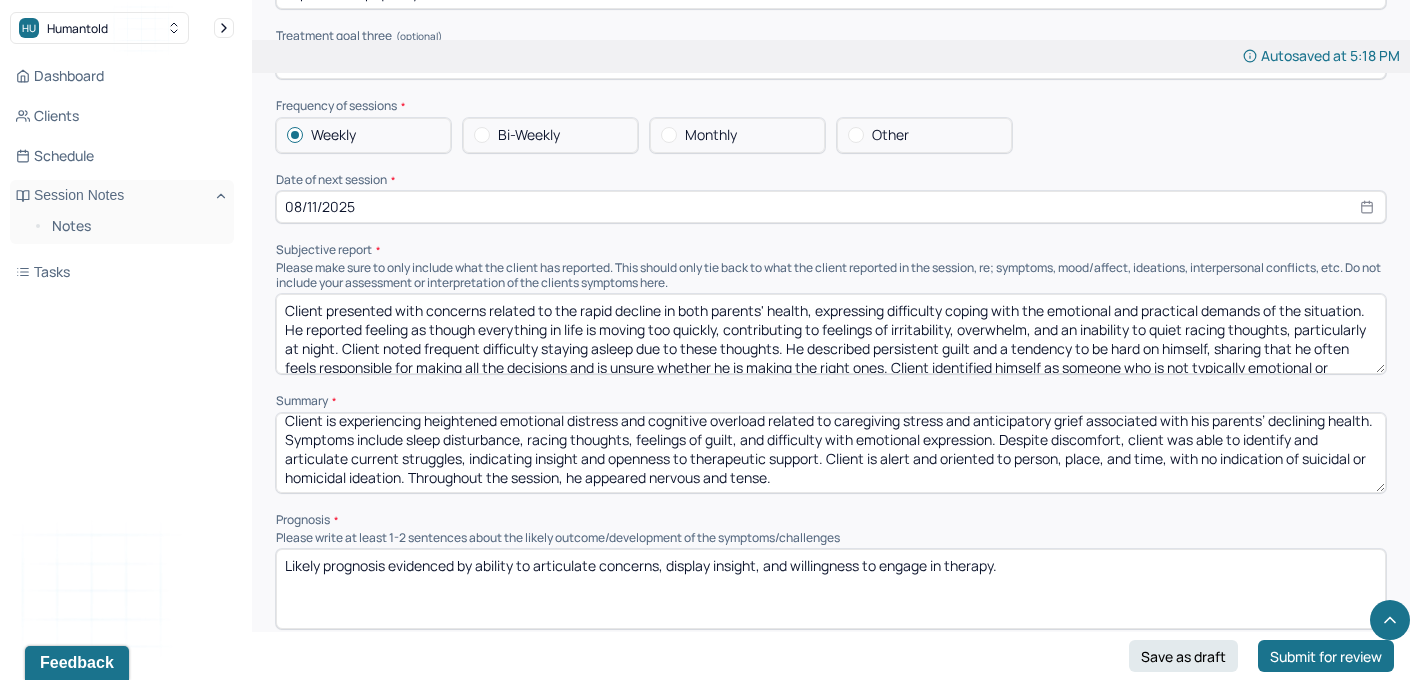 click on "Prognosis" at bounding box center [831, 520] 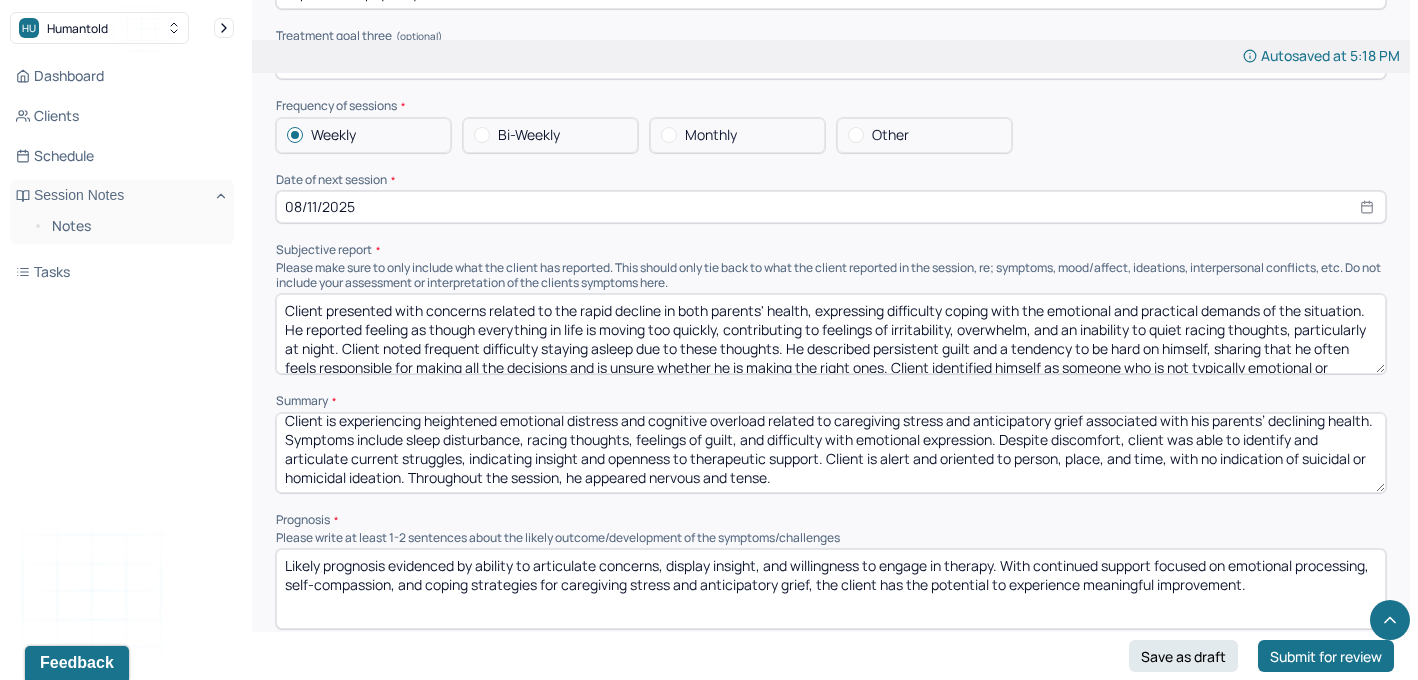 type on "Likely prognosis evidenced by ability to articulate concerns, display insight, and willingness to engage in therapy. With continued support focused on emotional processing, self-compassion, and coping strategies for caregiving stress and anticipatory grief, the client has the potential to experience meaningful improvement." 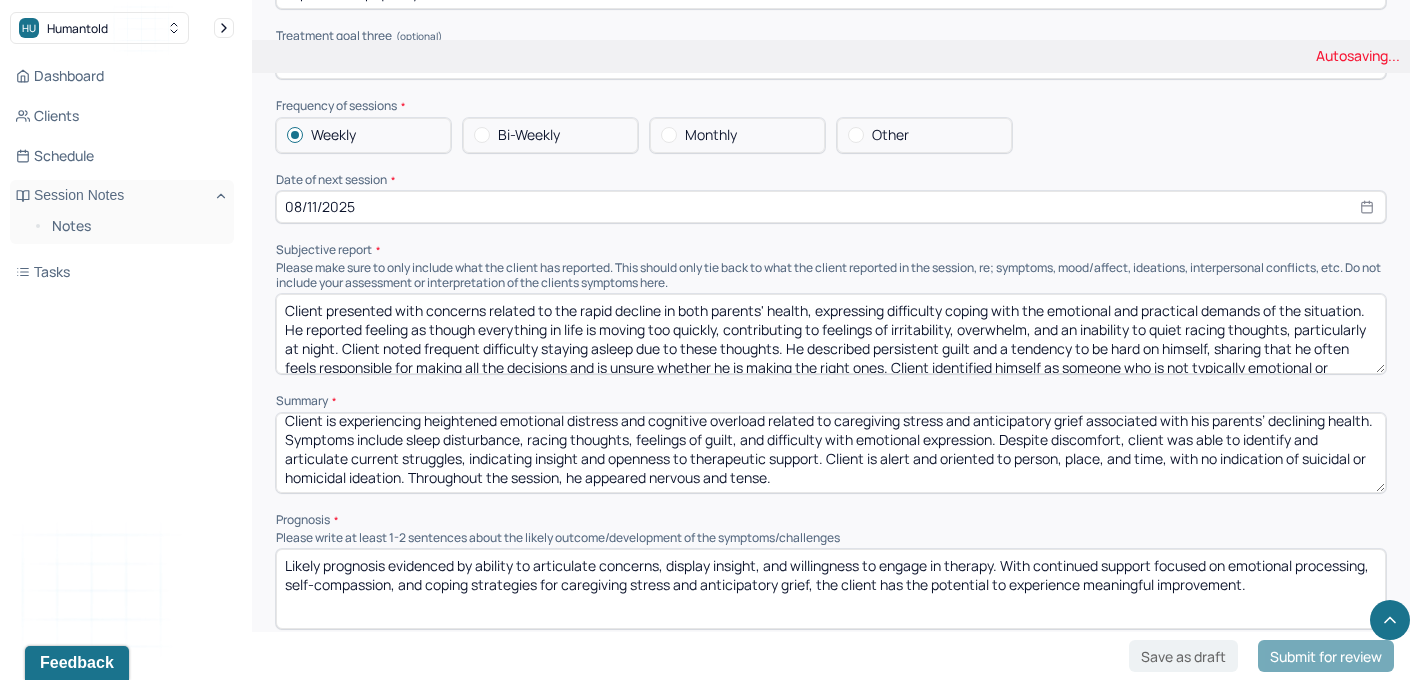 click on "Treatment goal one * Enhance present-moment awareness and daily functioning Treatment goal two * Improve sleep quality. Treatment goal three (optional) Develop coping strategies for navigating emotional overwhelm. Frequency of sessions Weekly Bi-Weekly Monthly Other Date of next session * [DATE] Subjective report Summary Prognosis Please write at least 1-2 sentences about the likely outcome/development of the symptoms/challenges Communication Factors impacting treatment Details around communication factors impacting treatment" at bounding box center (831, 158) 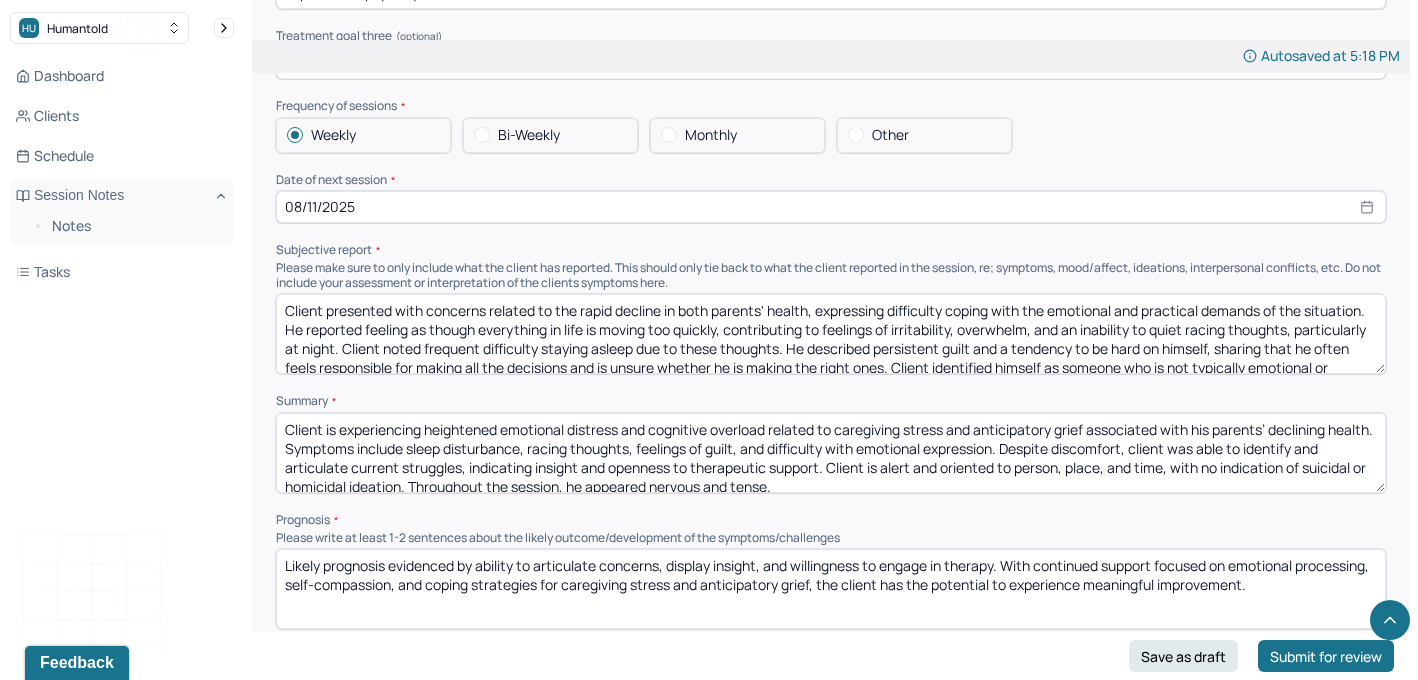scroll, scrollTop: 9, scrollLeft: 0, axis: vertical 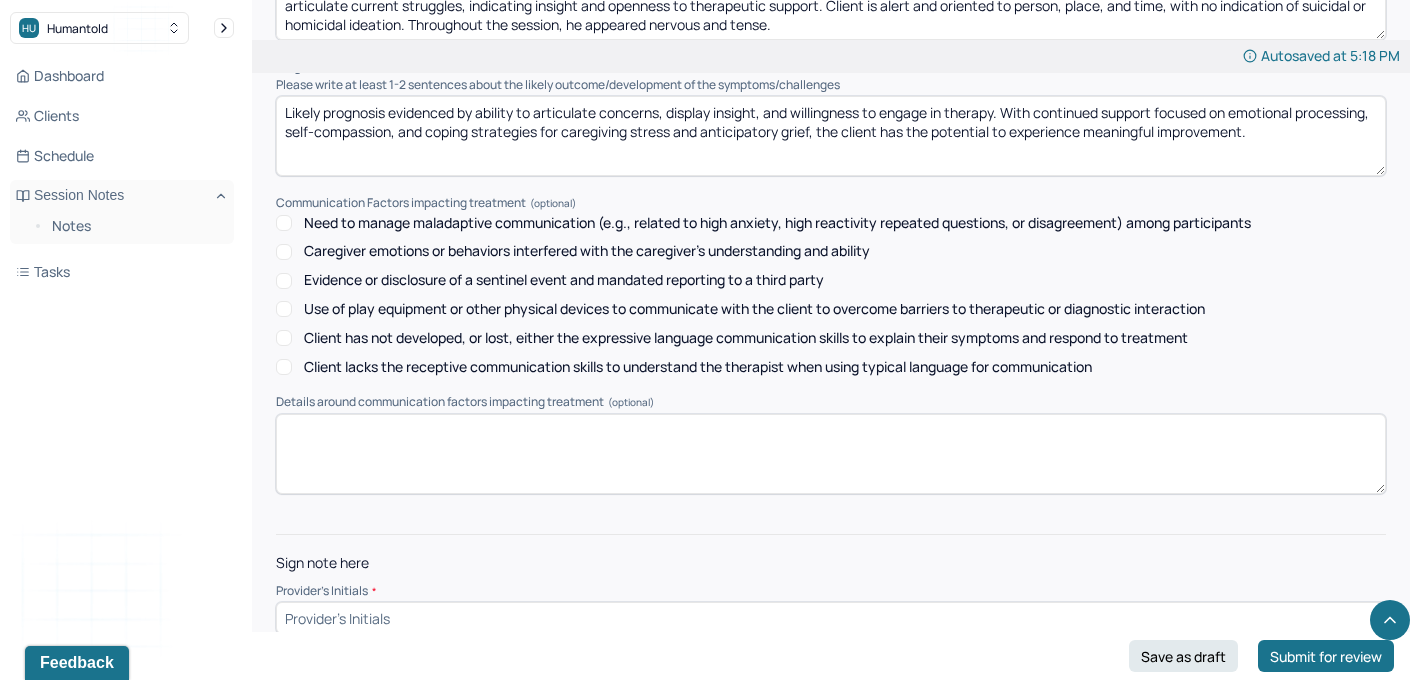 click at bounding box center (831, 618) 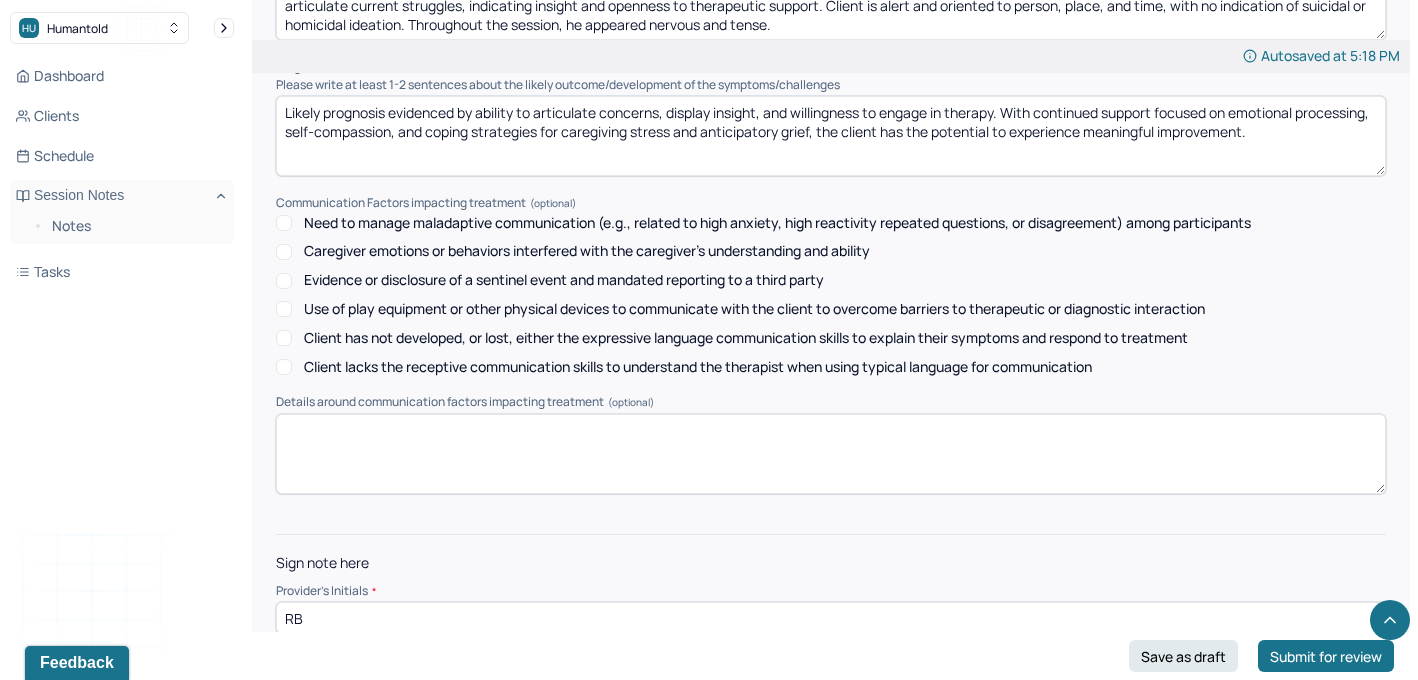 type on "RB" 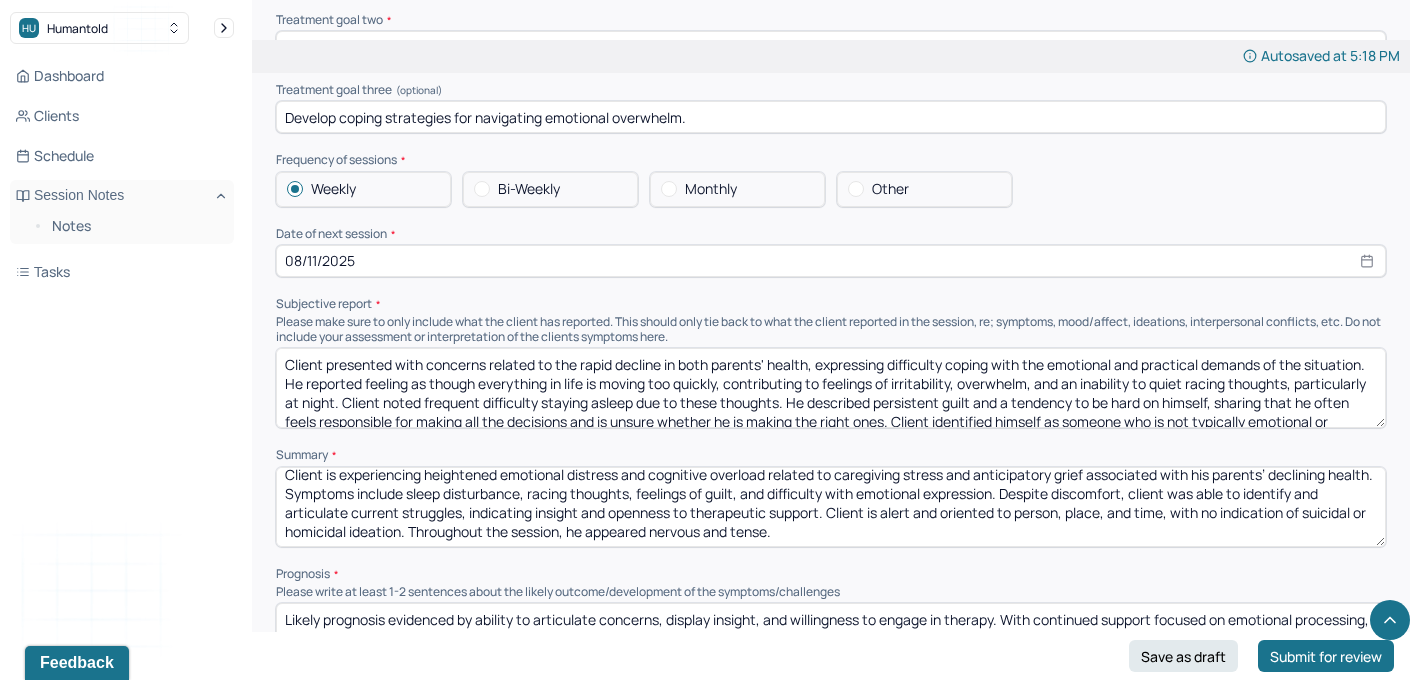 scroll, scrollTop: 7862, scrollLeft: 0, axis: vertical 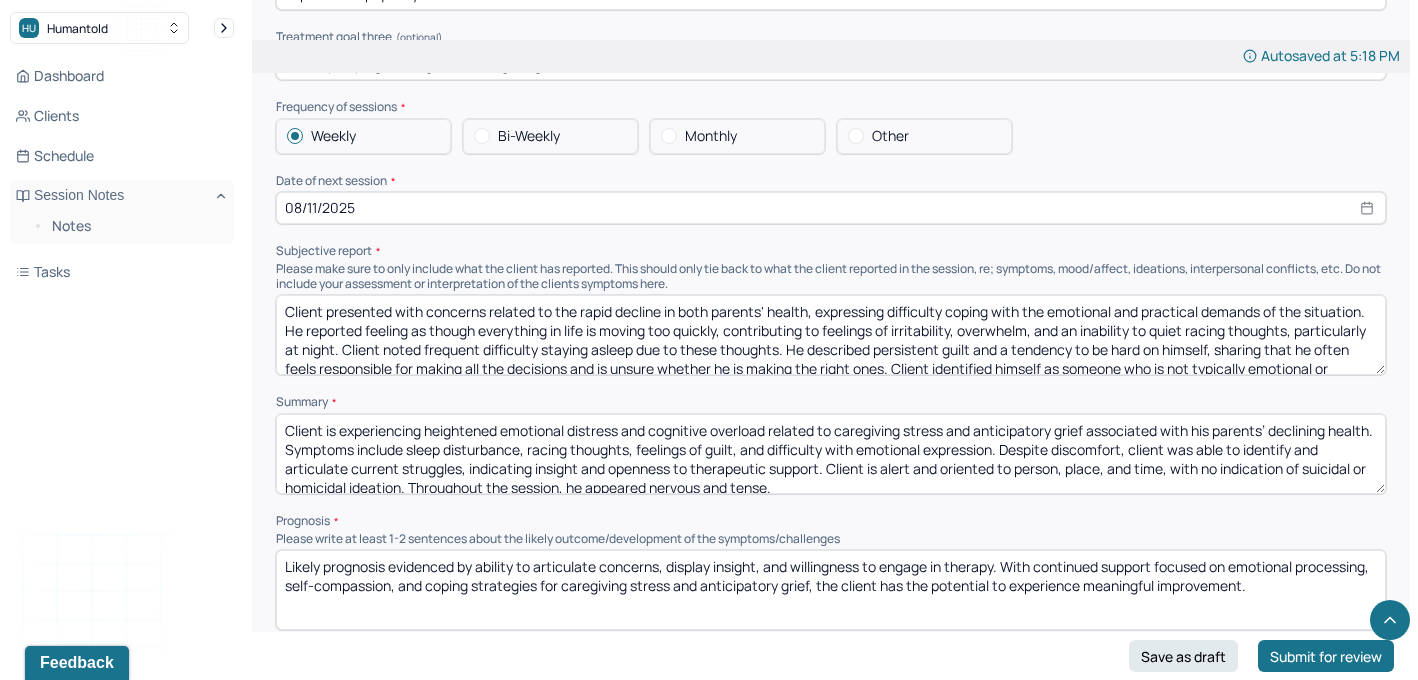 click on "Client is experiencing heightened emotional distress and cognitive overload related to caregiving stress and anticipatory grief associated with his parents’ declining health. Symptoms include sleep disturbance, racing thoughts, feelings of guilt, and difficulty with emotional expression. Despite discomfort, client was able to identify and articulate current struggles, indicating insight and openness to therapeutic support. Client is alert and oriented to person, place, and time, with no indication of suicidal or homicidal ideation. Throughout the session, he appeared nervous and tense." at bounding box center [831, 454] 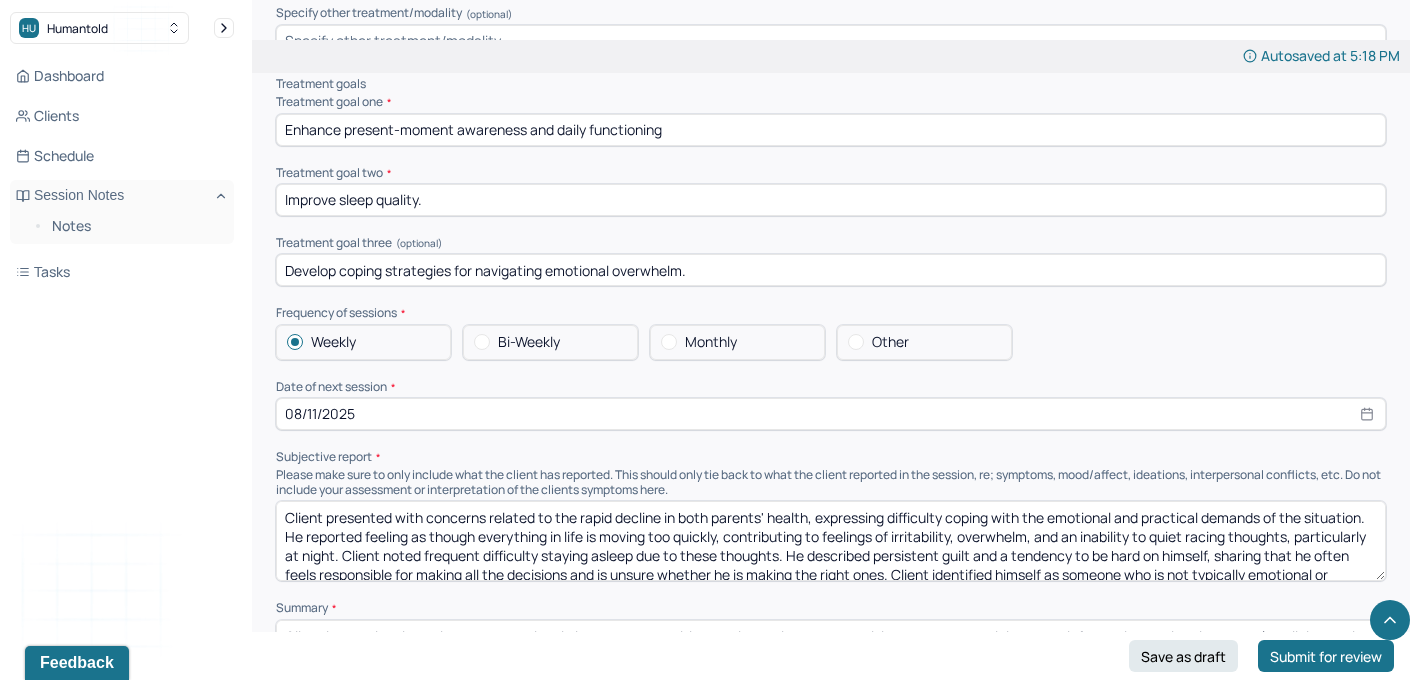 scroll, scrollTop: 7705, scrollLeft: 0, axis: vertical 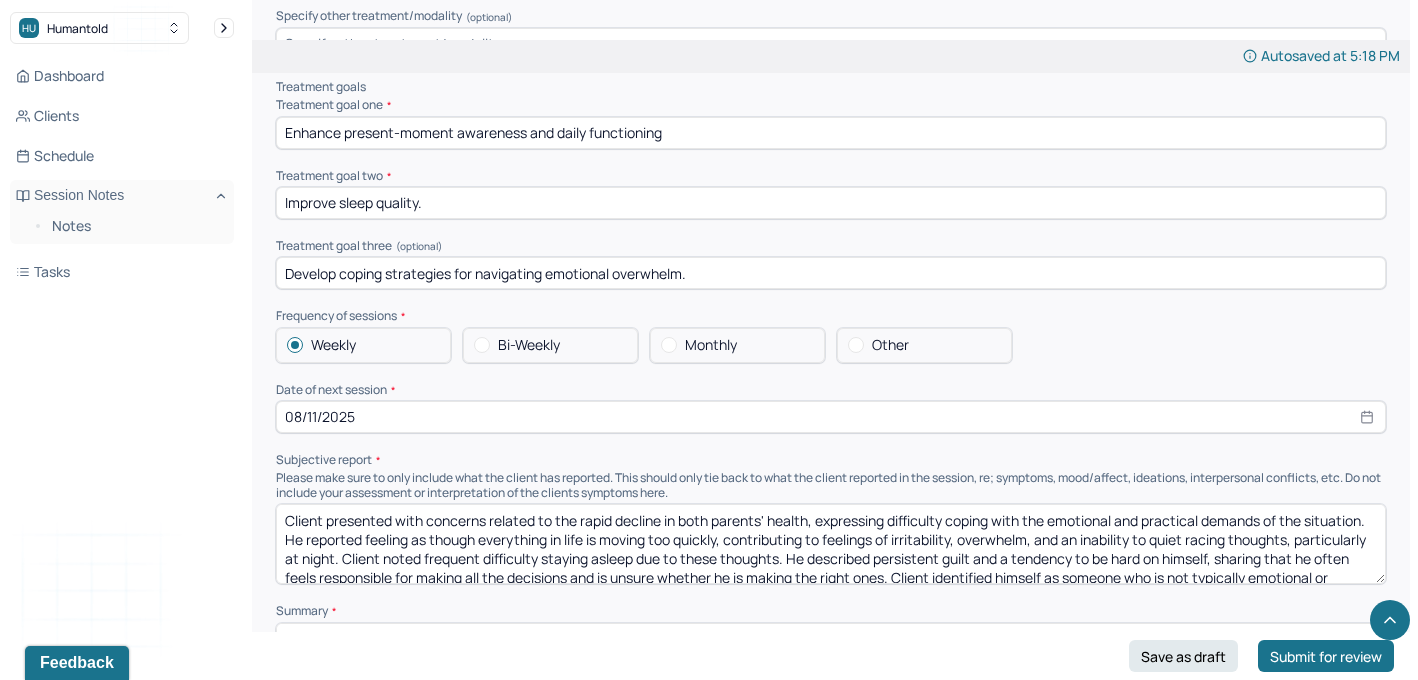 click on "08/11/2025" at bounding box center (831, 417) 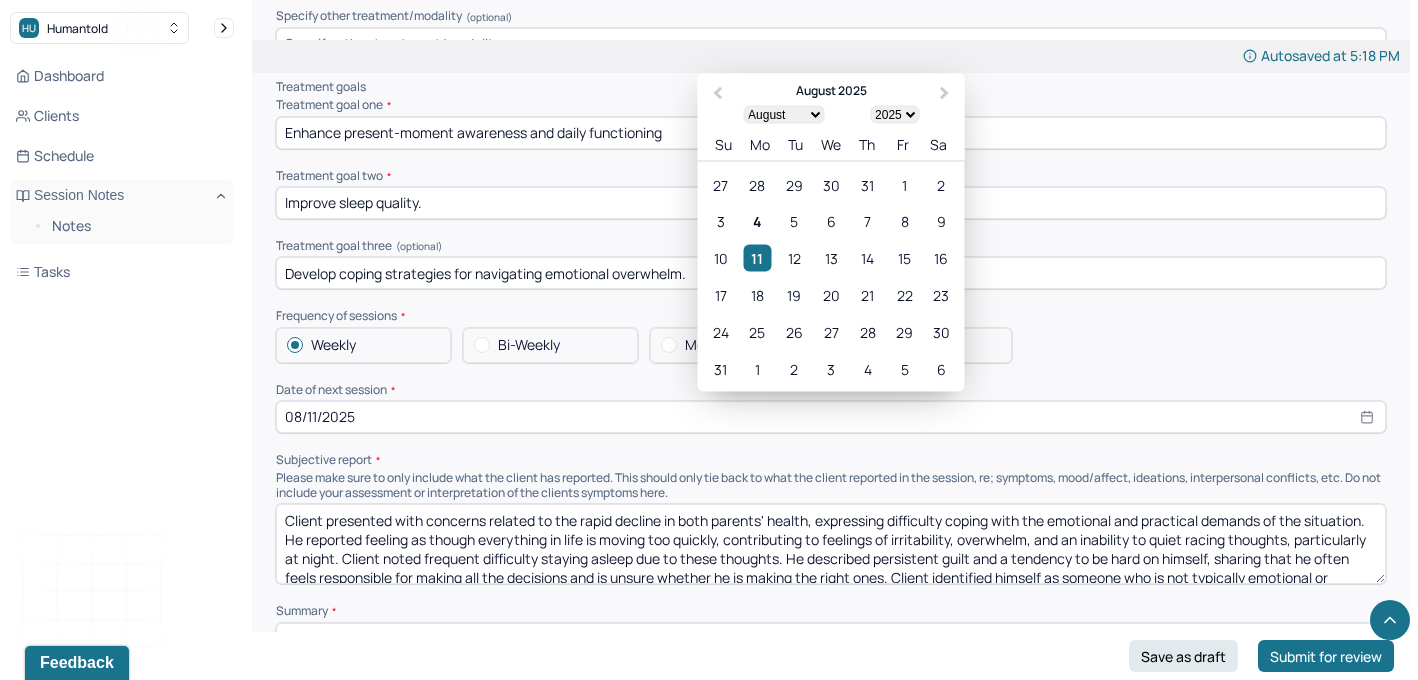 click on "Weekly Bi-Weekly Monthly Other" at bounding box center (831, 345) 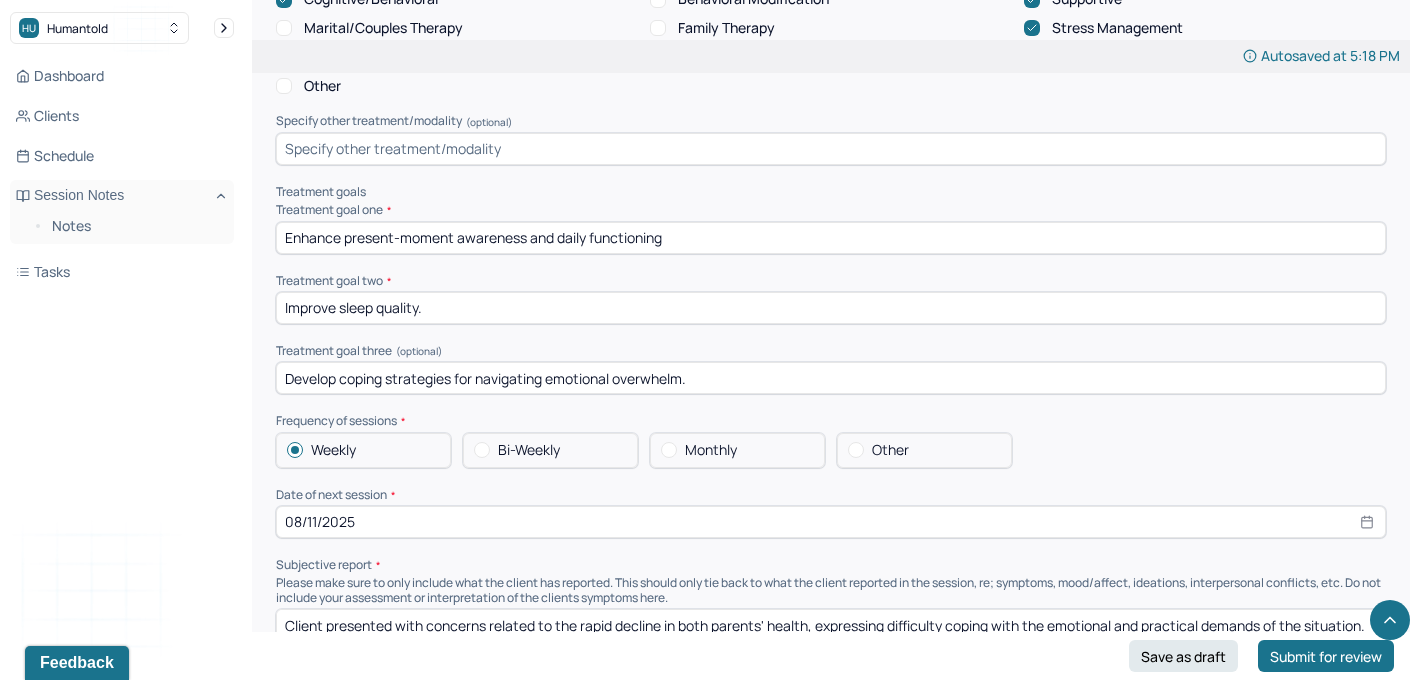 scroll, scrollTop: 7553, scrollLeft: 0, axis: vertical 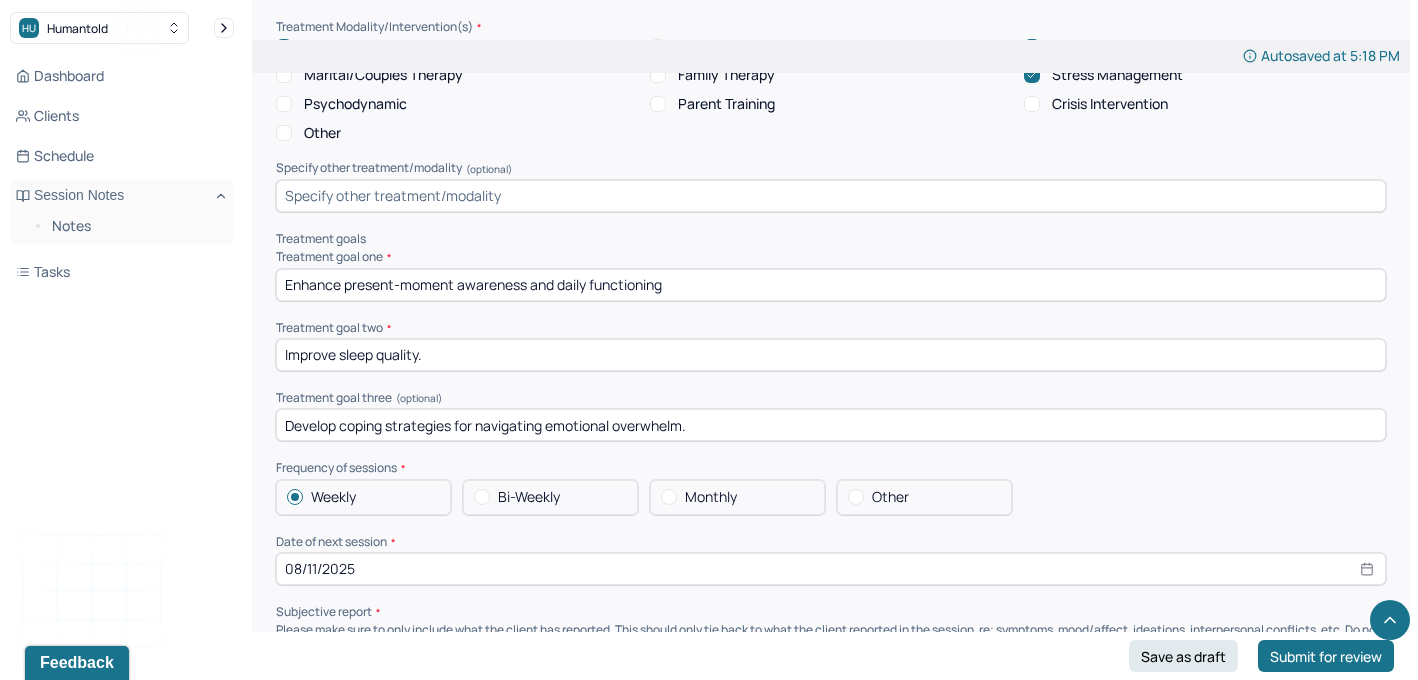 click on "Treatment goal one * Enhance present-moment awareness and daily functioning Treatment goal two * Improve sleep quality. Treatment goal three (optional) Develop coping strategies for navigating emotional overwhelm." at bounding box center [831, 345] 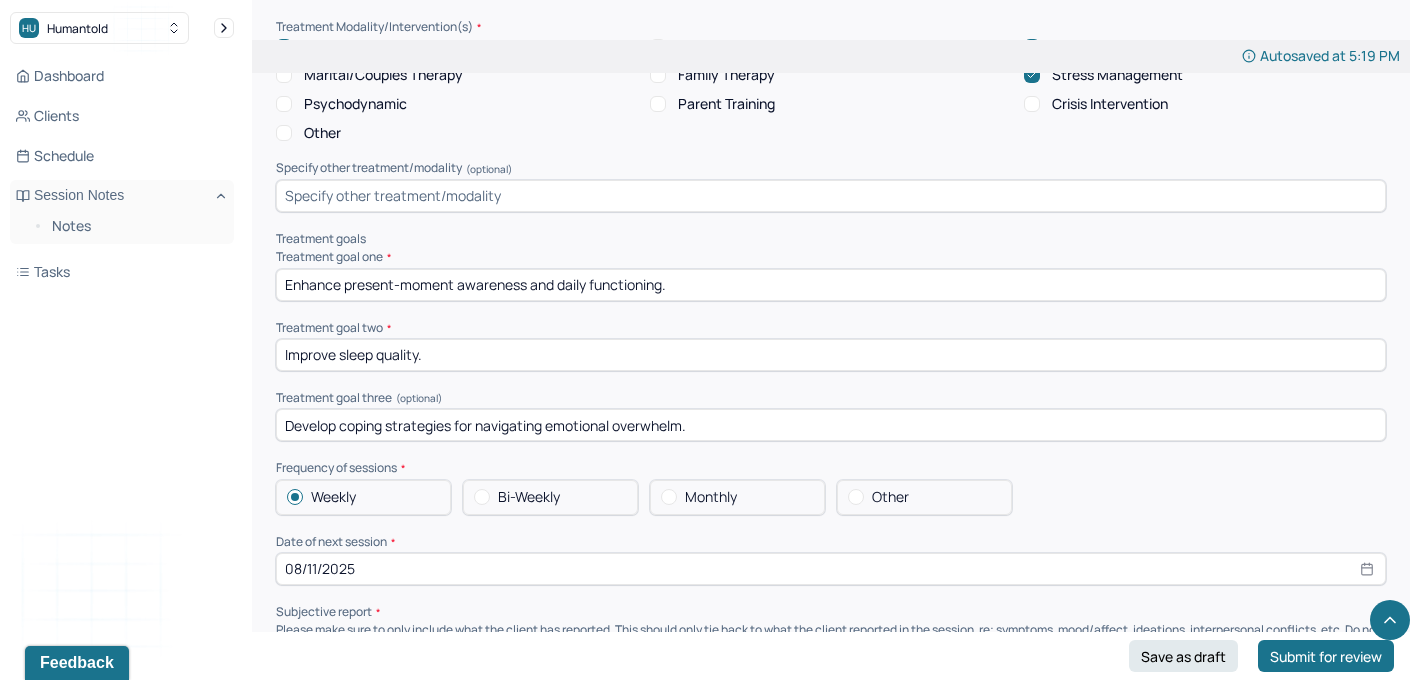 type on "Enhance present-moment awareness and daily functioning." 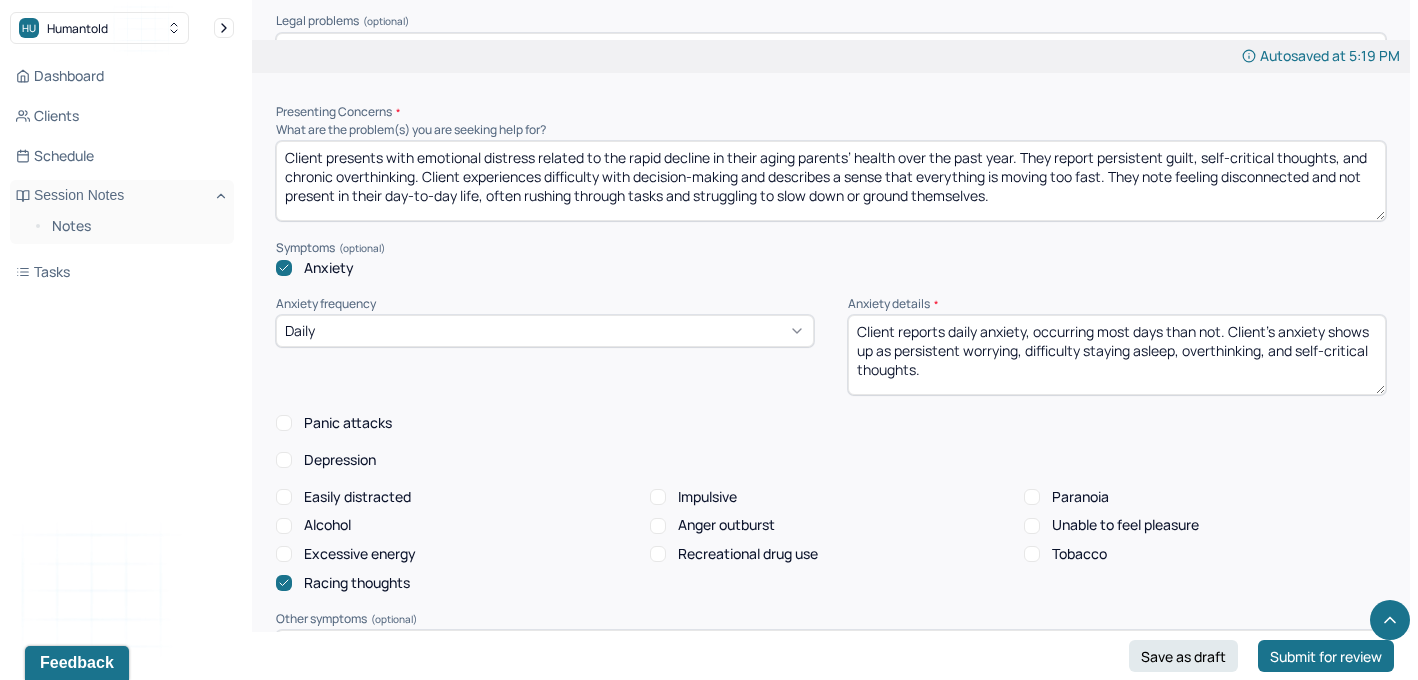 scroll, scrollTop: 1918, scrollLeft: 0, axis: vertical 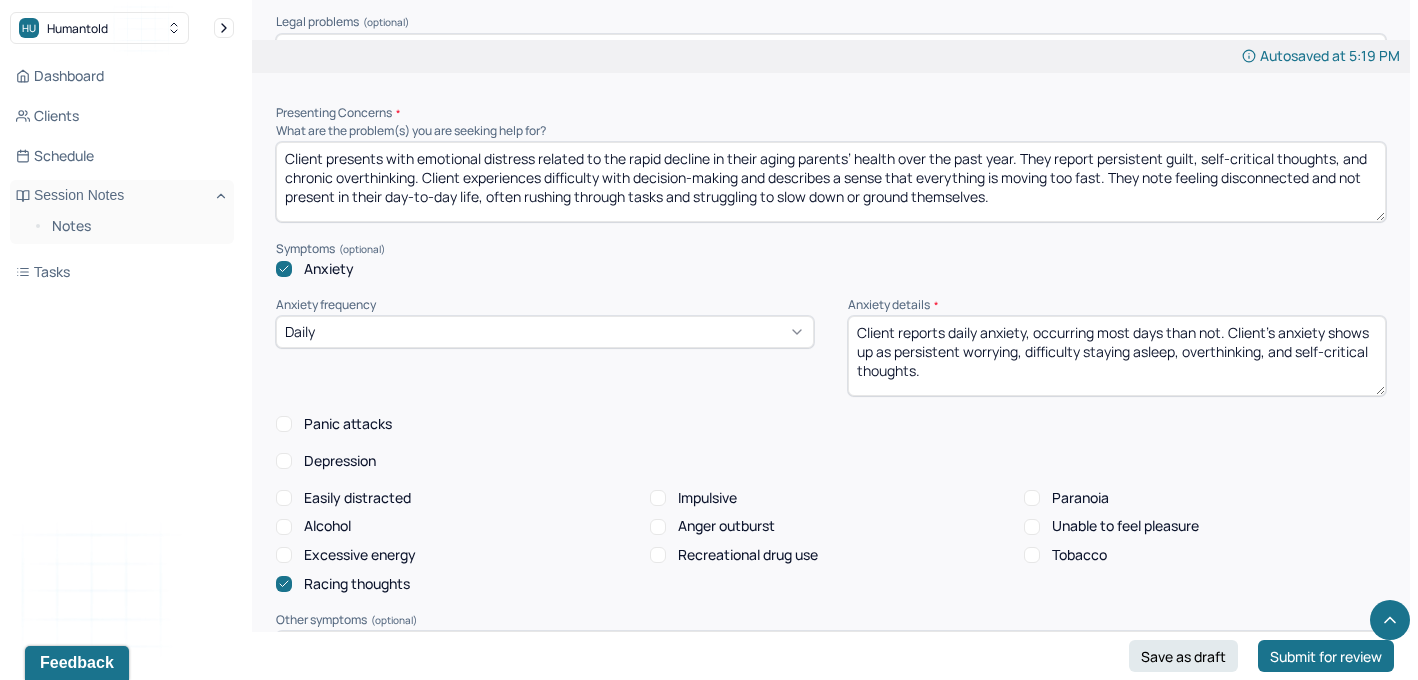 click on "Client reports daily anxiety, occurring most days than not. Client's anxiety shows up as persistent worrying, difficulty staying asleep, overthinking, and self-critical thoughts." at bounding box center [1117, 356] 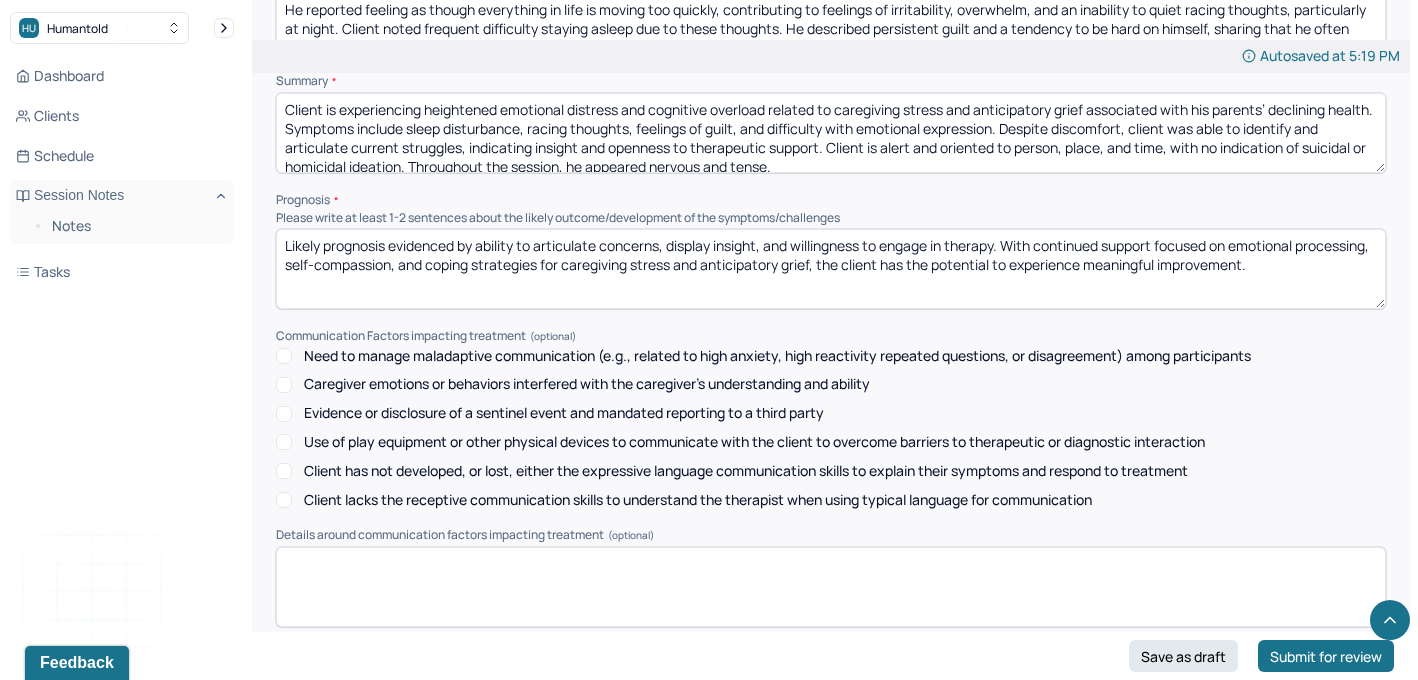 scroll, scrollTop: 8368, scrollLeft: 0, axis: vertical 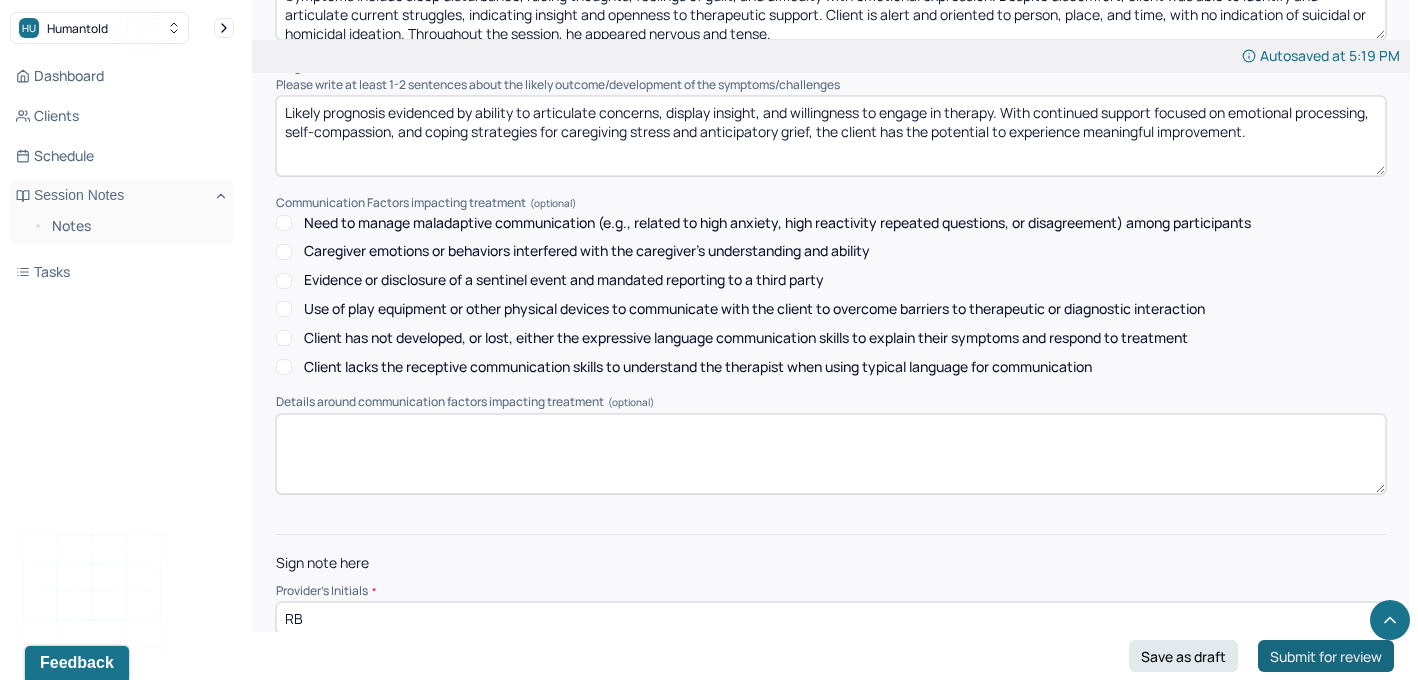 click on "Submit for review" at bounding box center (1326, 656) 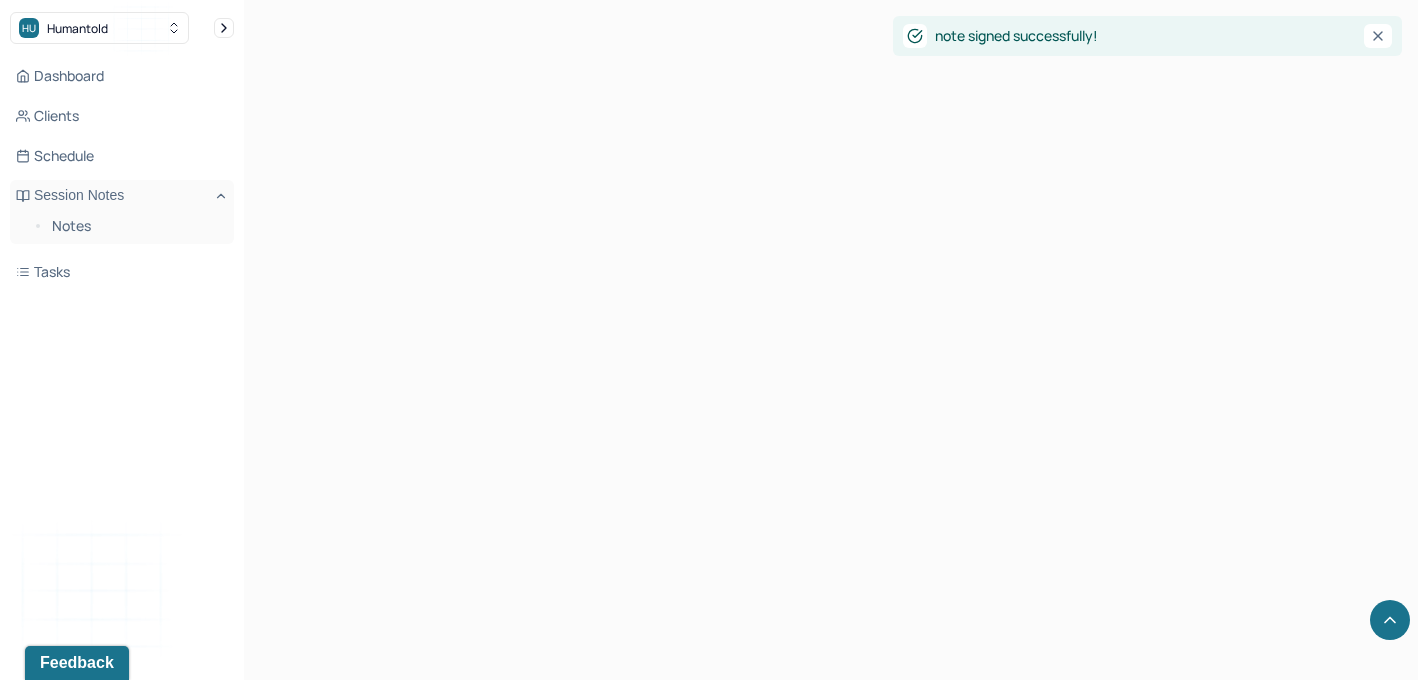 scroll, scrollTop: 0, scrollLeft: 0, axis: both 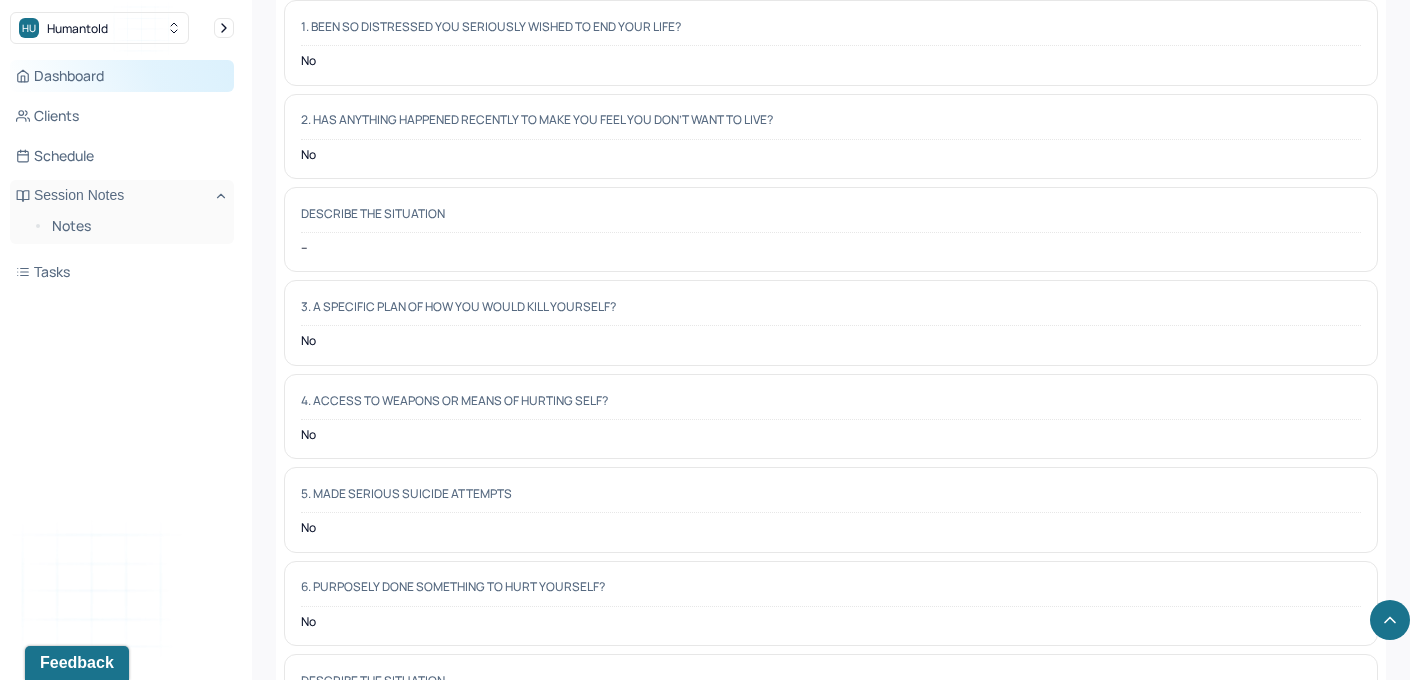 click on "Dashboard" at bounding box center (122, 76) 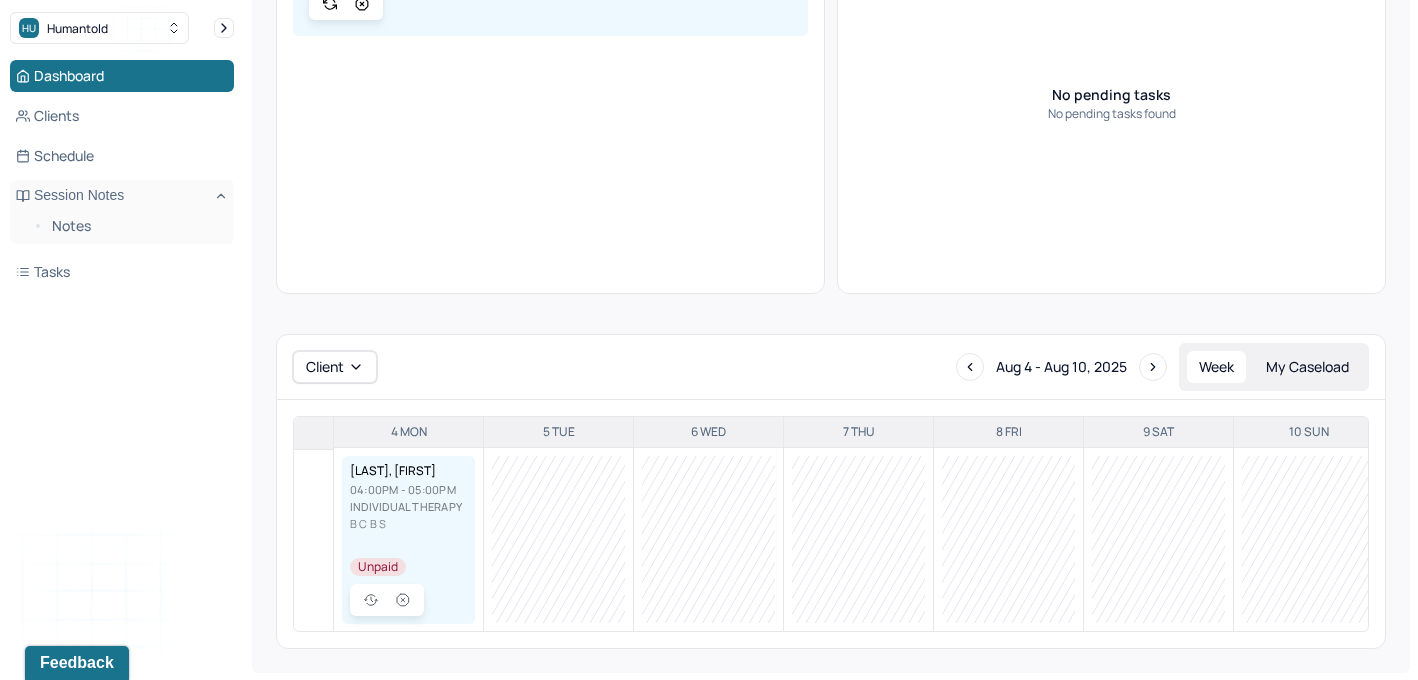 scroll, scrollTop: 0, scrollLeft: 0, axis: both 